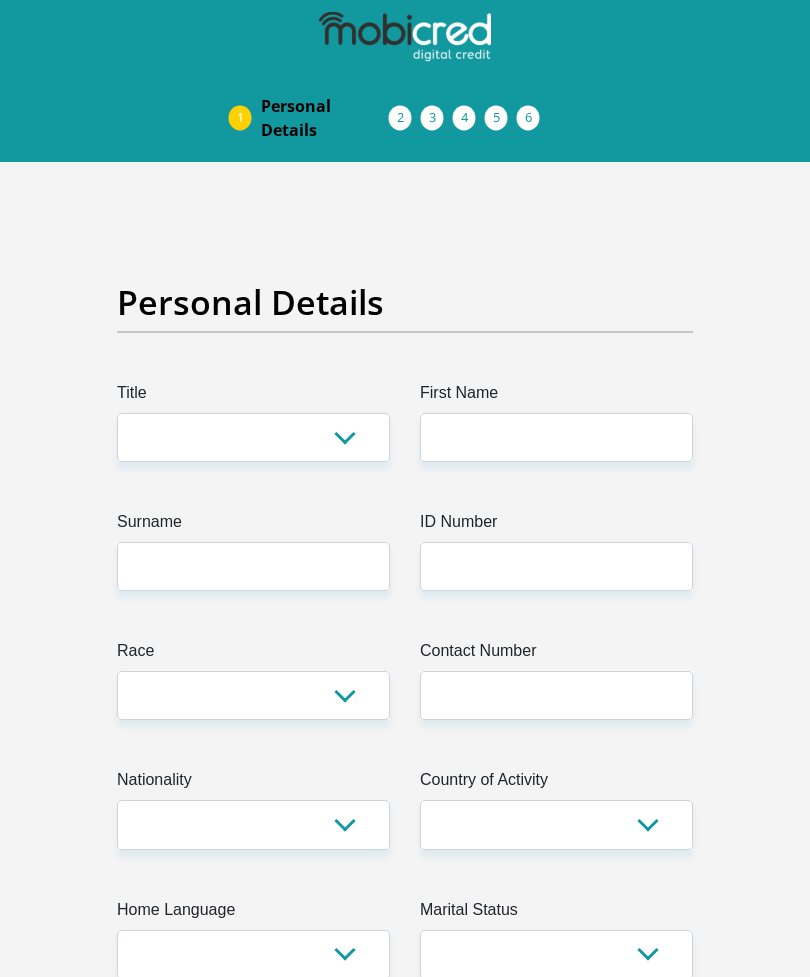 scroll, scrollTop: 0, scrollLeft: 0, axis: both 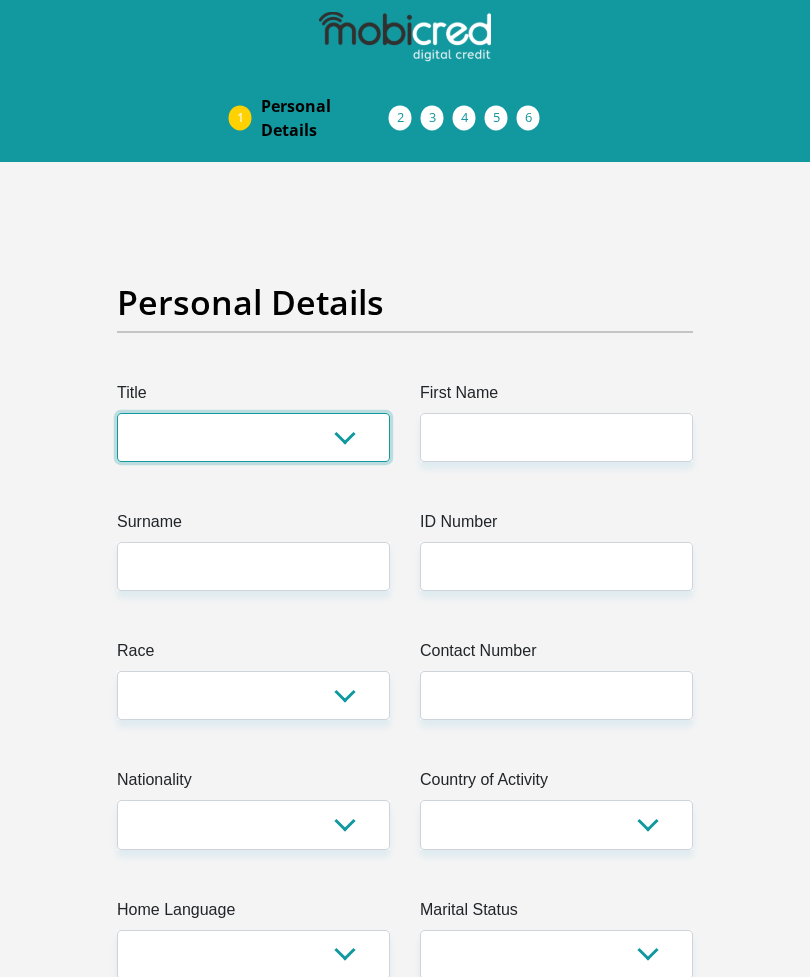 click on "Mr
Ms
Mrs
Dr
Other" at bounding box center (253, 437) 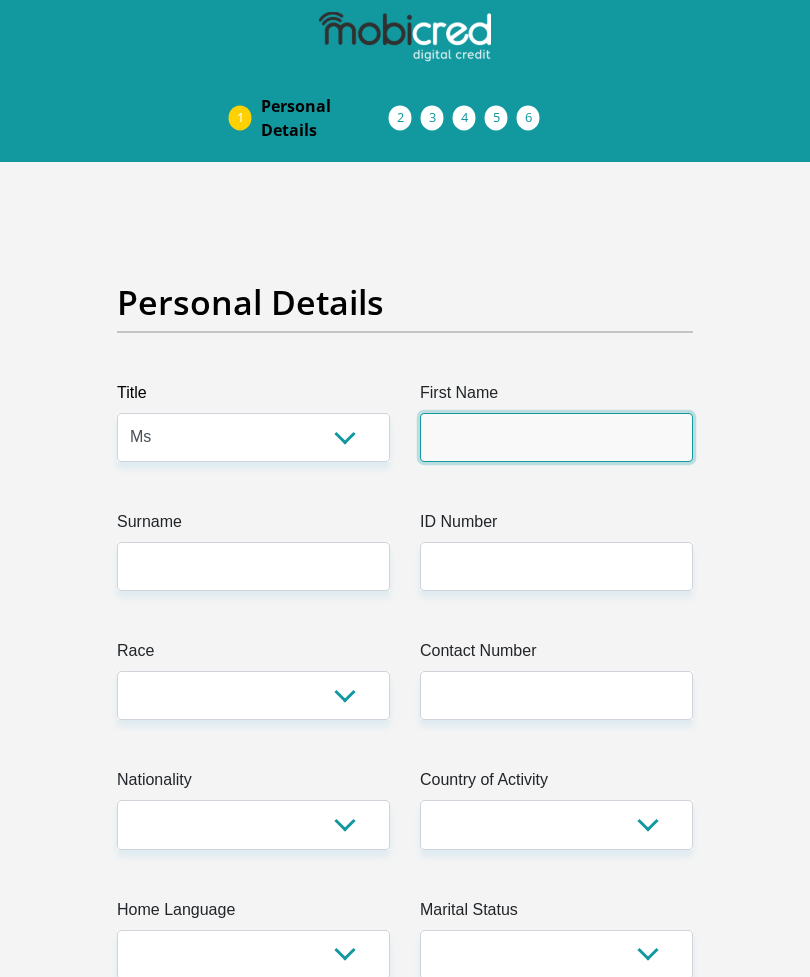 click on "First Name" at bounding box center [556, 437] 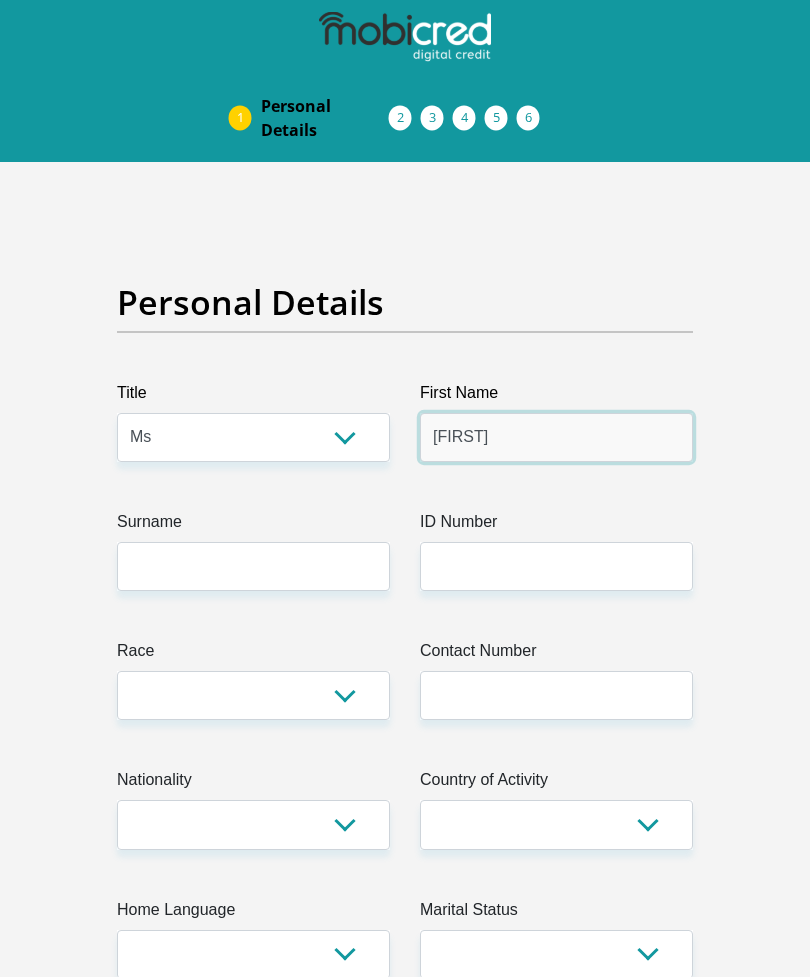 type on "Kennedy" 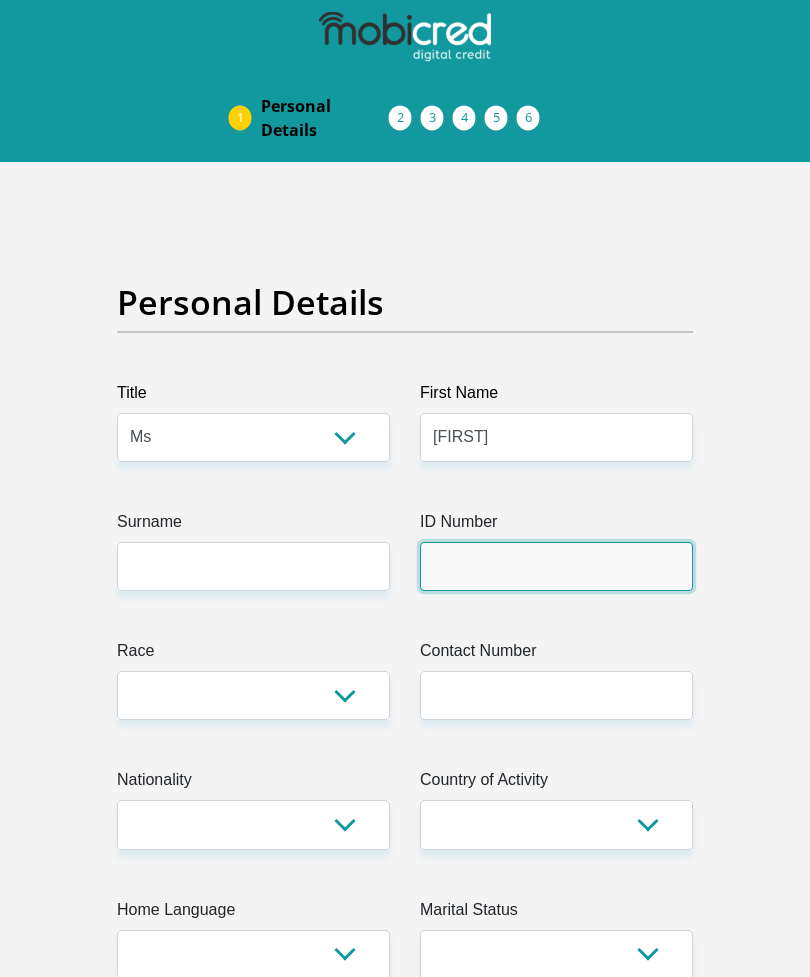 click on "ID Number" at bounding box center (556, 566) 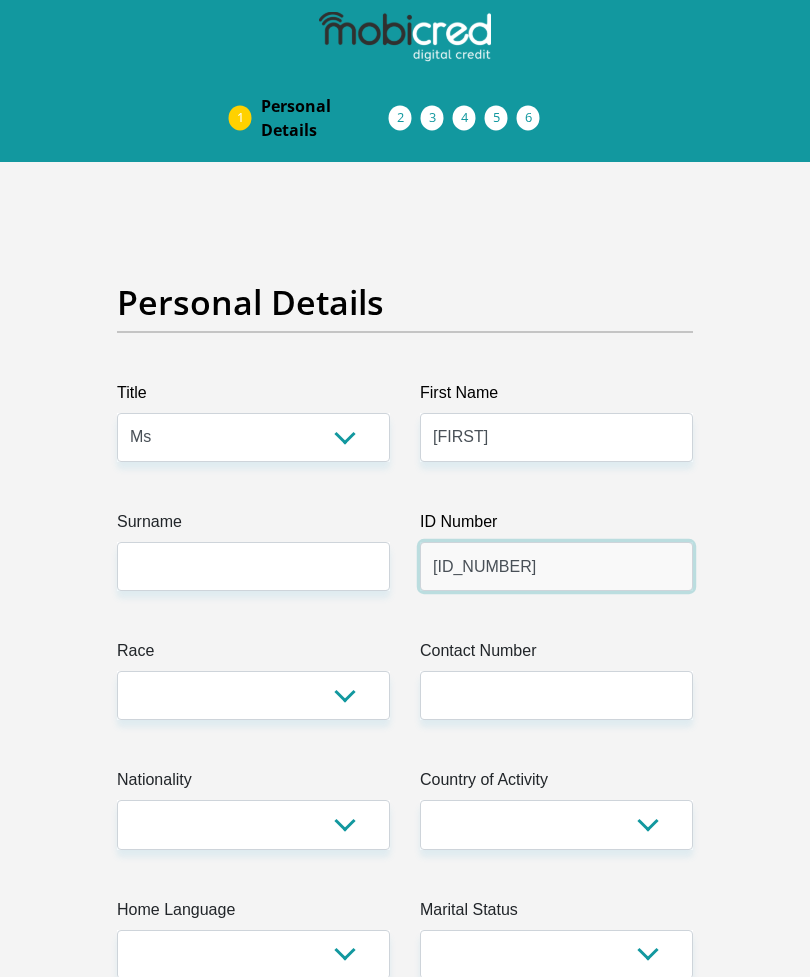 type on "0101100559083" 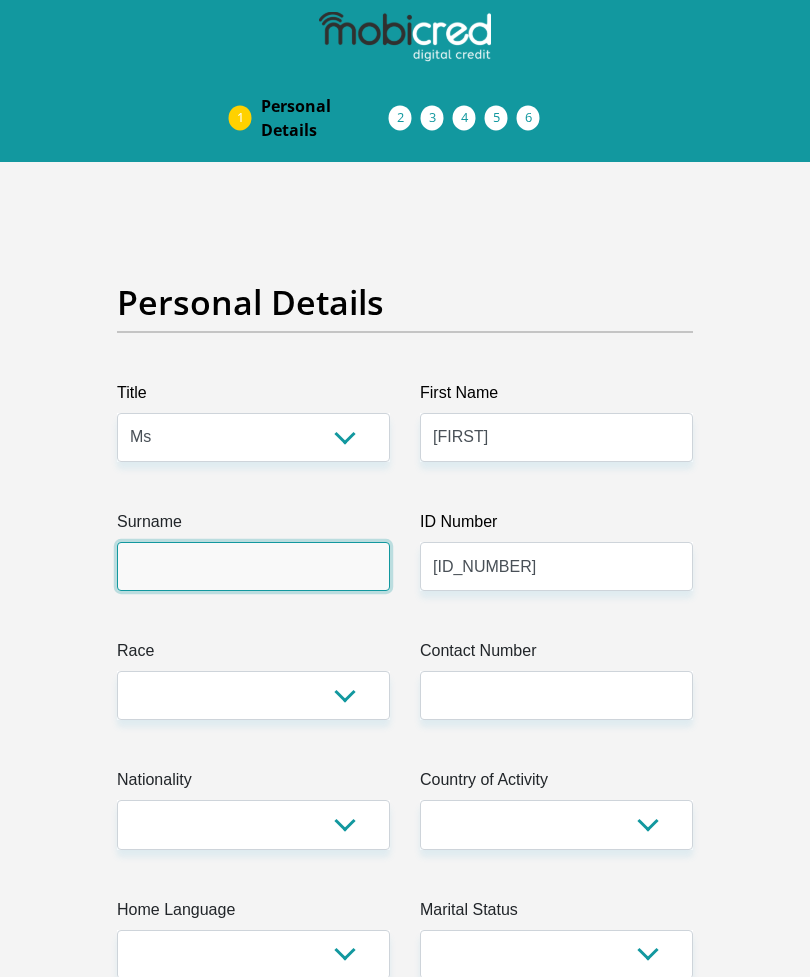 click on "Surname" at bounding box center [253, 566] 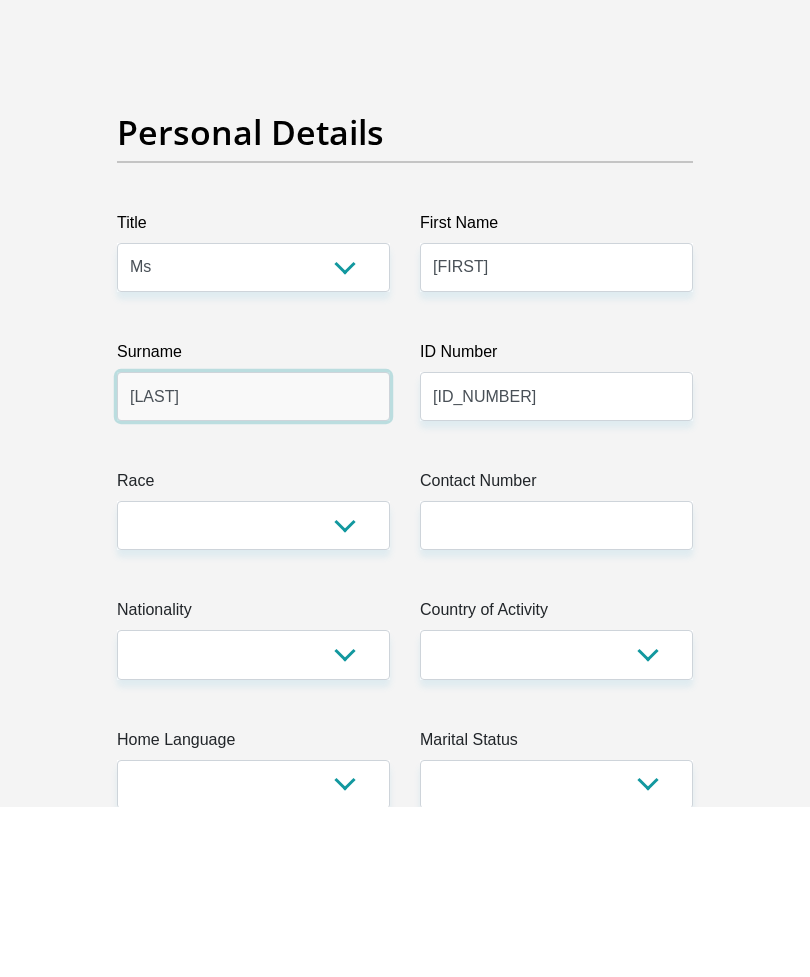 type on "Radebe" 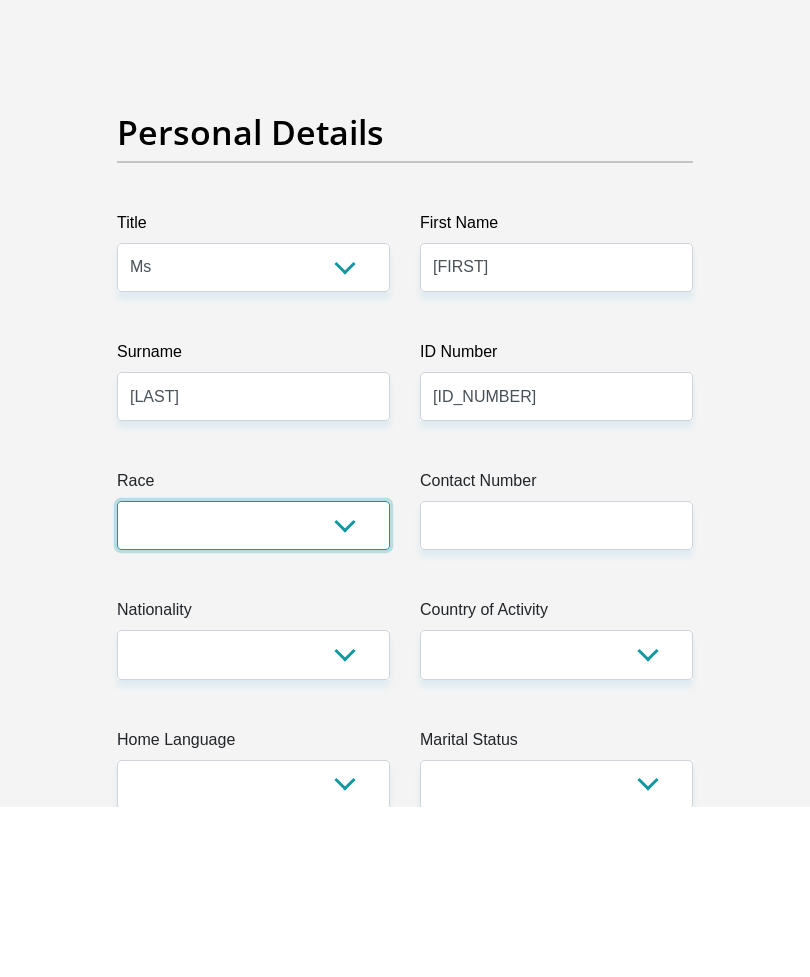 click on "Black
Coloured
Indian
White
Other" at bounding box center (253, 695) 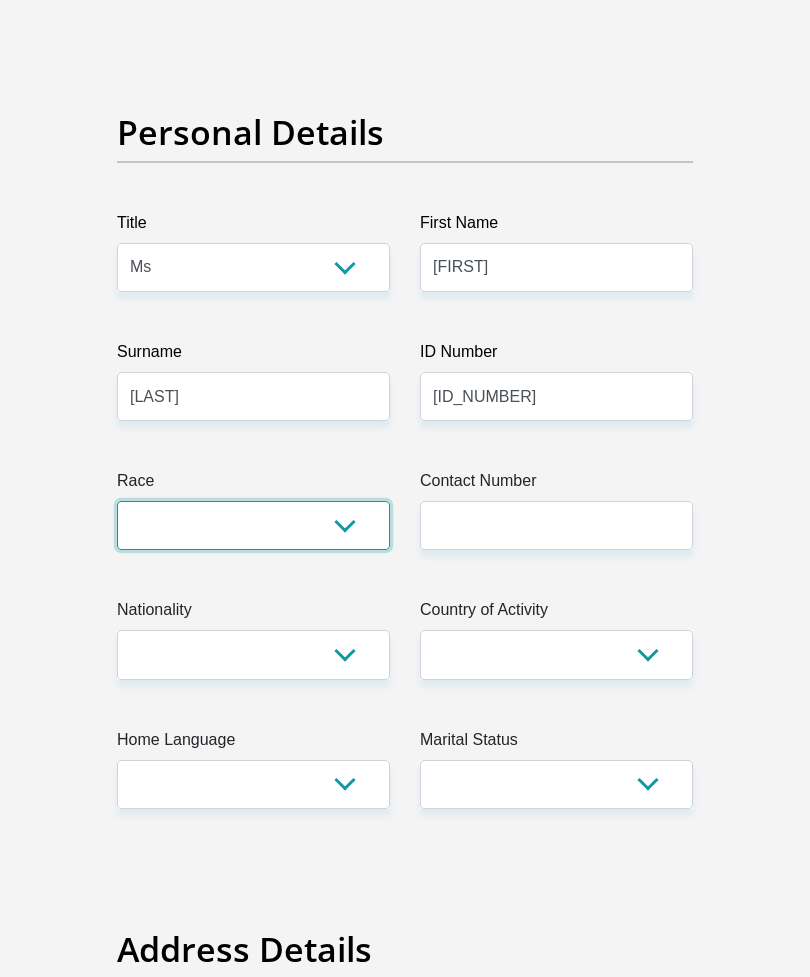 select on "1" 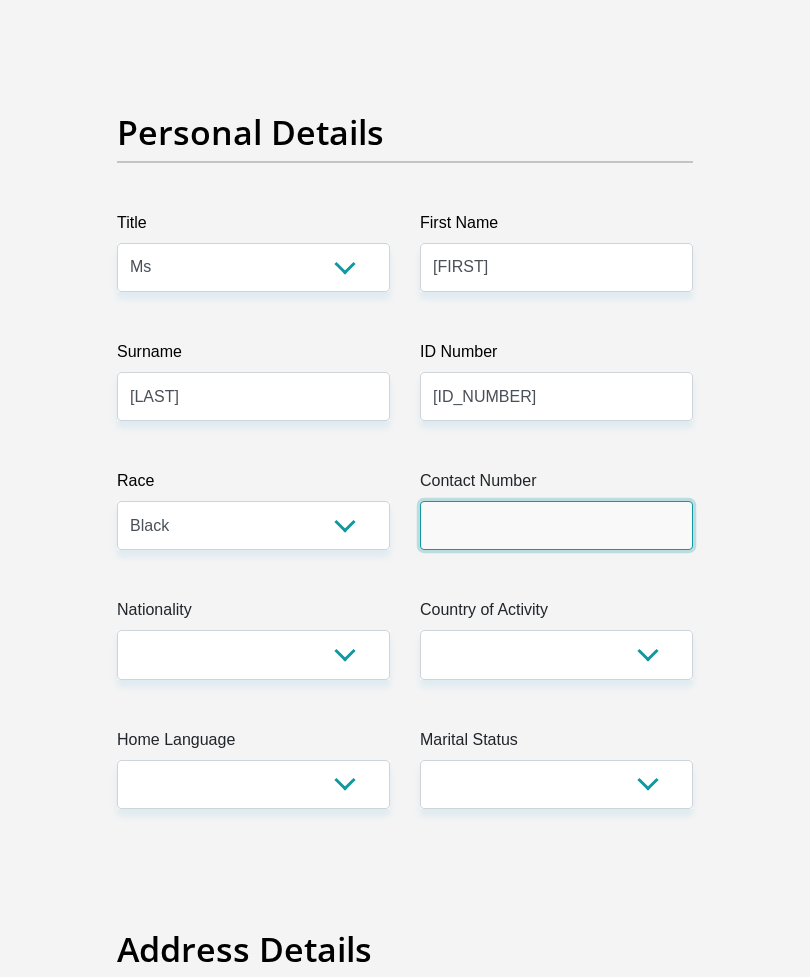 click on "Contact Number" at bounding box center (556, 525) 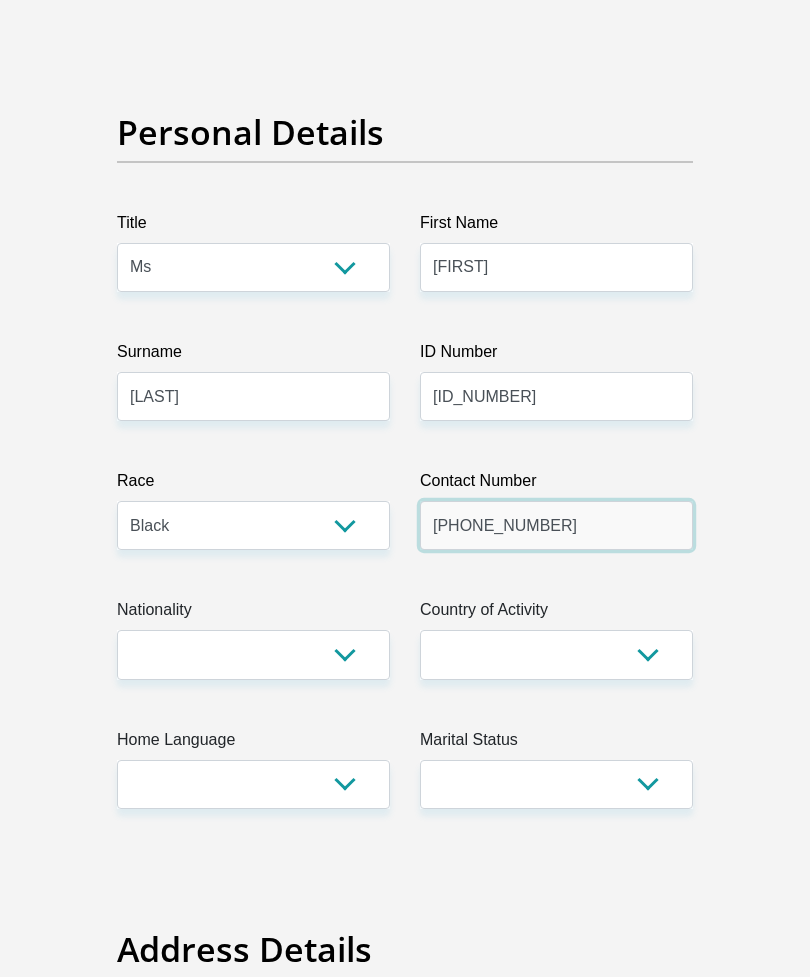 type on "0740517681" 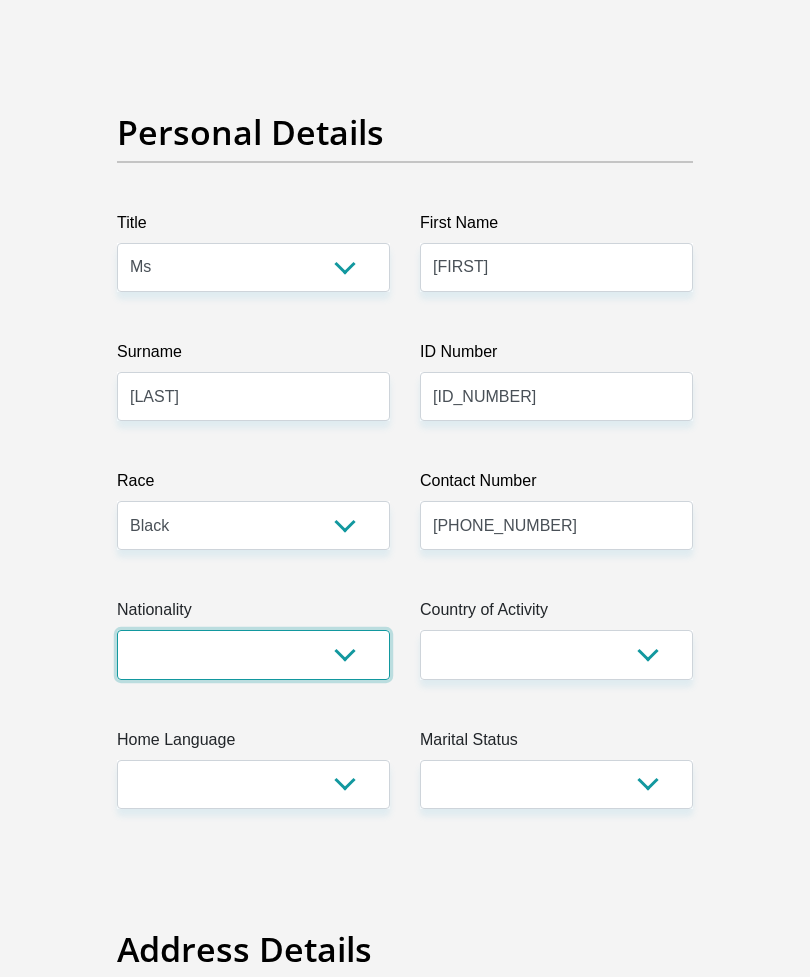 click on "South Africa
Afghanistan
Aland Islands
Albania
Algeria
America Samoa
American Virgin Islands
Andorra
Angola
Anguilla
Antarctica
Antigua and Barbuda
Argentina
Armenia
Aruba
Ascension Island
Australia
Austria
Azerbaijan
Bahamas
Bahrain
Bangladesh
Barbados
Chad" at bounding box center (253, 654) 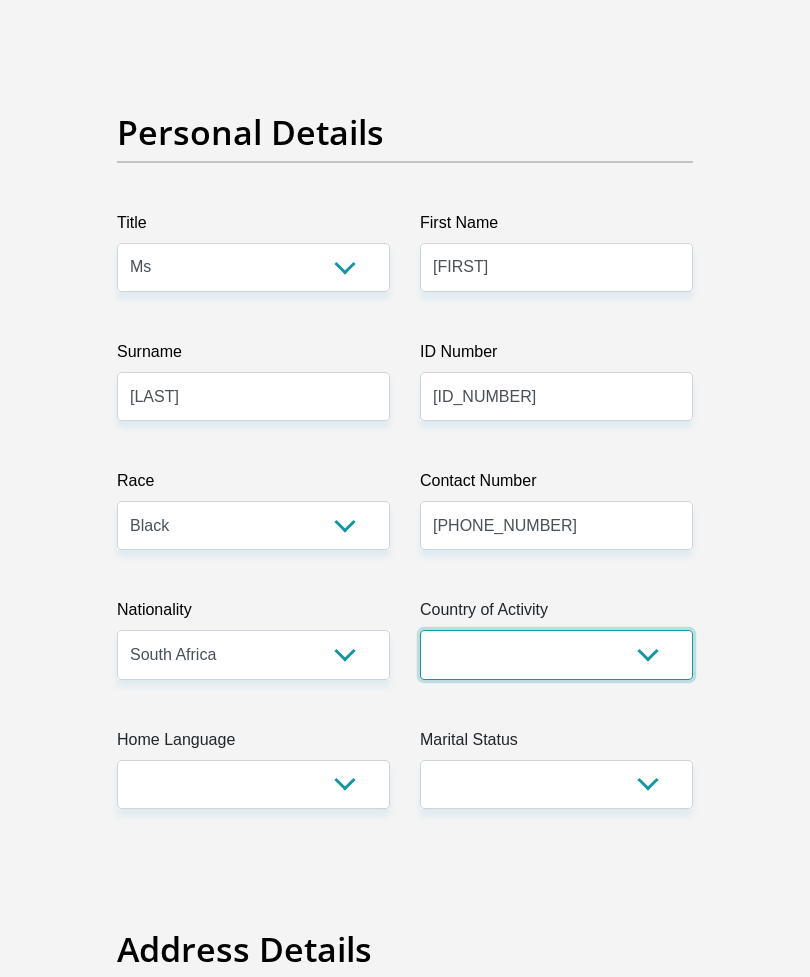 click on "South Africa
Afghanistan
Aland Islands
Albania
Algeria
America Samoa
American Virgin Islands
Andorra
Angola
Anguilla
Antarctica
Antigua and Barbuda
Argentina
Armenia
Aruba
Ascension Island
Australia
Austria
Azerbaijan
Chad" at bounding box center (556, 654) 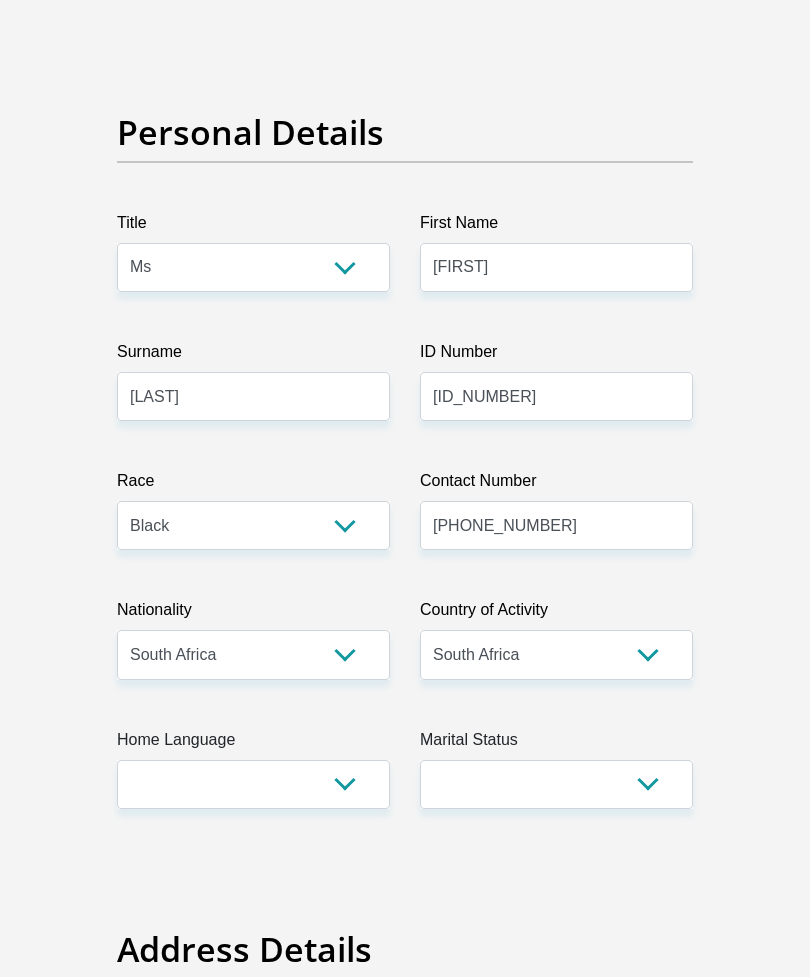 click on "Afrikaans
English
Sepedi
South Ndebele
Southern Sotho
Swati
Tsonga
Tswana
Venda
Xhosa
Zulu
Other" at bounding box center (253, 784) 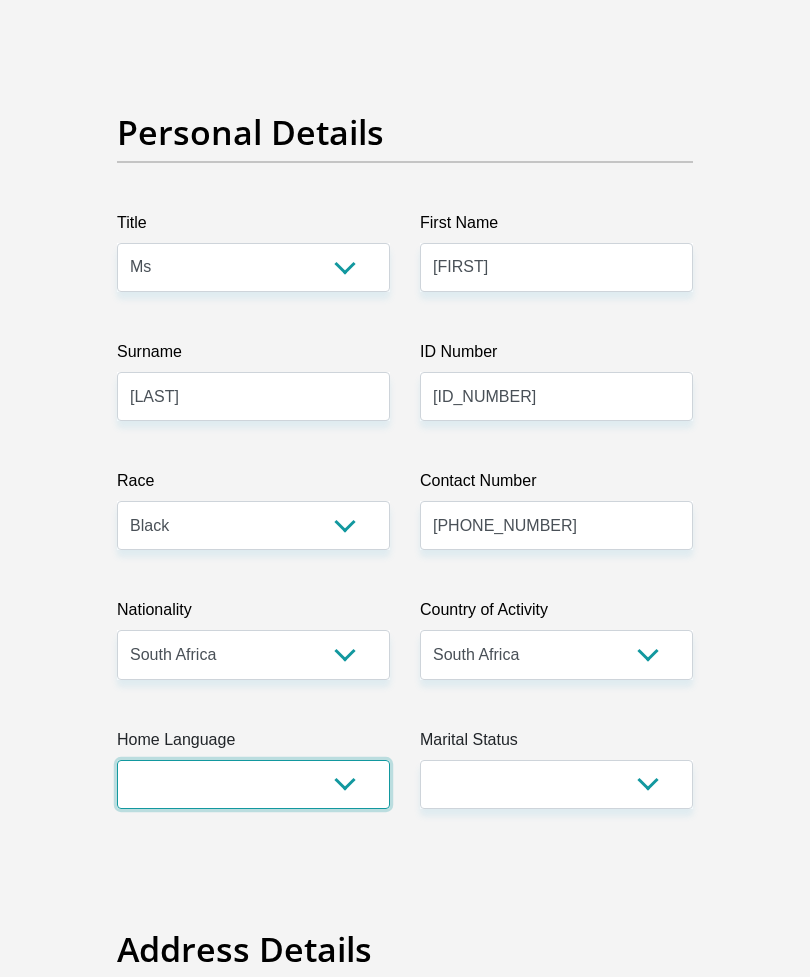 select on "eng" 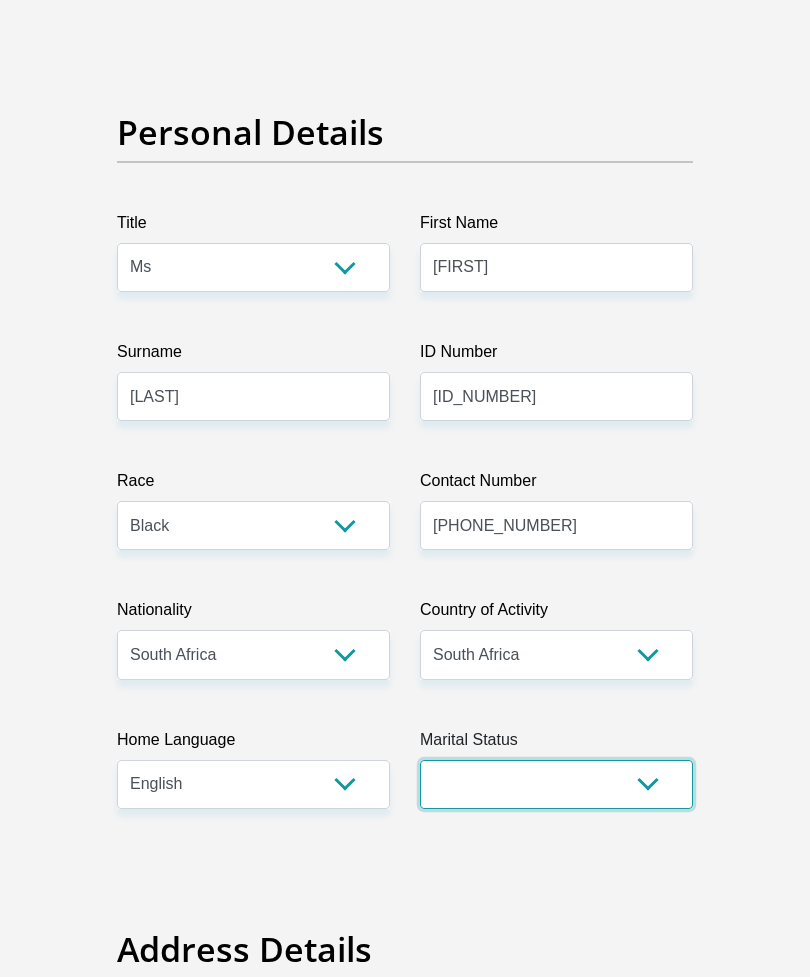 click on "Married ANC
Single
Divorced
Widowed
Married COP or Customary Law" at bounding box center (556, 784) 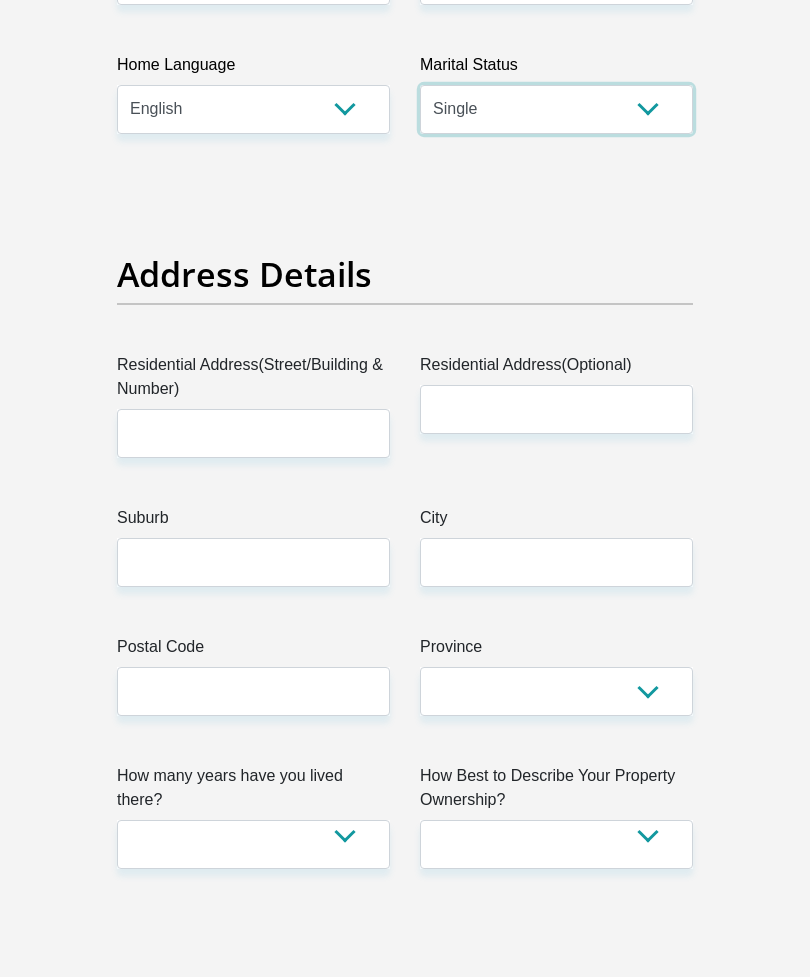 scroll, scrollTop: 847, scrollLeft: 0, axis: vertical 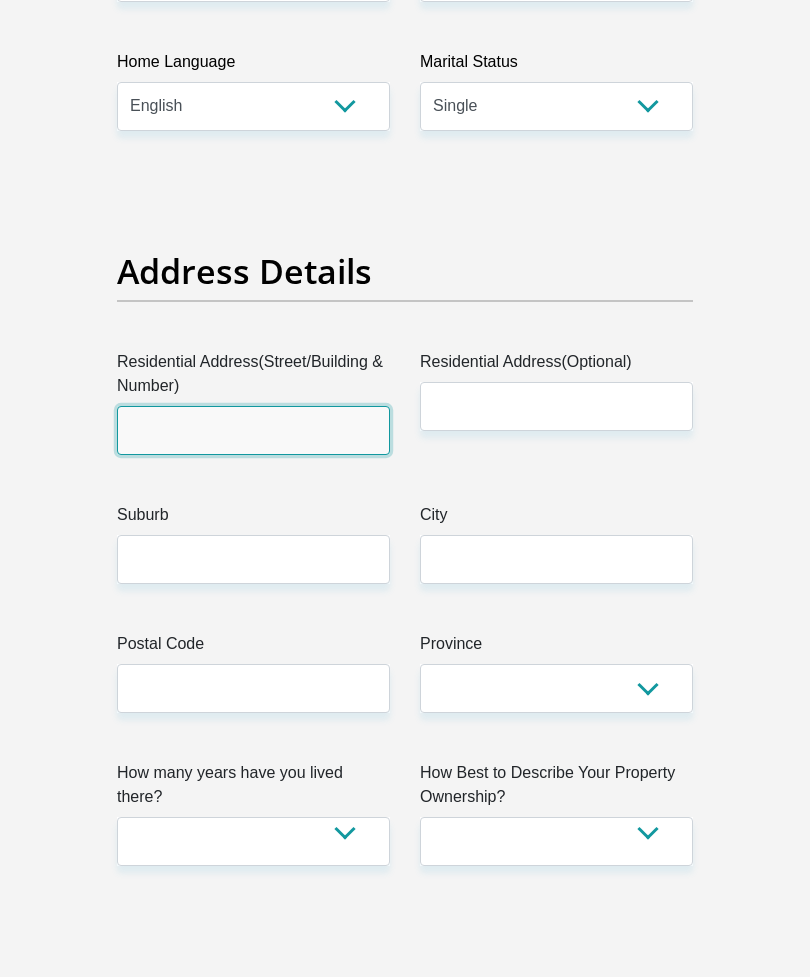 click on "Residential Address(Street/Building & Number)" at bounding box center (253, 431) 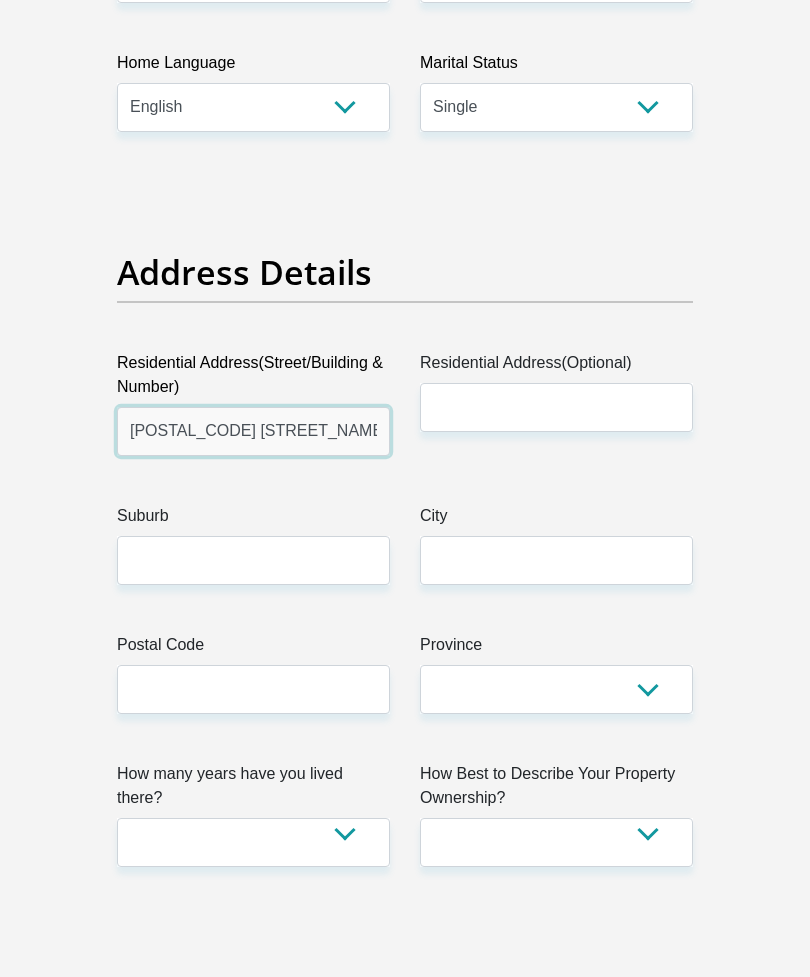 type on "6033 kransvalk street" 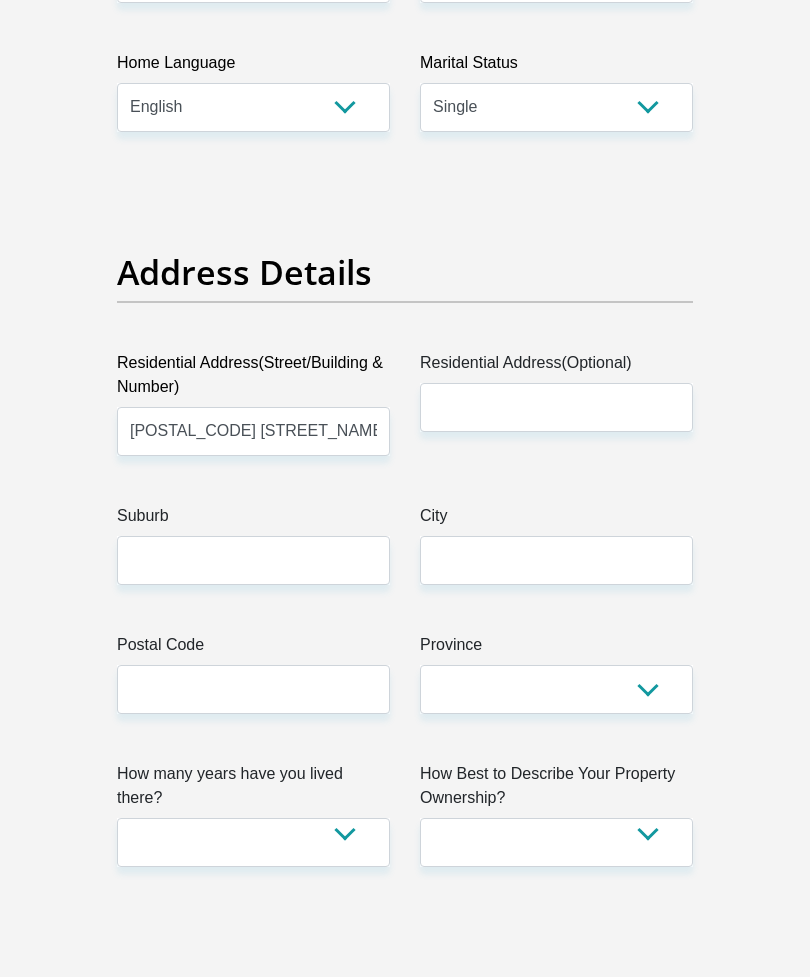 click on "Suburb" at bounding box center [253, 520] 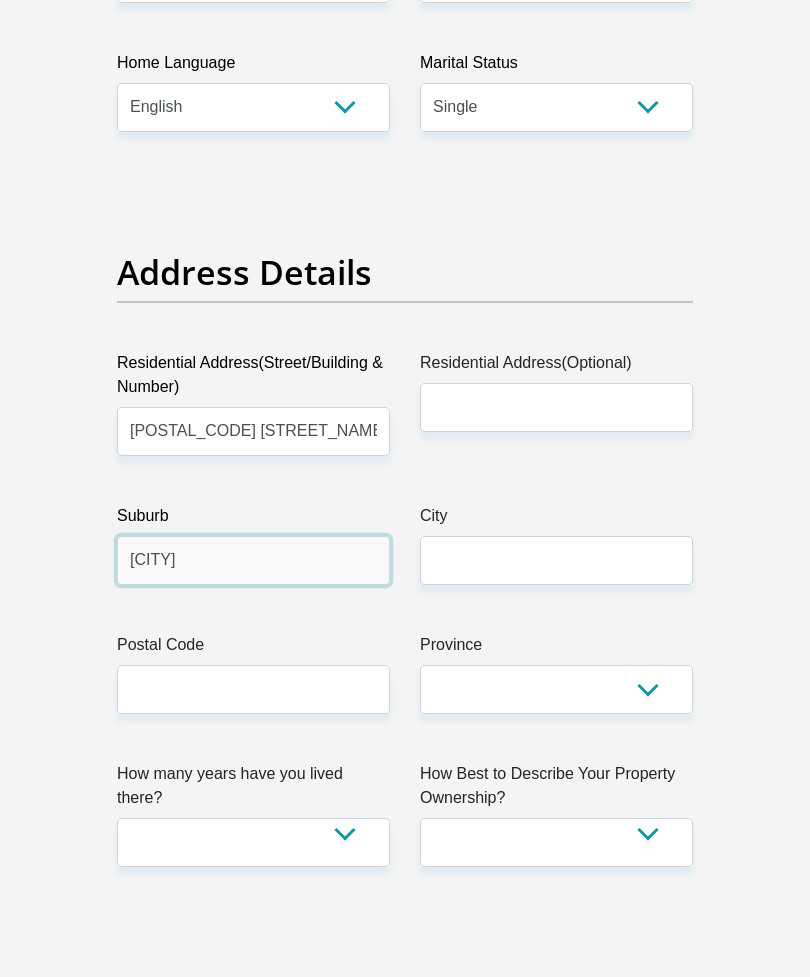 type on "Crystal park" 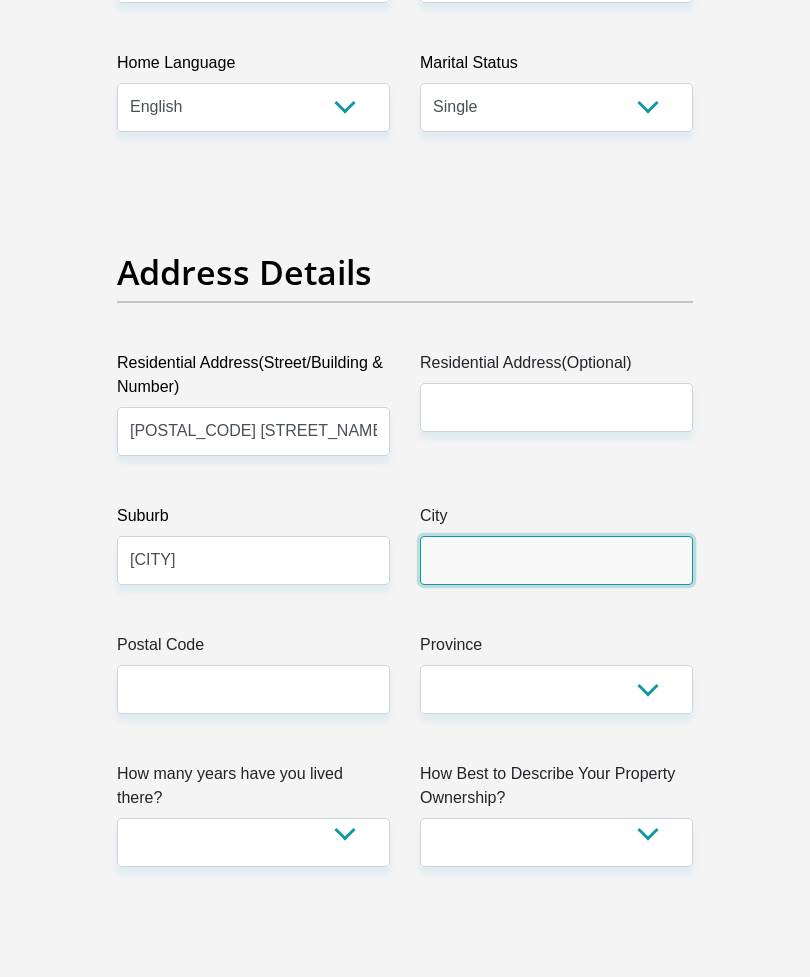 click on "City" at bounding box center (556, 560) 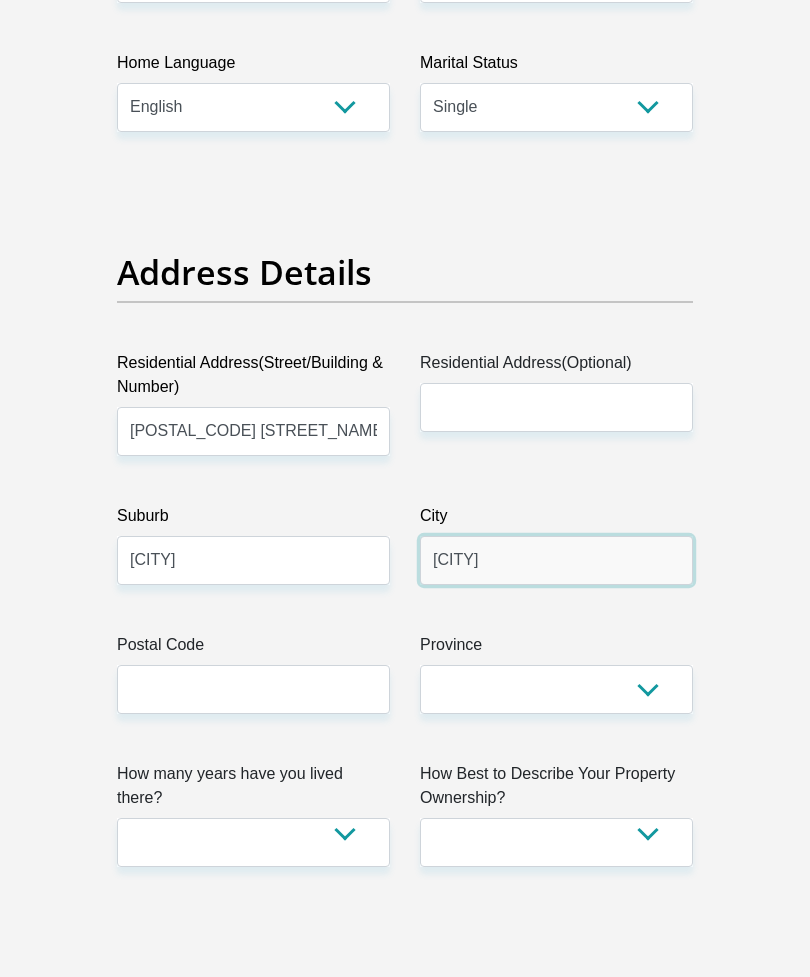 type on "Benoni" 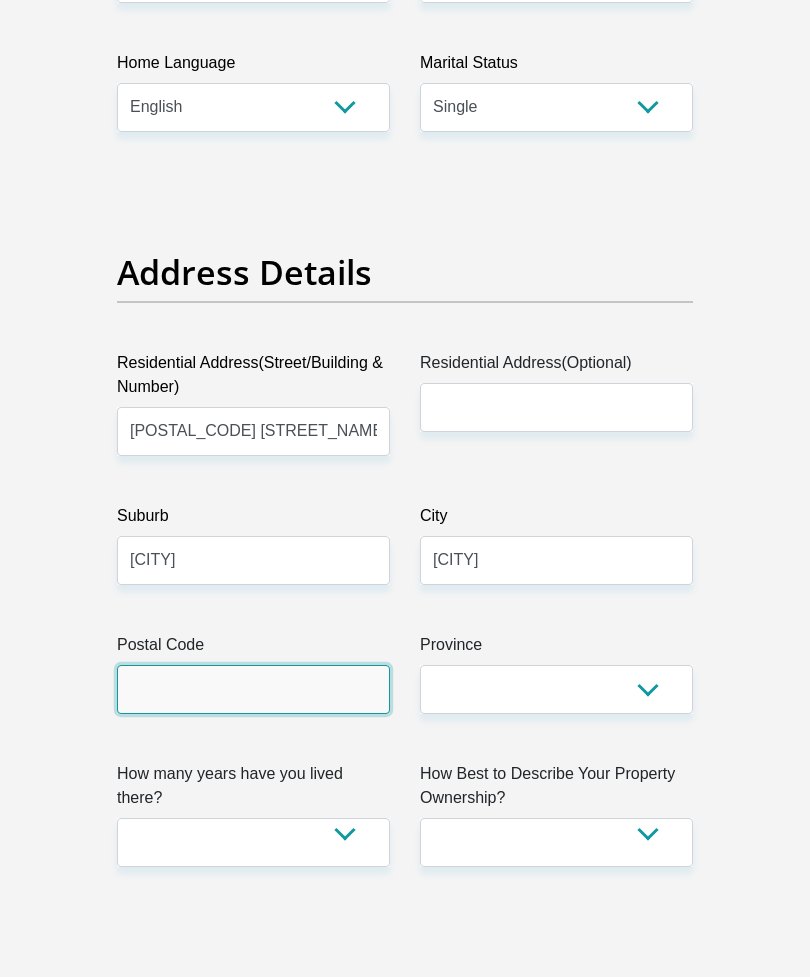 click on "Postal Code" at bounding box center (253, 689) 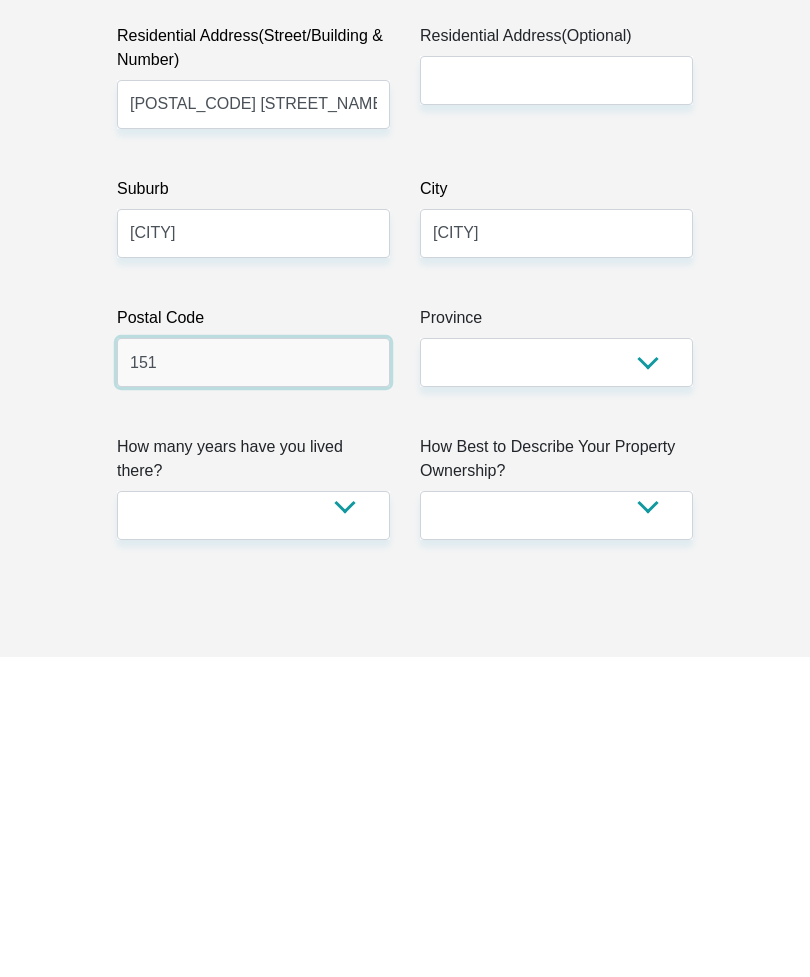 type on "151" 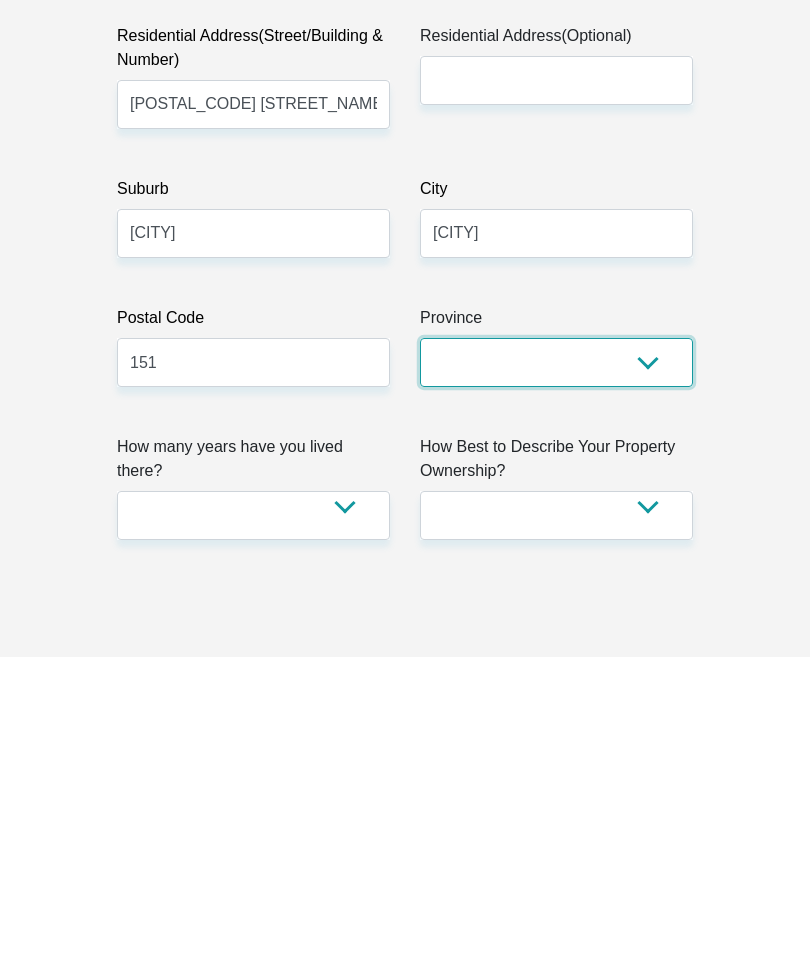 click on "Eastern Cape
Free State
Gauteng
KwaZulu-Natal
Limpopo
Mpumalanga
Northern Cape
North West
Western Cape" at bounding box center (556, 682) 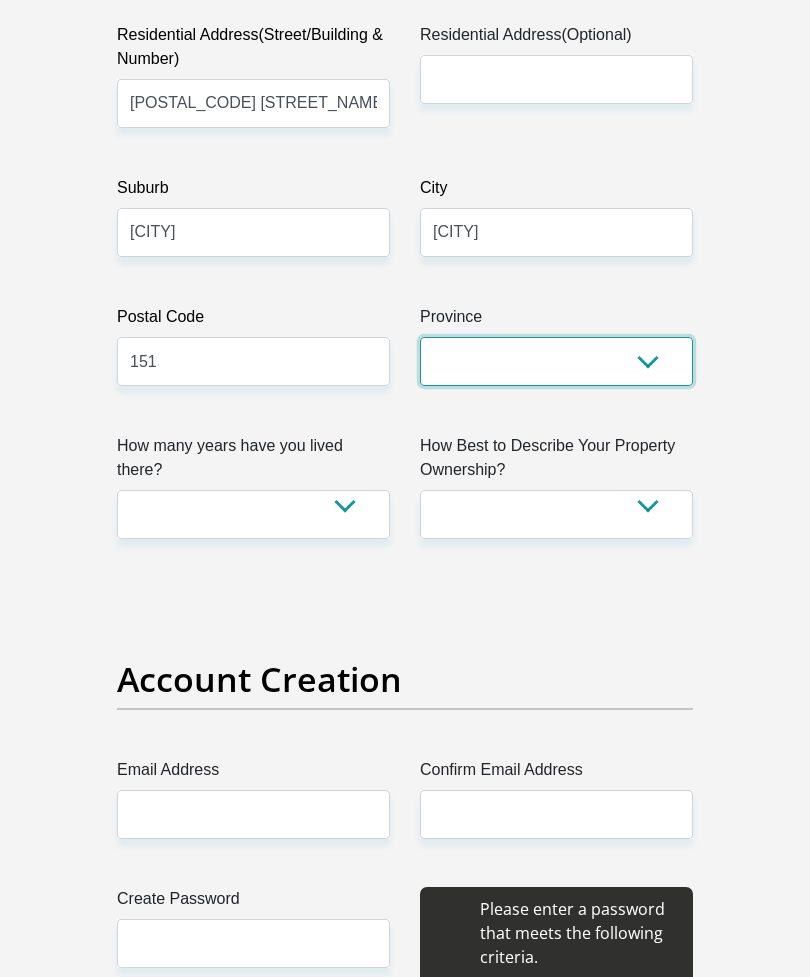 select on "Gauteng" 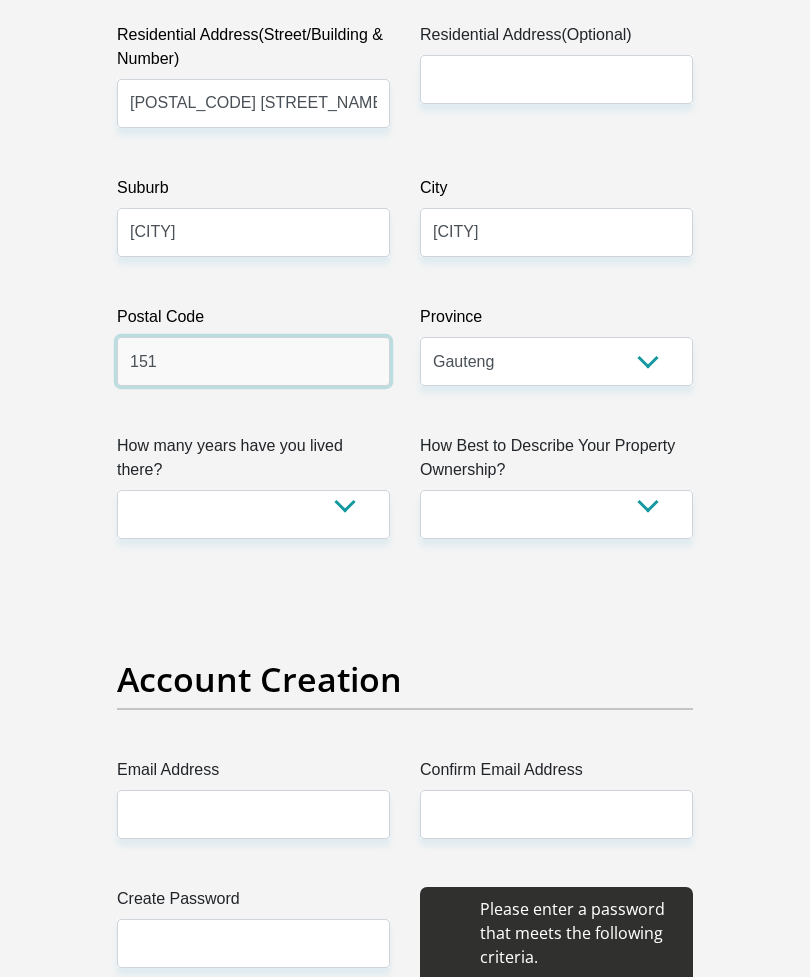 click on "151" at bounding box center (253, 361) 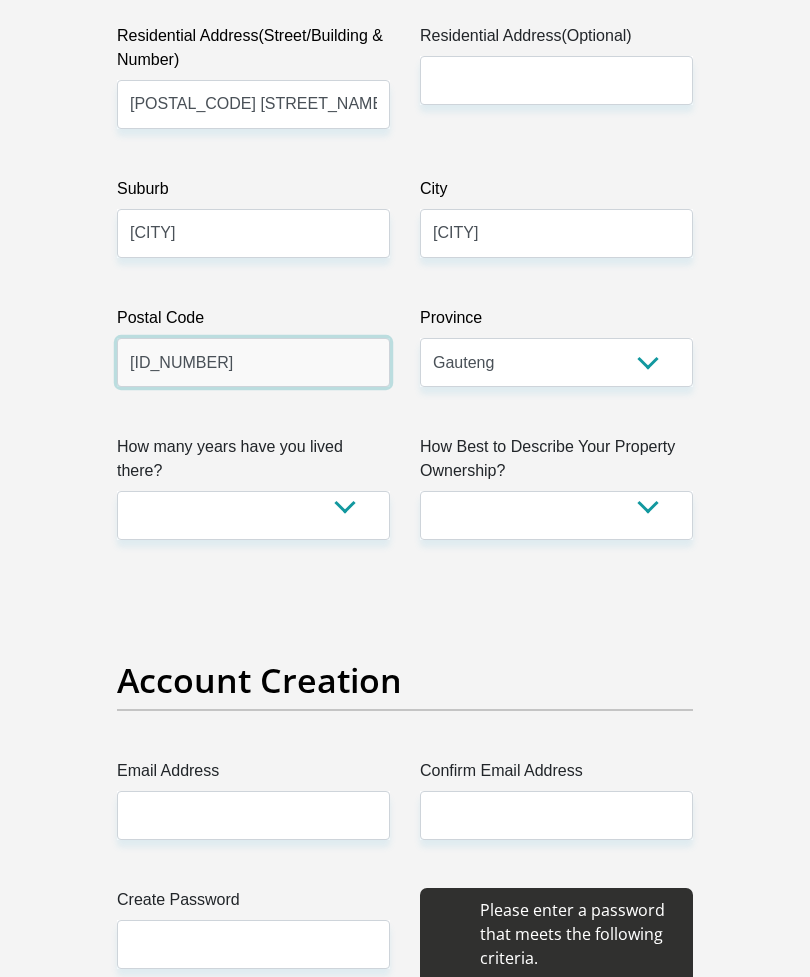 type on "1501" 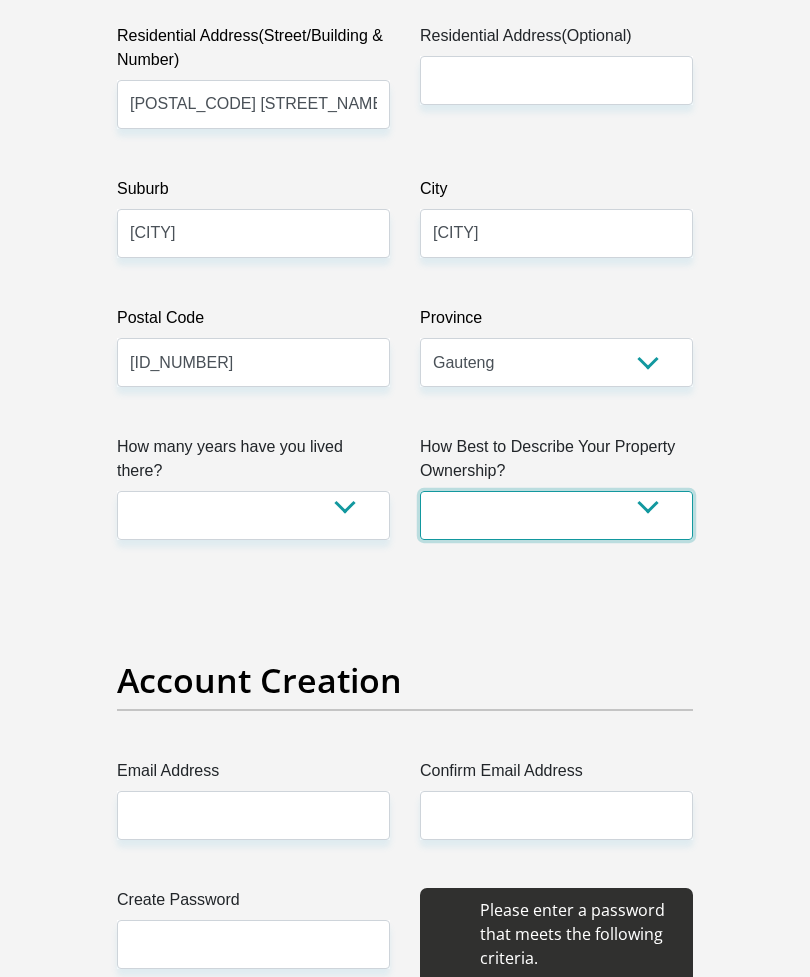 click on "Owned
Rented
Family Owned
Company Dwelling" at bounding box center (556, 515) 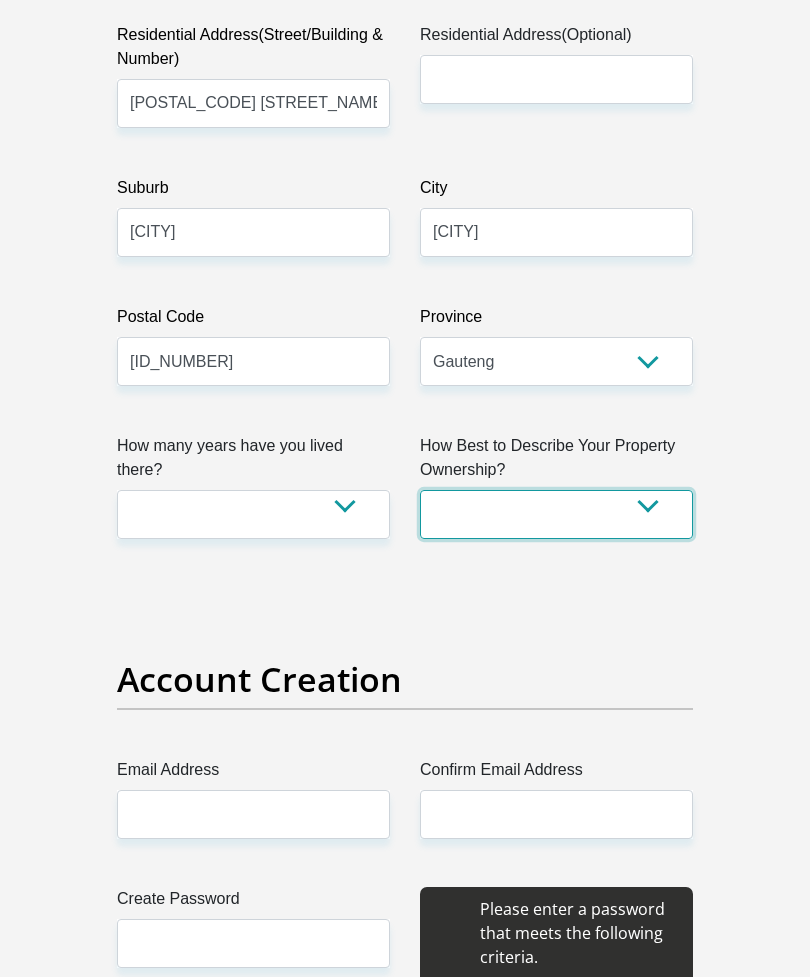 select on "parents" 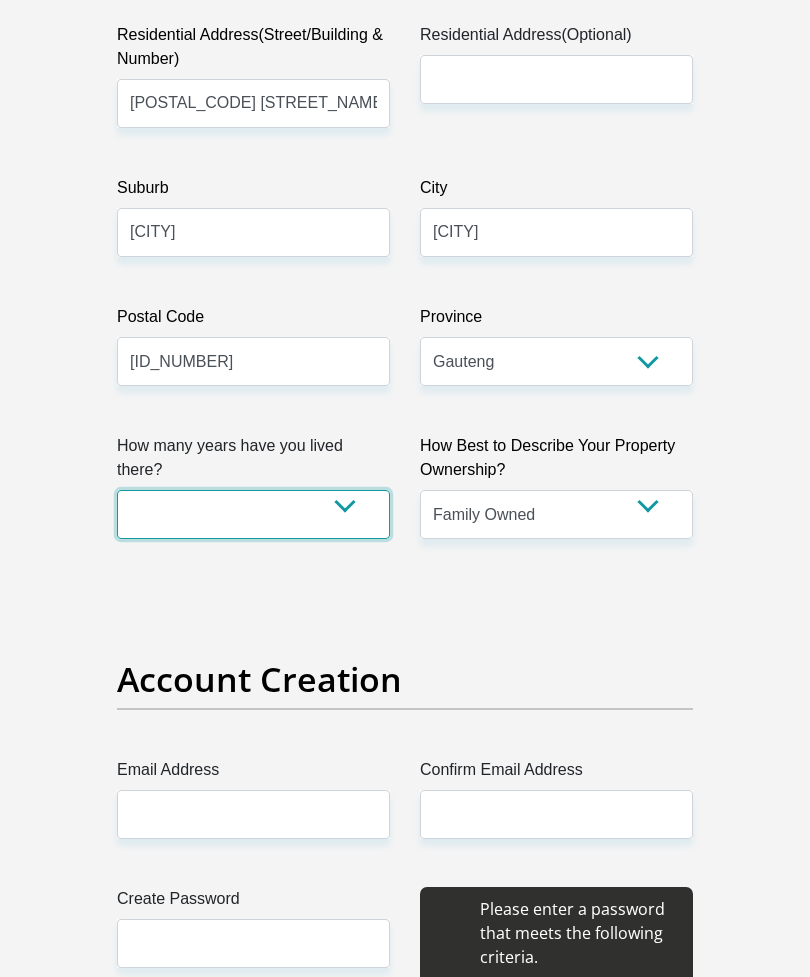 click on "less than 1 year
1-3 years
3-5 years
5+ years" at bounding box center [253, 514] 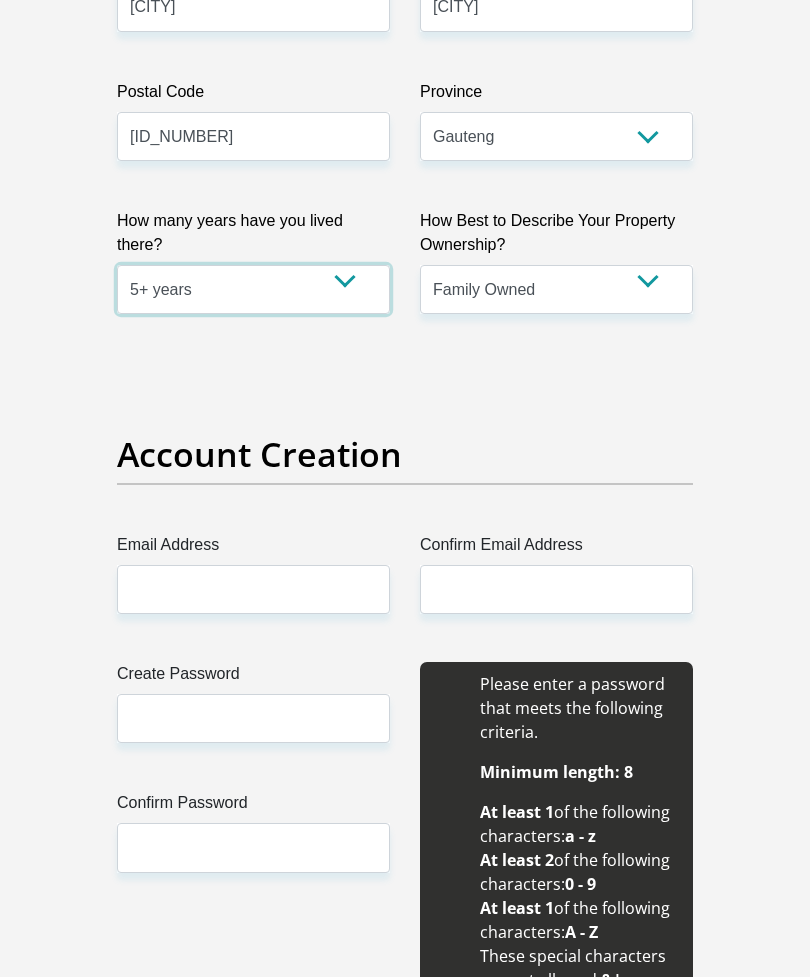 scroll, scrollTop: 1400, scrollLeft: 0, axis: vertical 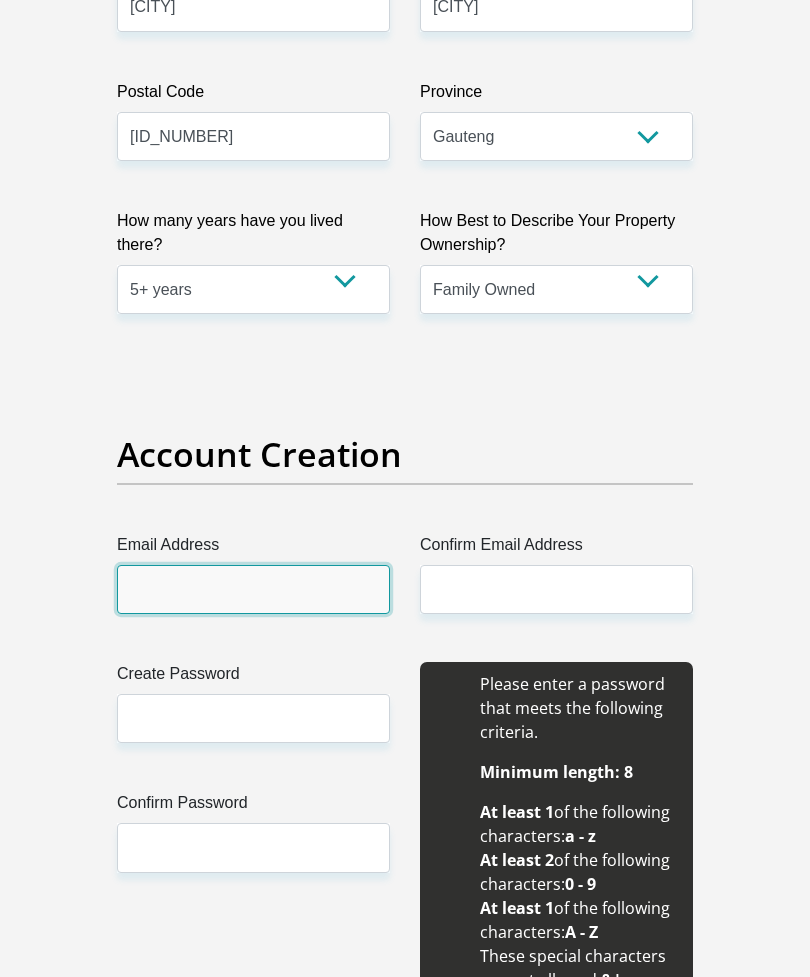 click on "Email Address" at bounding box center [253, 589] 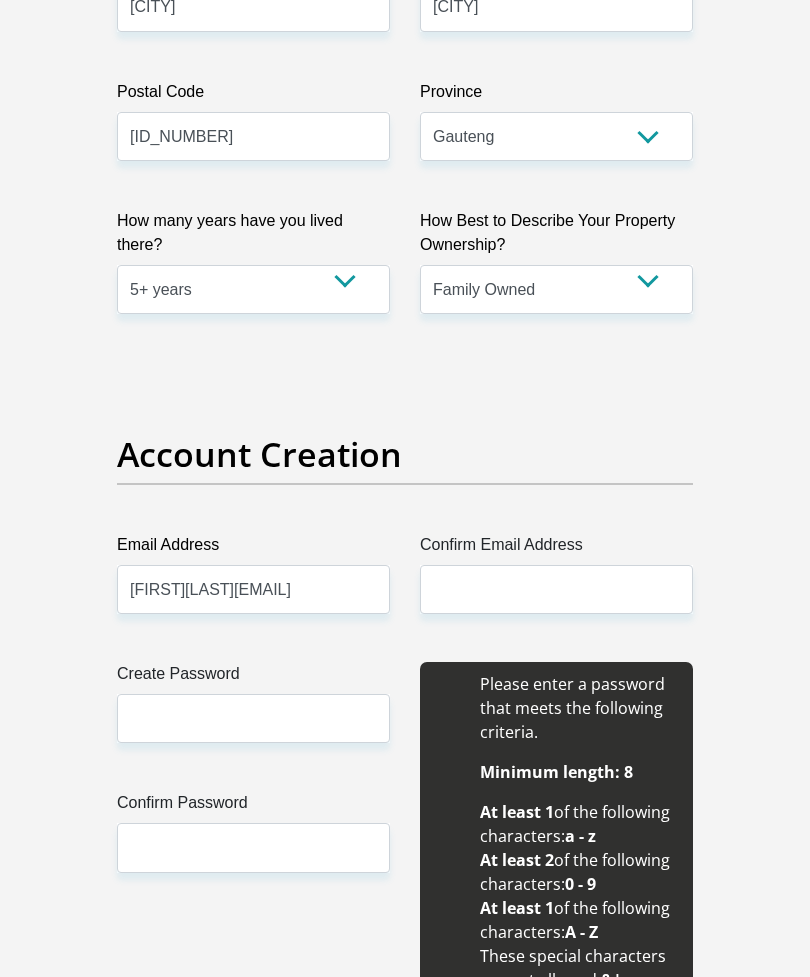 click on "Confirm Email Address" at bounding box center (556, 549) 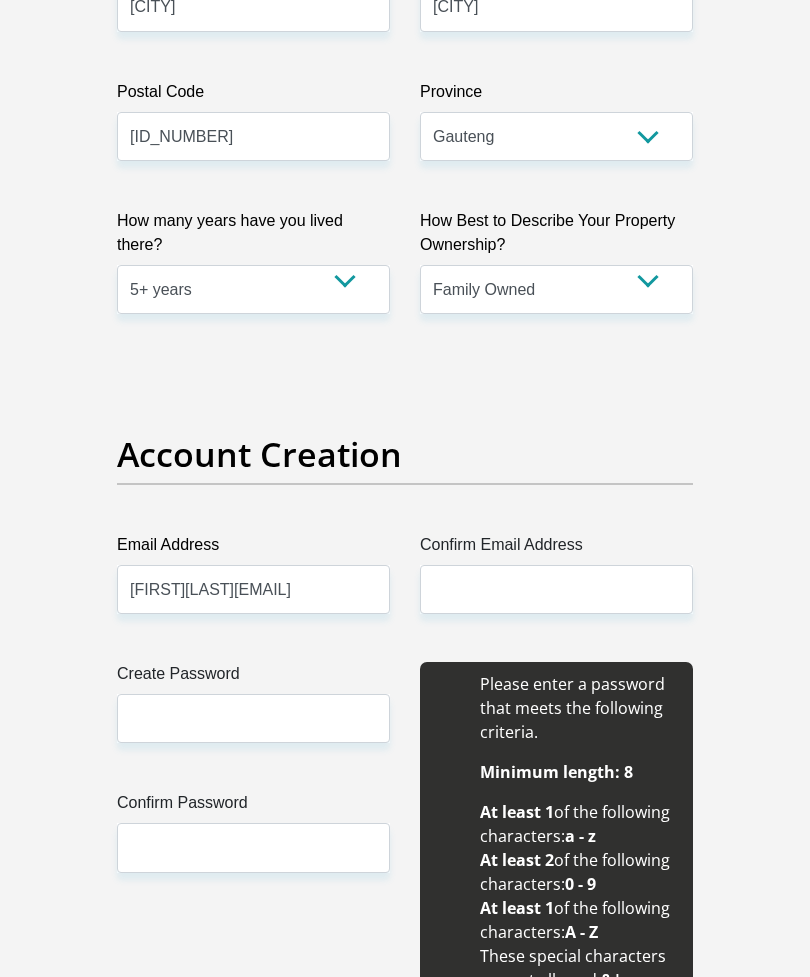 click on "Please enter a password that meets the following criteria.
Minimum length: 8
At least 1  of the following characters:  a - z
At least 2  of the following characters:  0 - 9
At least 1  of the following characters:  A - Z
These special characters are not allowed:  &|=[]%+^\'" at bounding box center [556, 852] 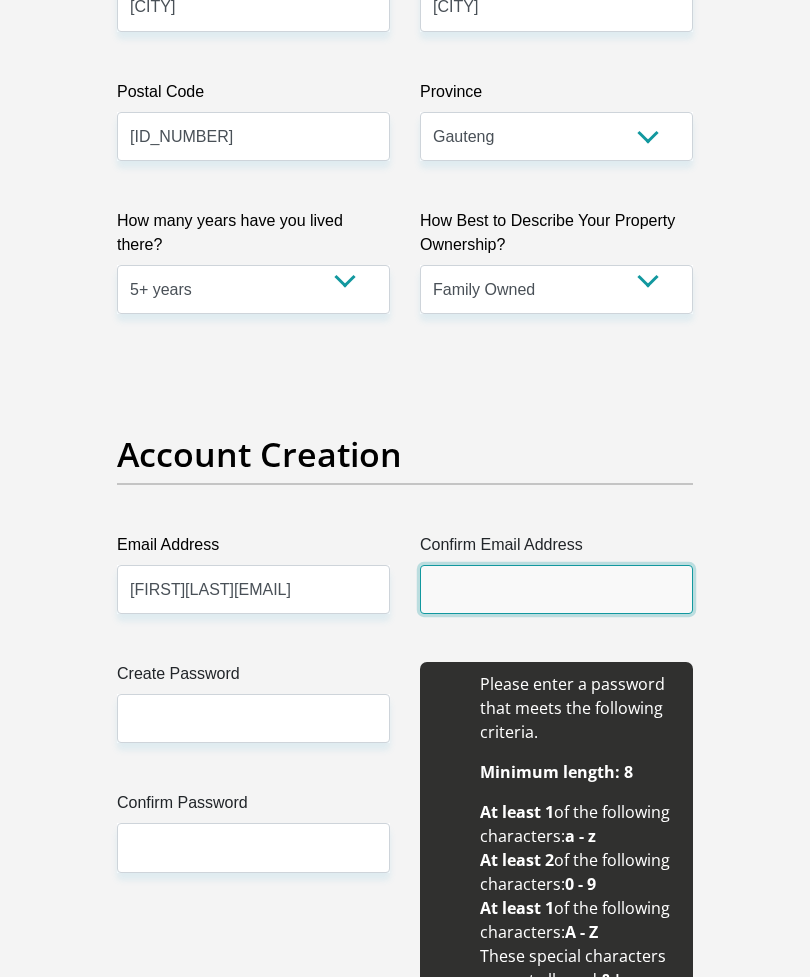 click on "Confirm Email Address" at bounding box center [556, 589] 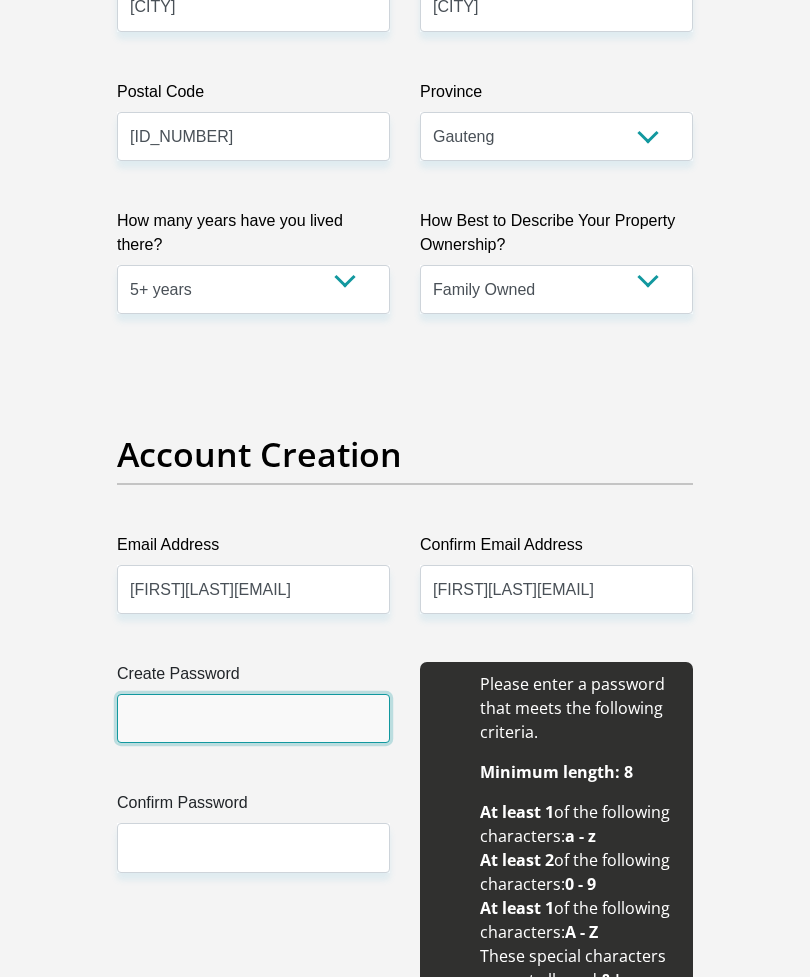 click on "Create Password" at bounding box center [253, 718] 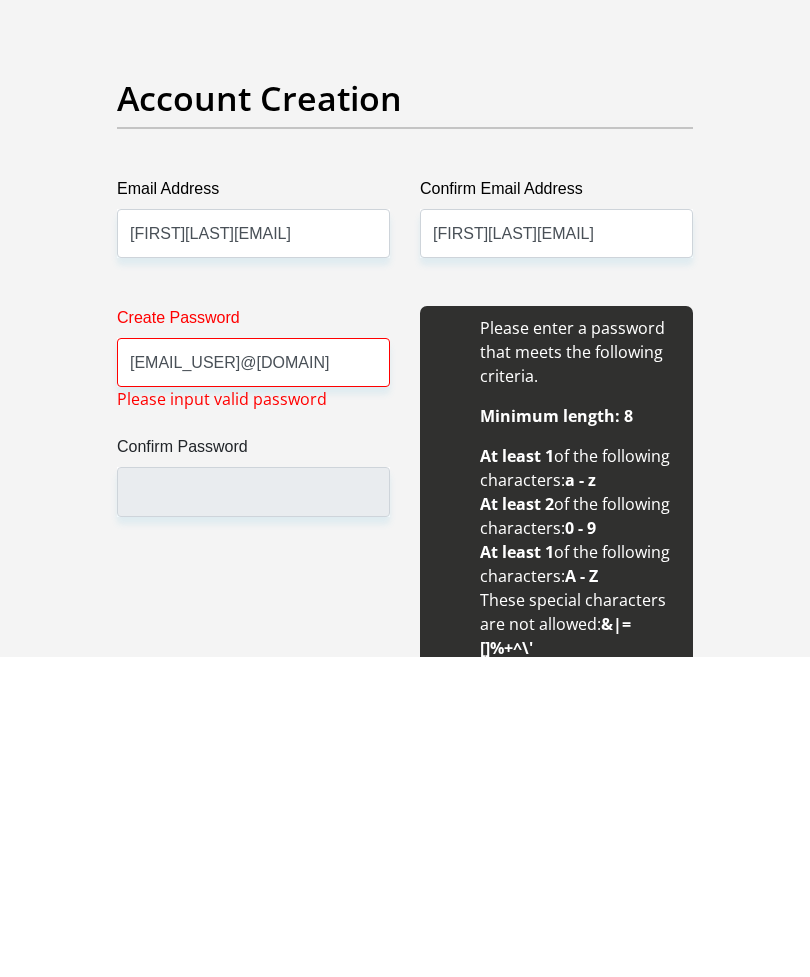 click on "Confirm Password" at bounding box center [253, 771] 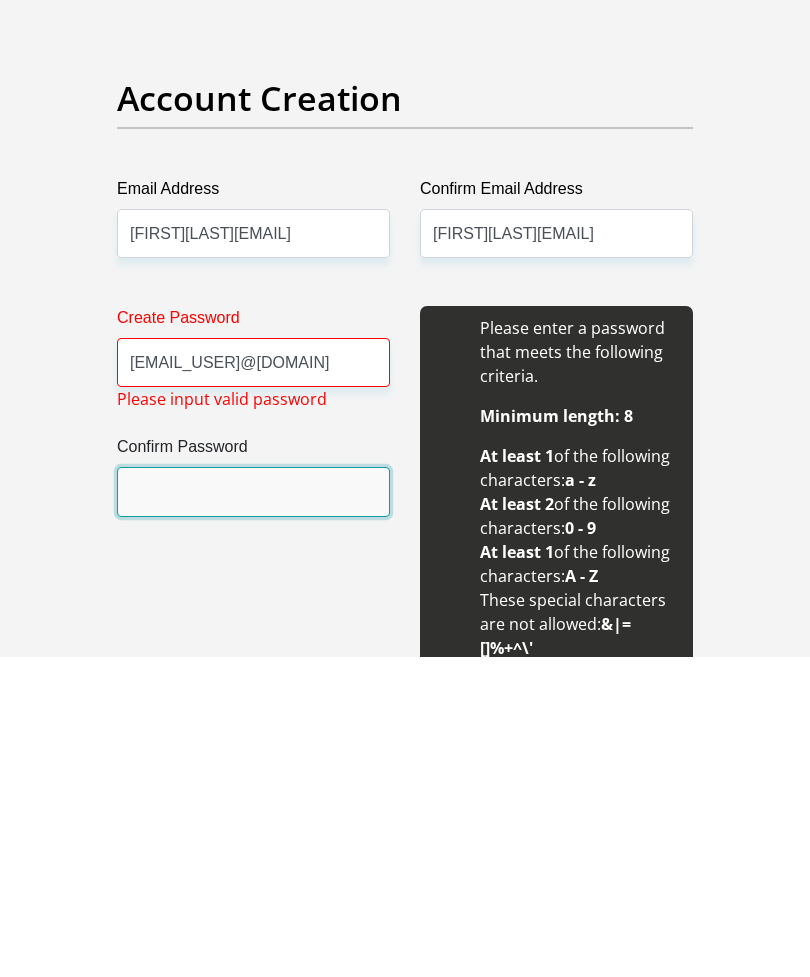 scroll, scrollTop: 1756, scrollLeft: 0, axis: vertical 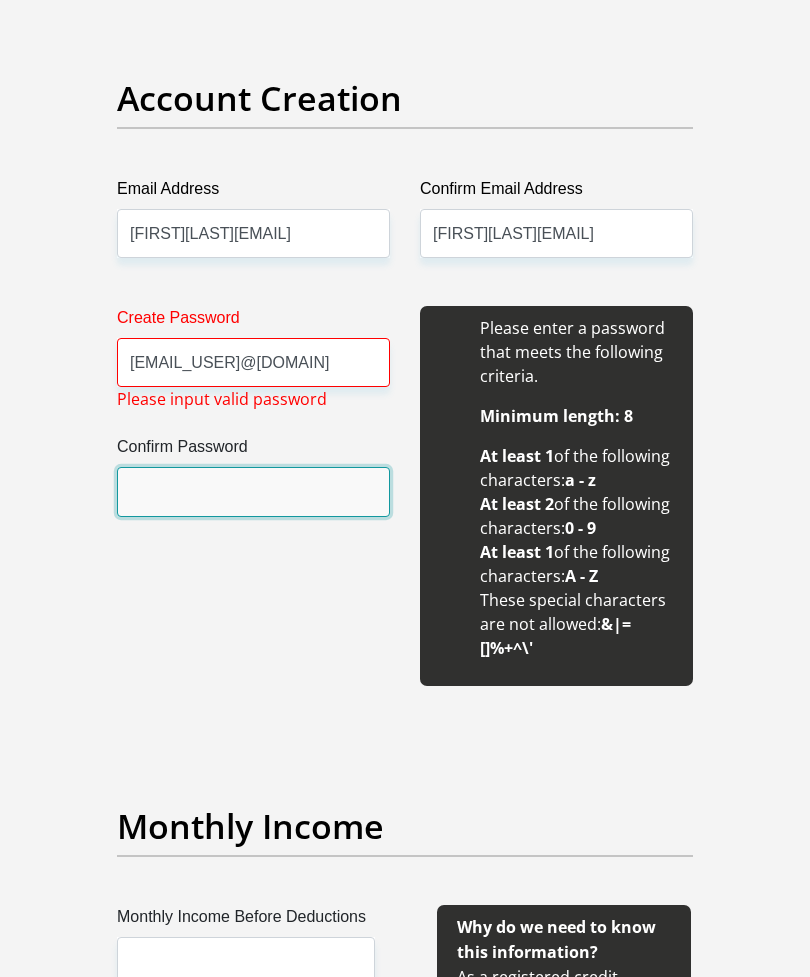 click on "Confirm Password" at bounding box center [253, 491] 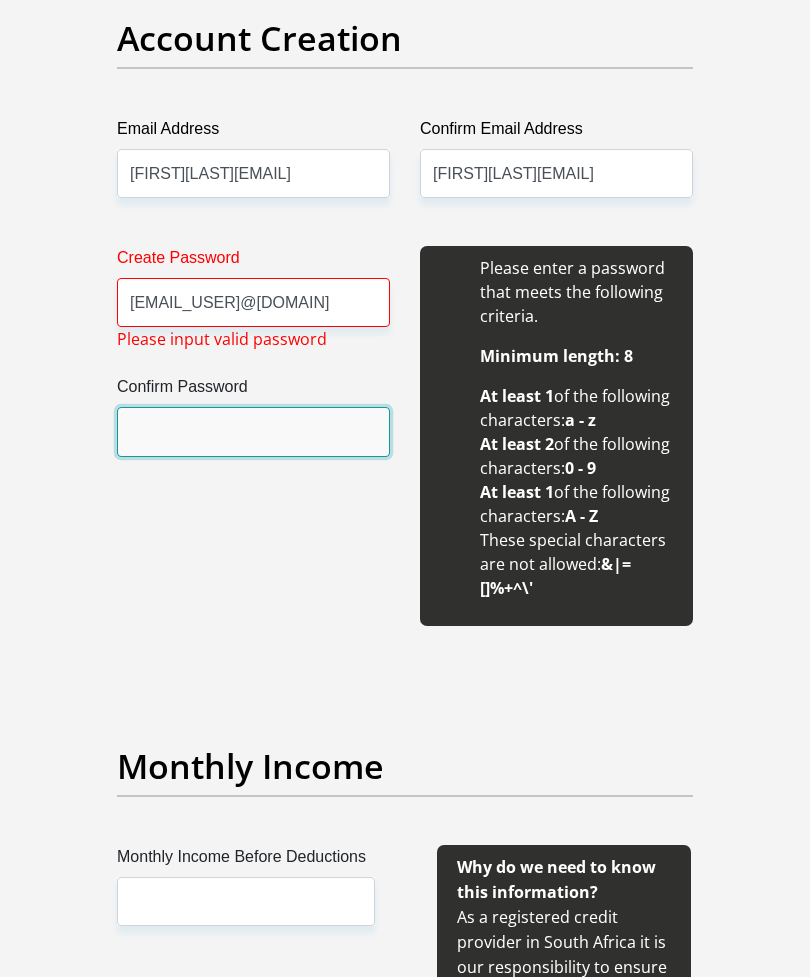 scroll, scrollTop: 1823, scrollLeft: 0, axis: vertical 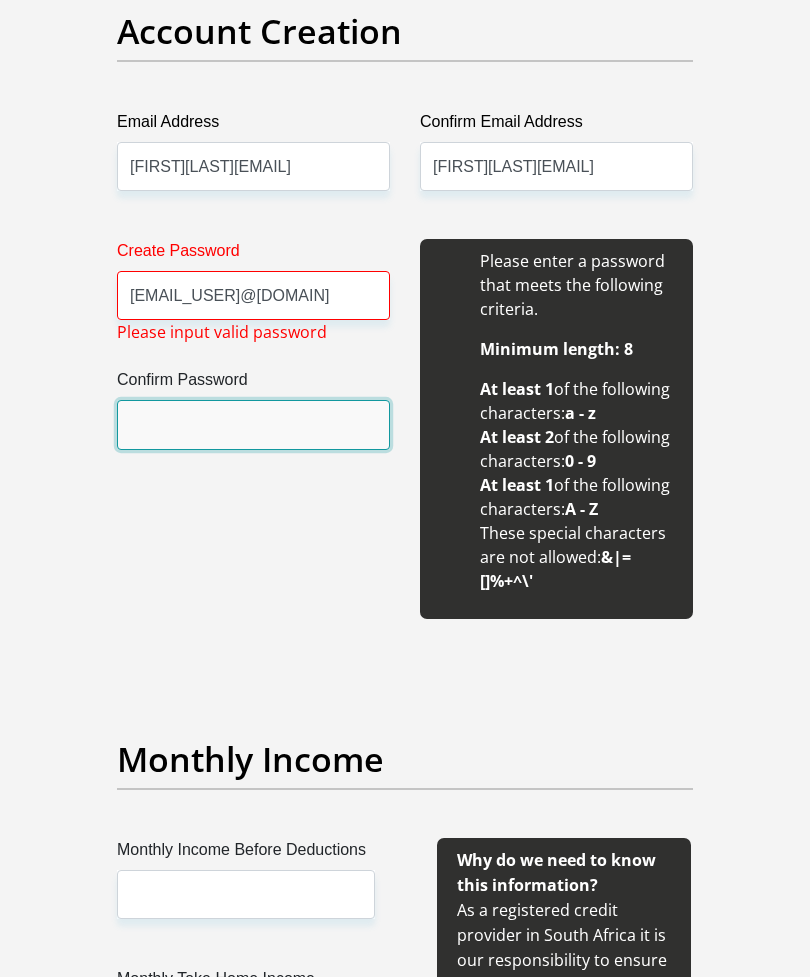 click on "Confirm Password" at bounding box center (253, 424) 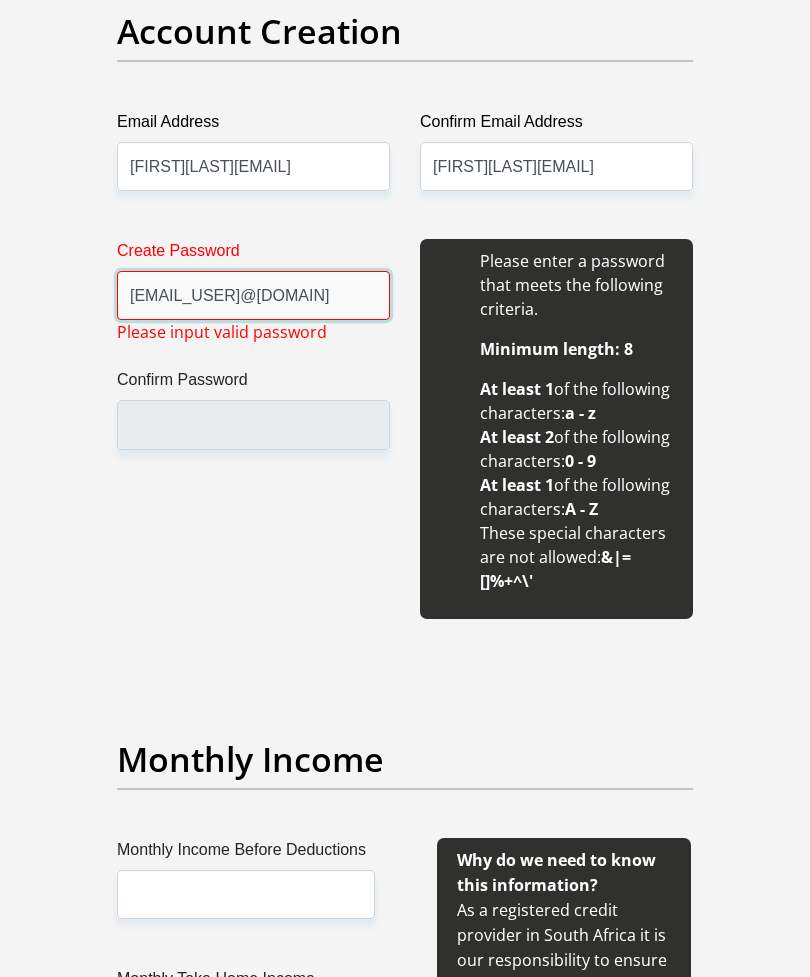 click on "Nokuthula@Radebe1" at bounding box center [253, 295] 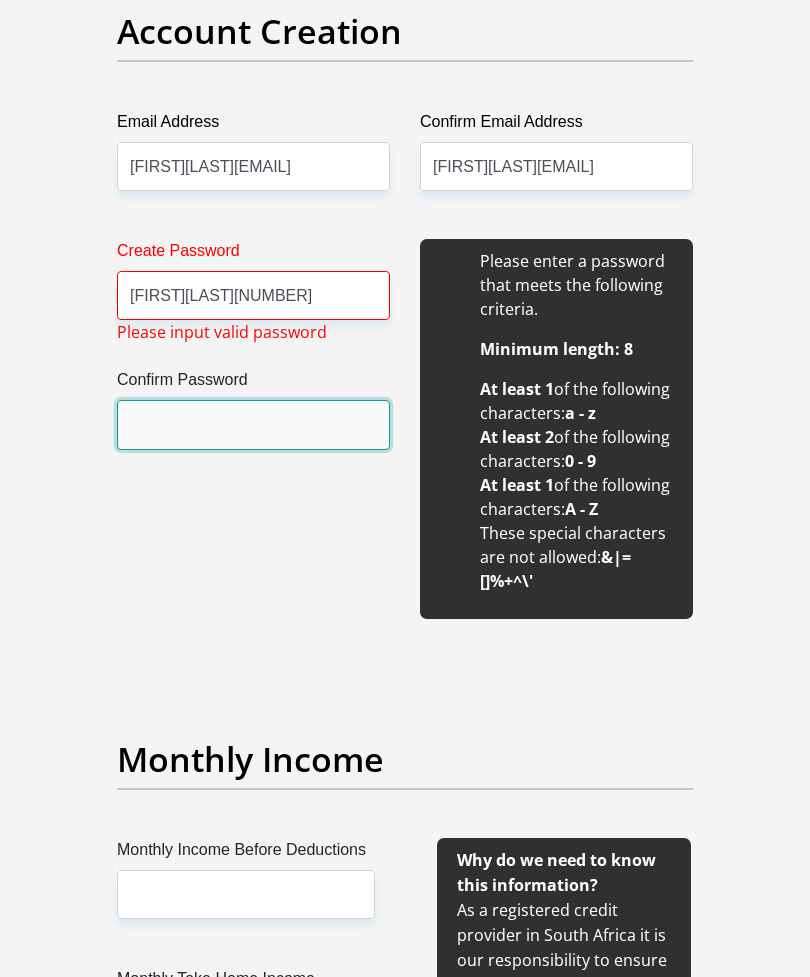 click on "Confirm Password" at bounding box center (253, 424) 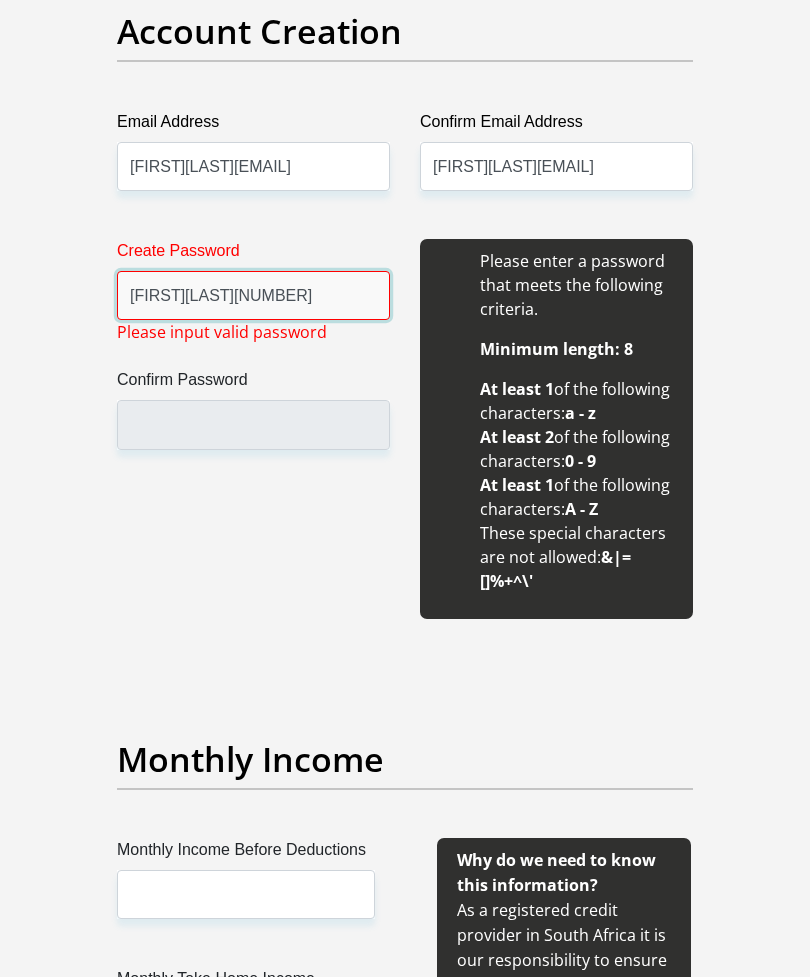 click on "NokuthulaRadebe1" at bounding box center [253, 295] 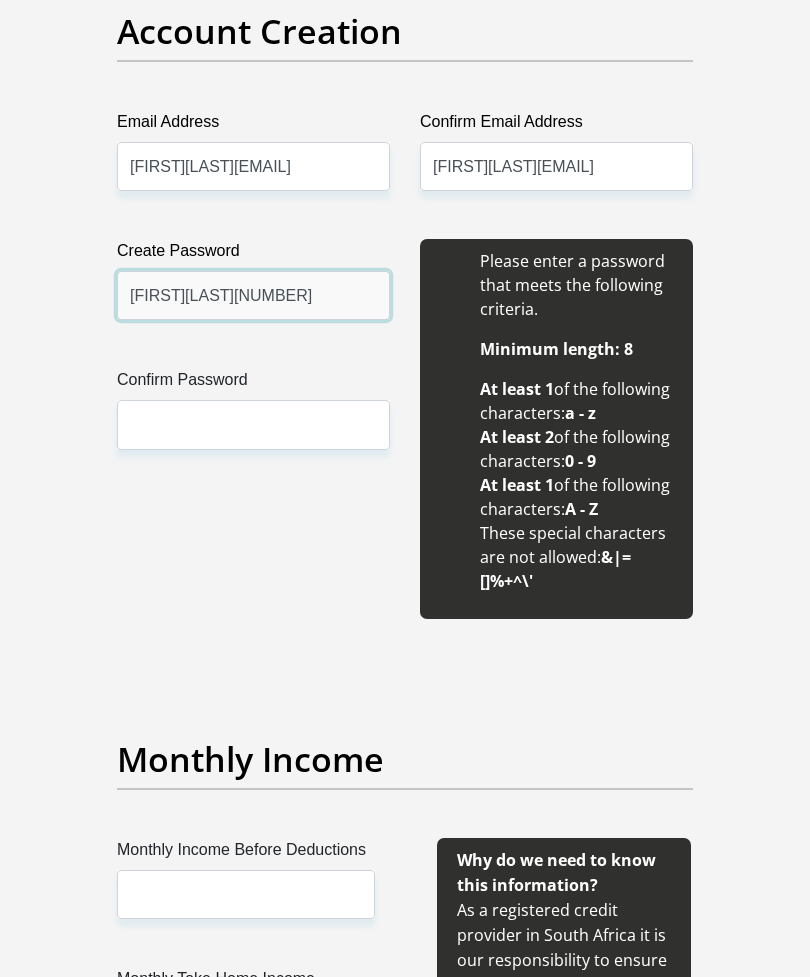 type on "NokuthulaRadebe10" 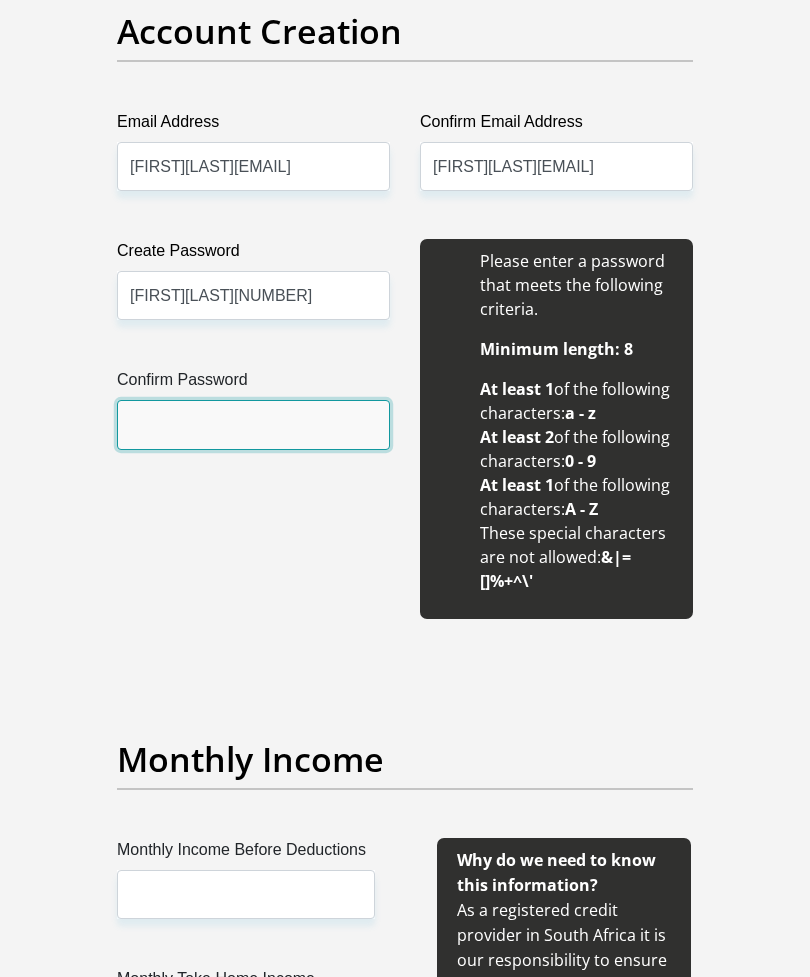 click on "Confirm Password" at bounding box center (253, 424) 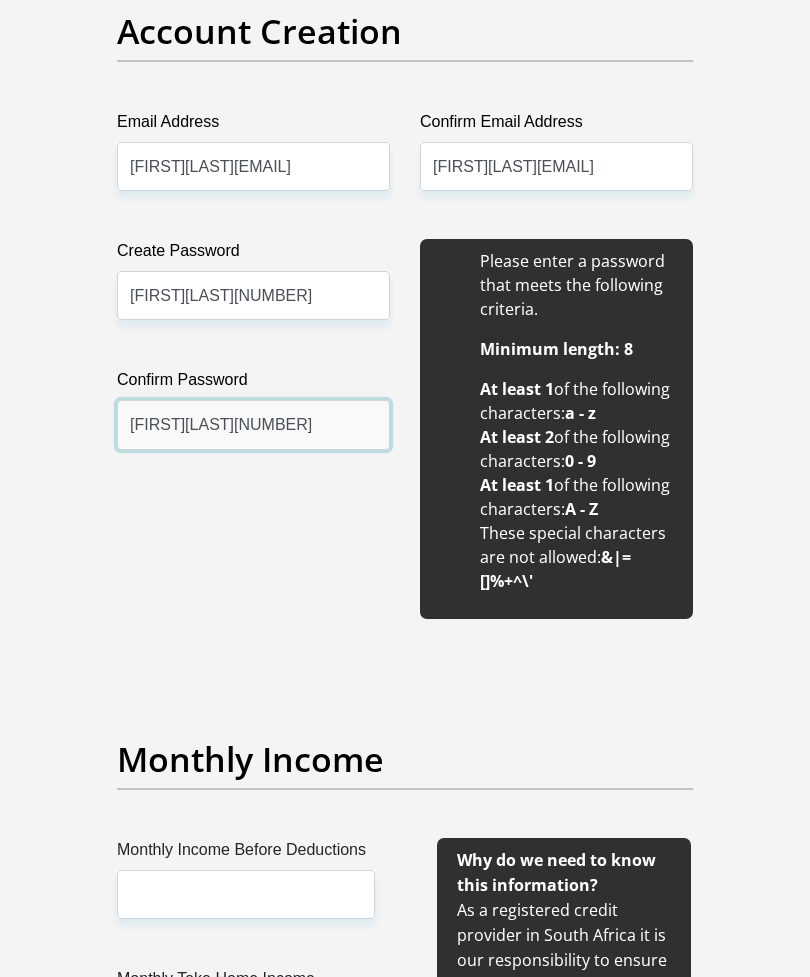 scroll, scrollTop: 1879, scrollLeft: 0, axis: vertical 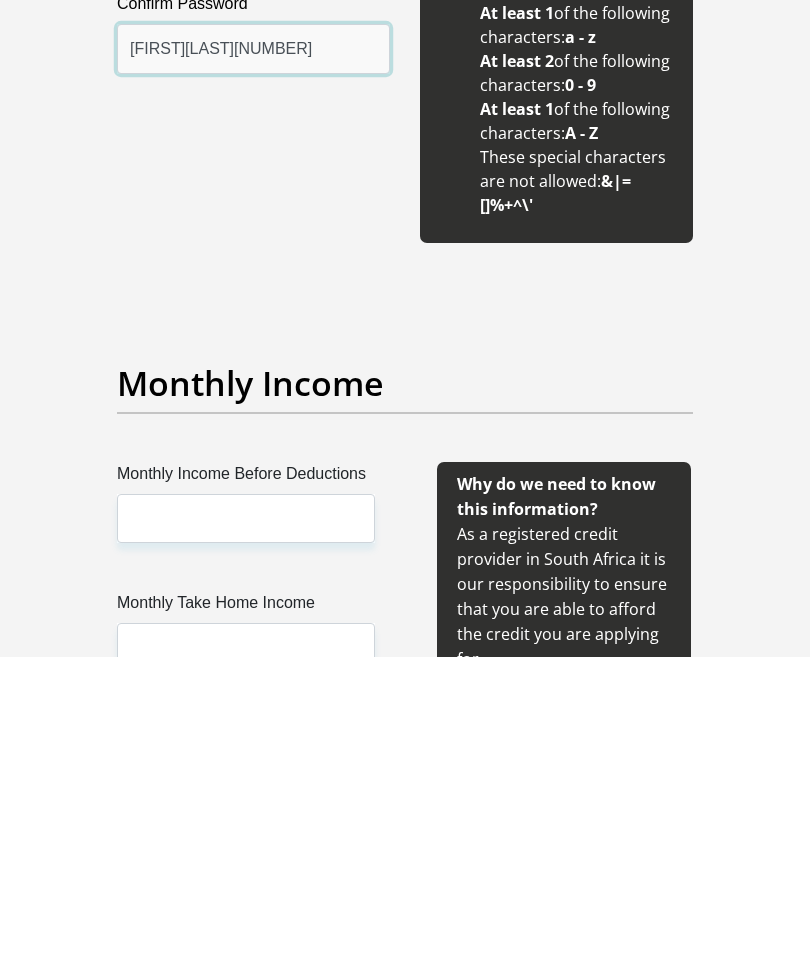 type on "NokuthulaRadebe10" 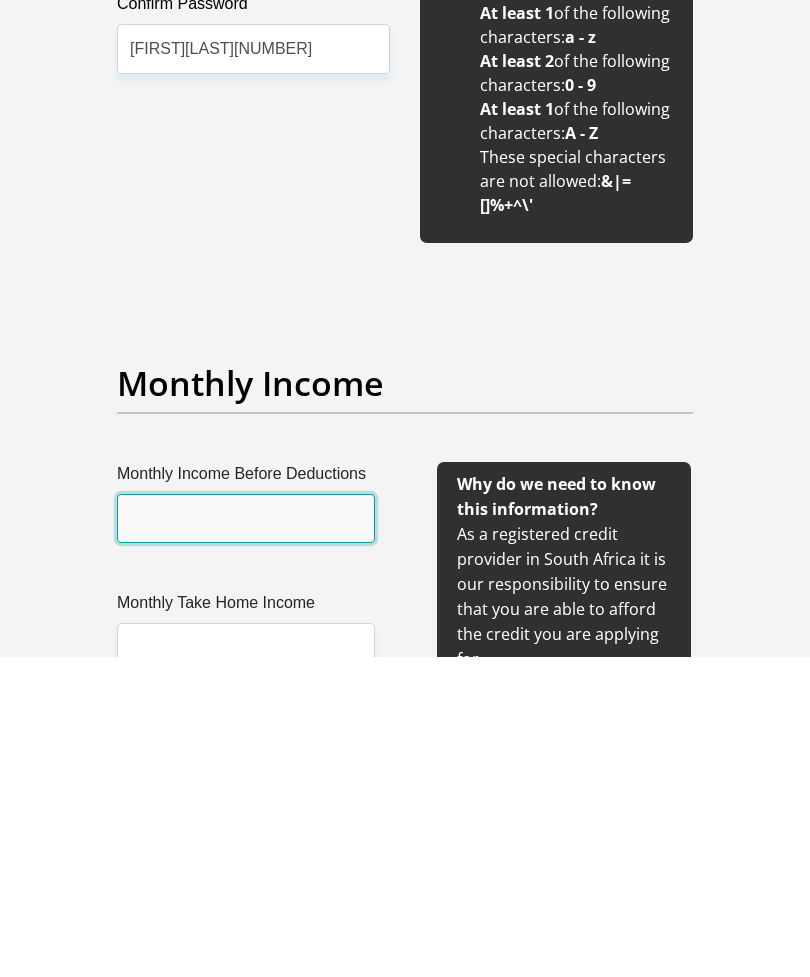 click on "Monthly Income Before Deductions" at bounding box center [246, 838] 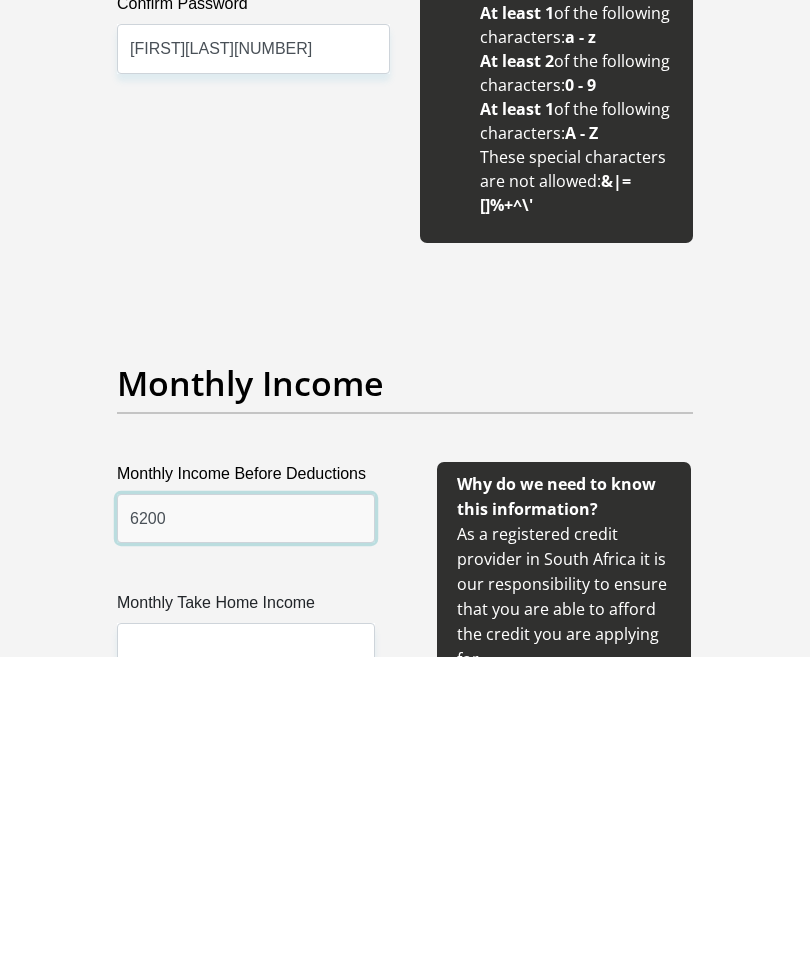 type on "6200" 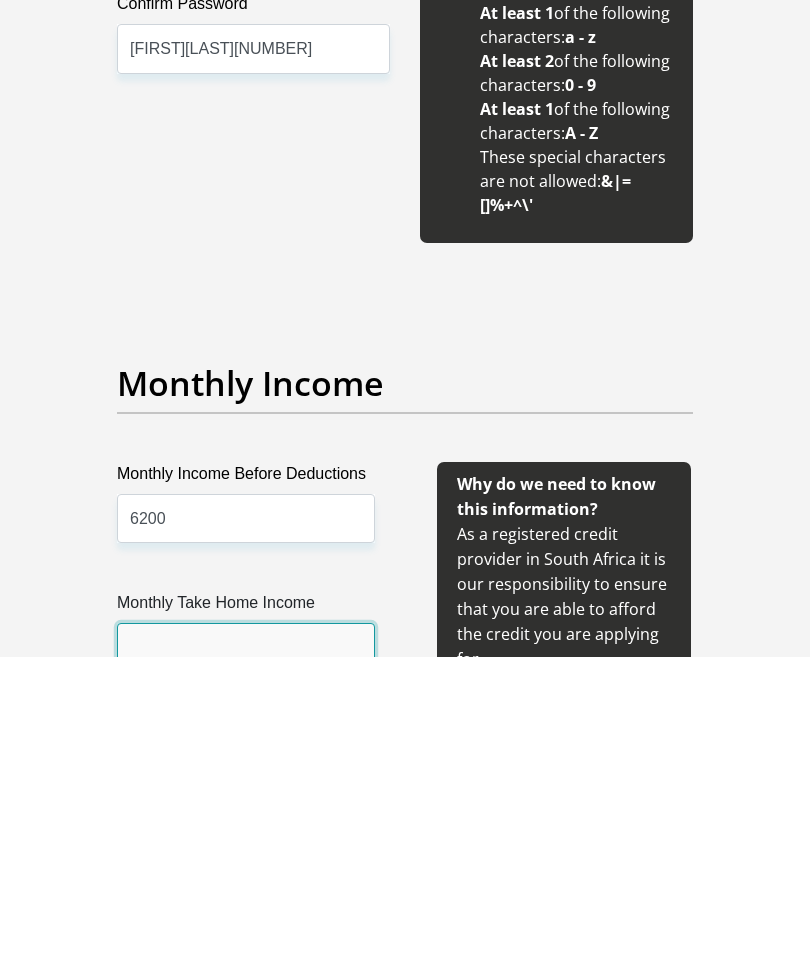 click on "Monthly Take Home Income" at bounding box center [246, 967] 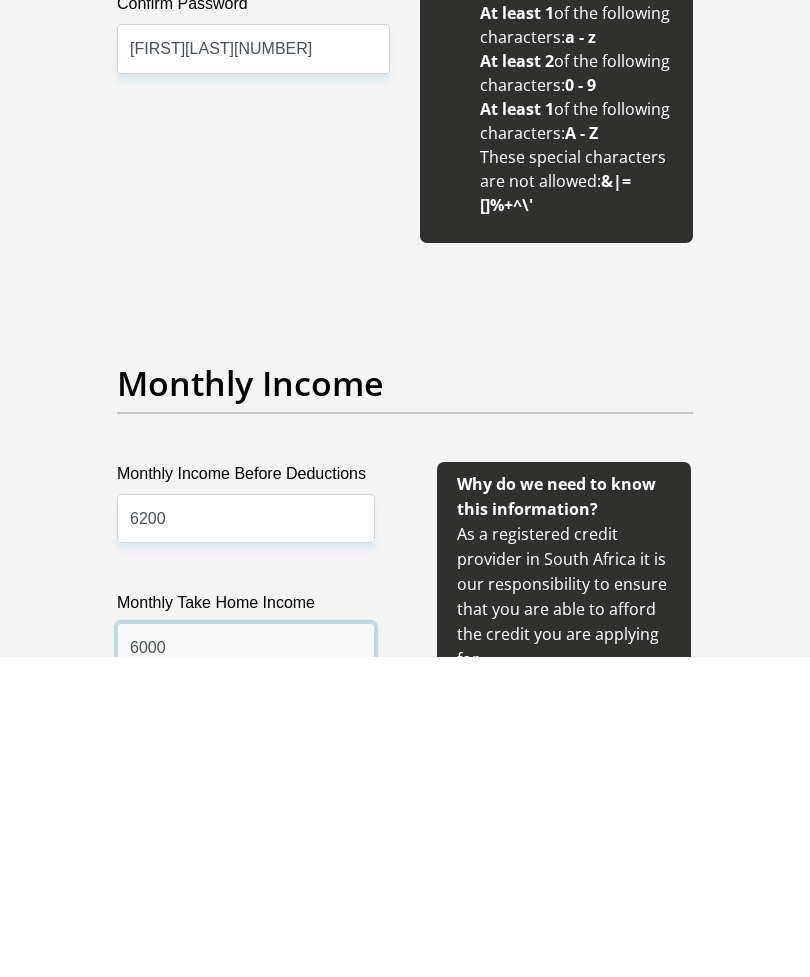 type on "6000" 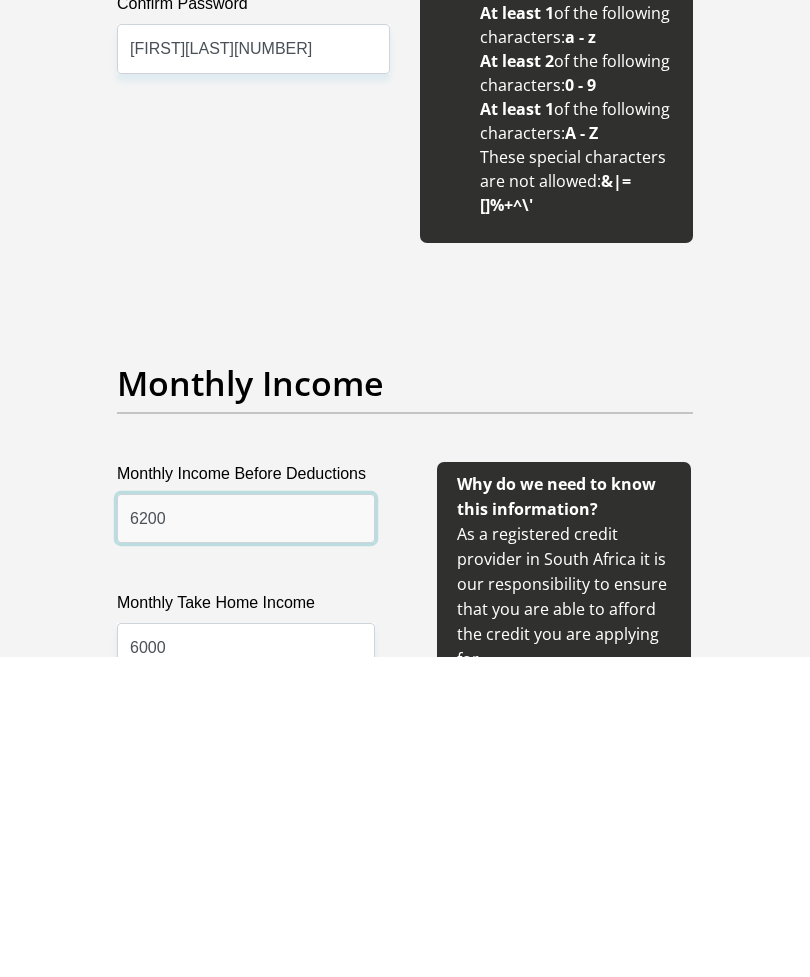 click on "6200" at bounding box center (246, 838) 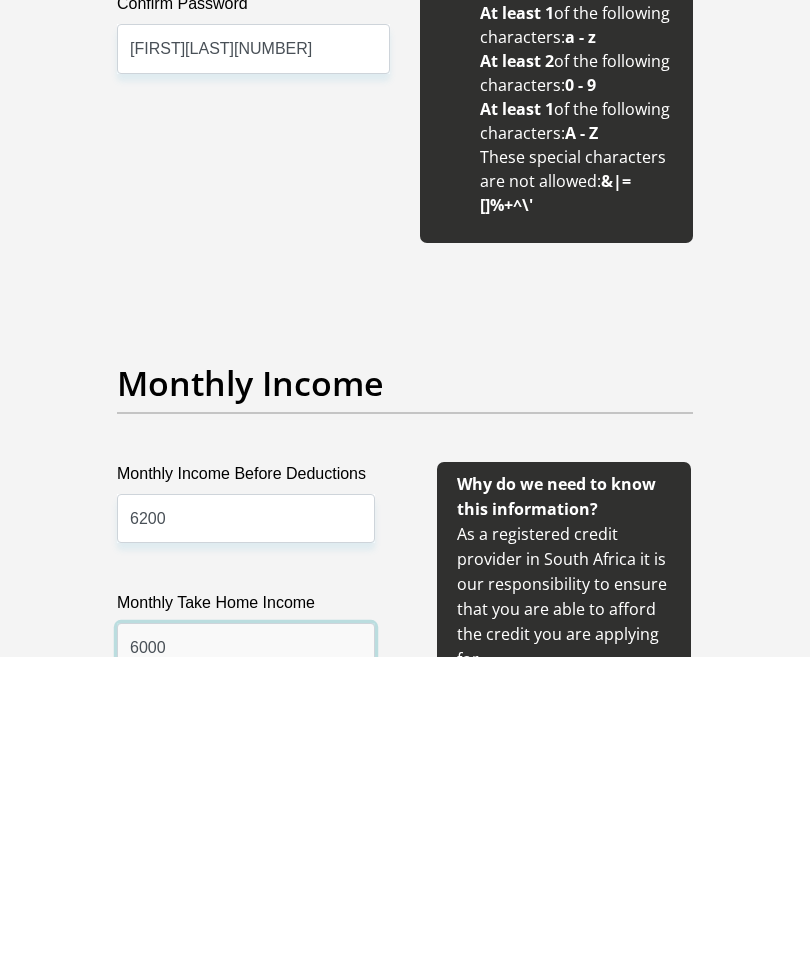 click on "6000" at bounding box center [246, 967] 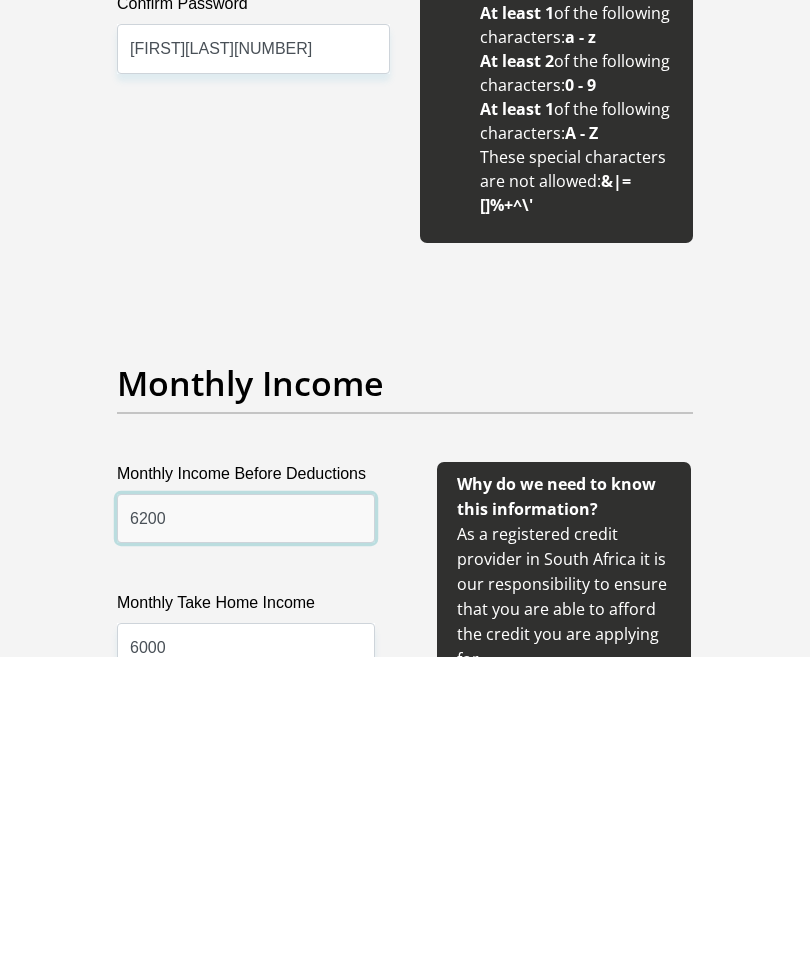 click on "6200" at bounding box center (246, 838) 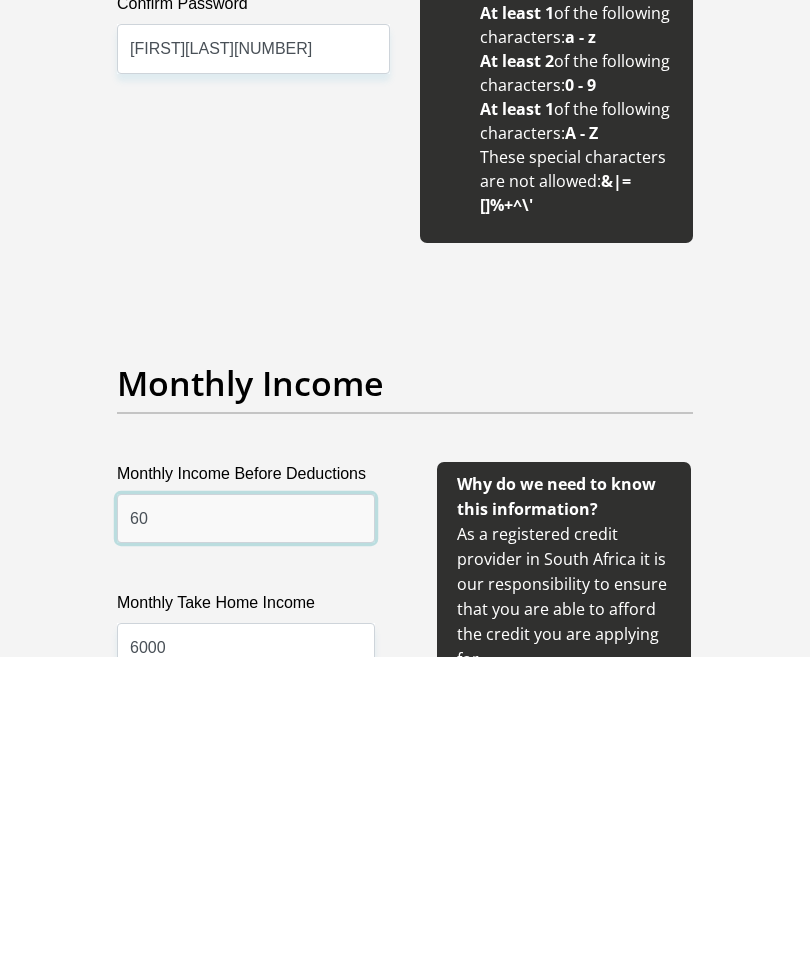 click on "60" at bounding box center [246, 838] 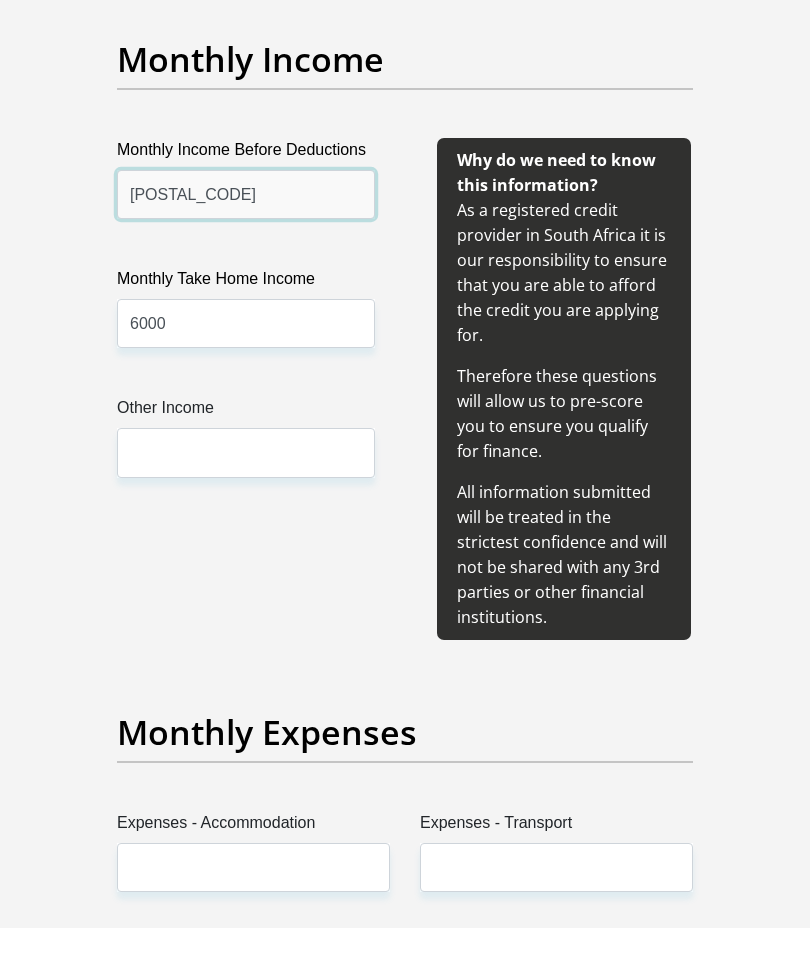 scroll, scrollTop: 2498, scrollLeft: 0, axis: vertical 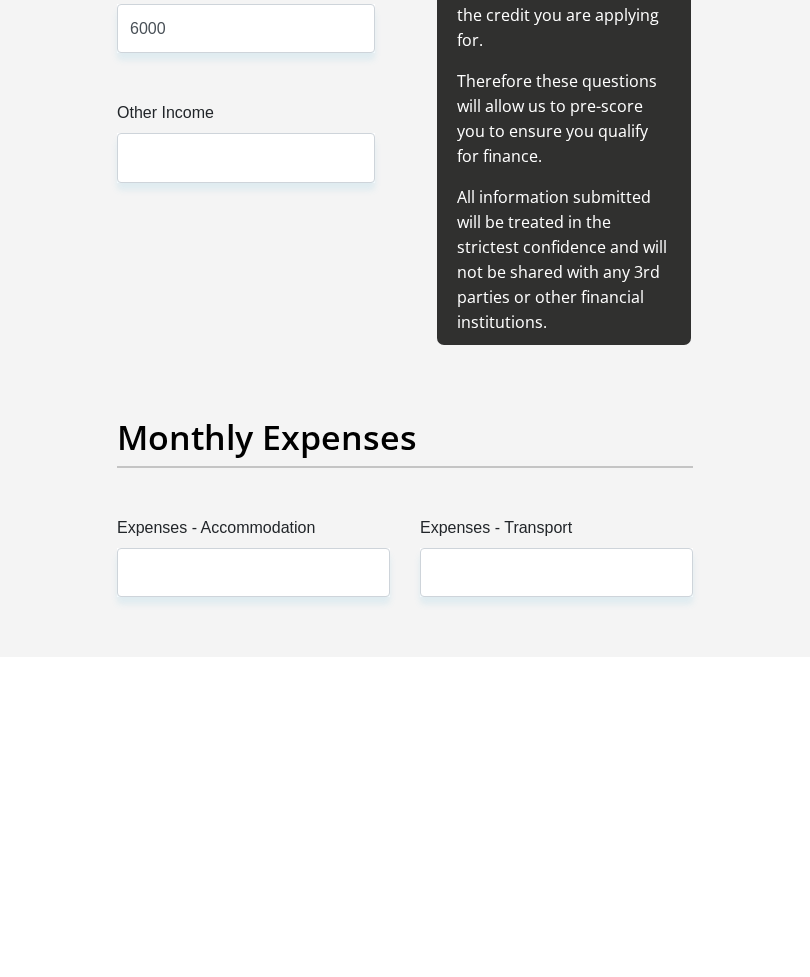 type on "6100" 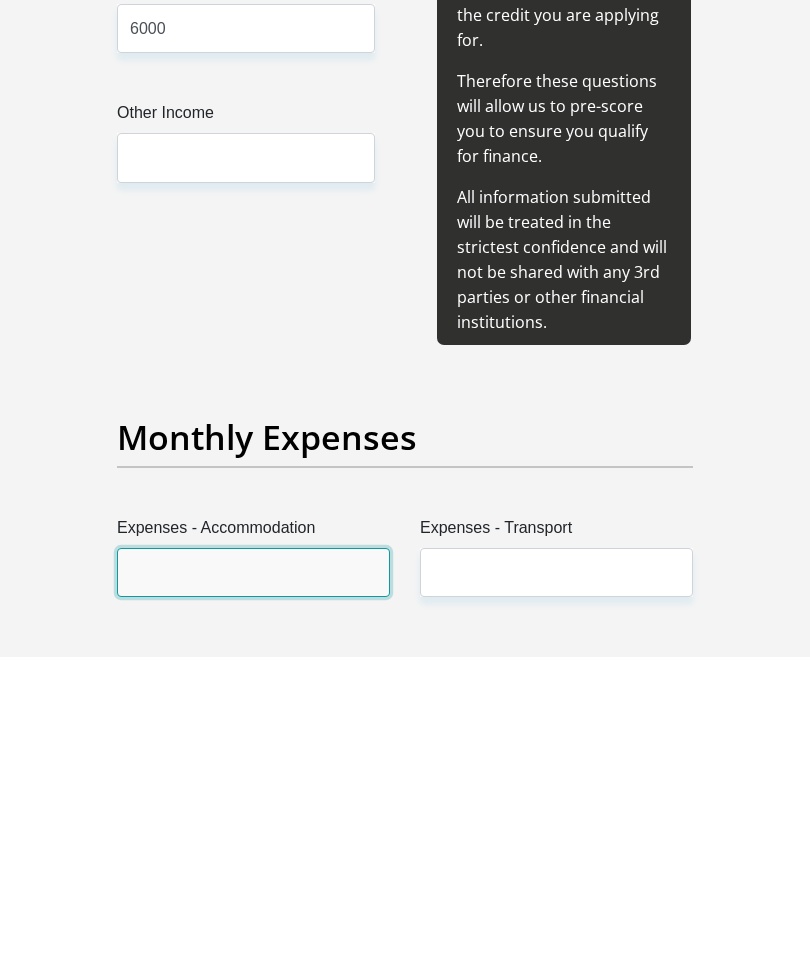 click on "Expenses - Accommodation" at bounding box center (253, 892) 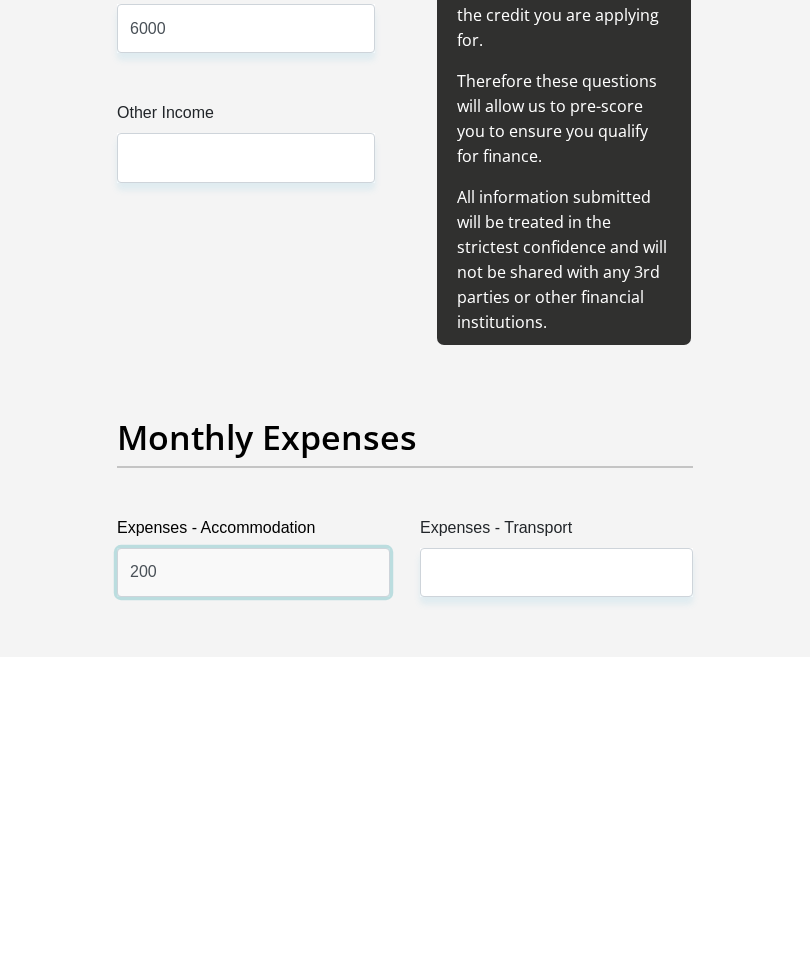 type on "200" 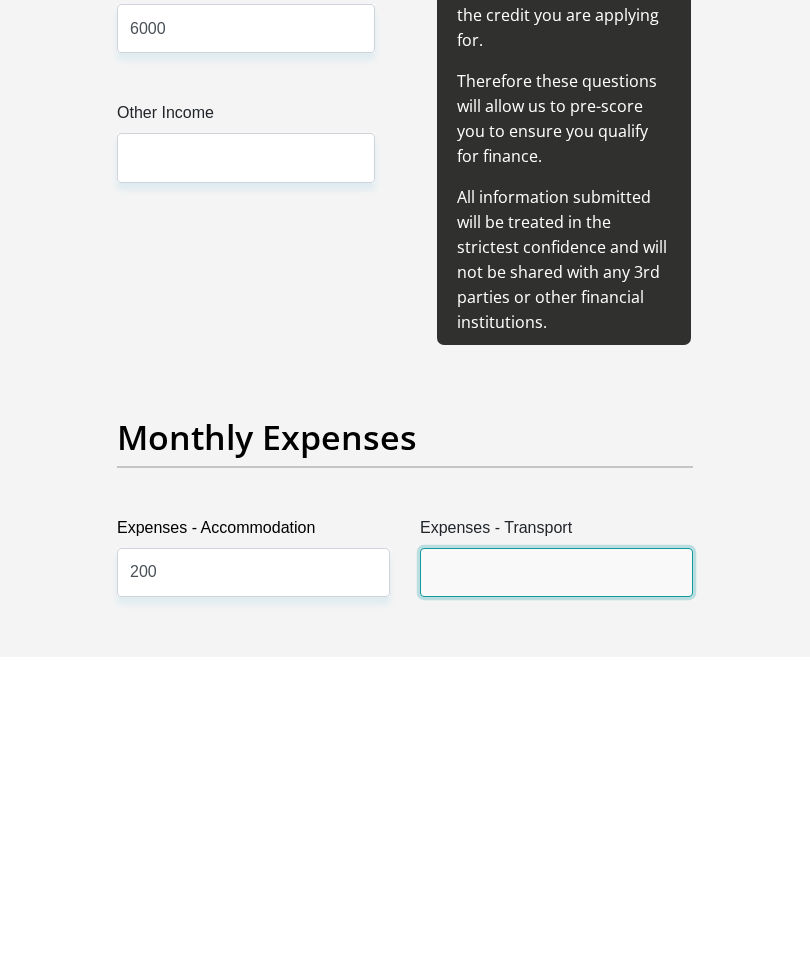 click on "Expenses - Transport" at bounding box center (556, 892) 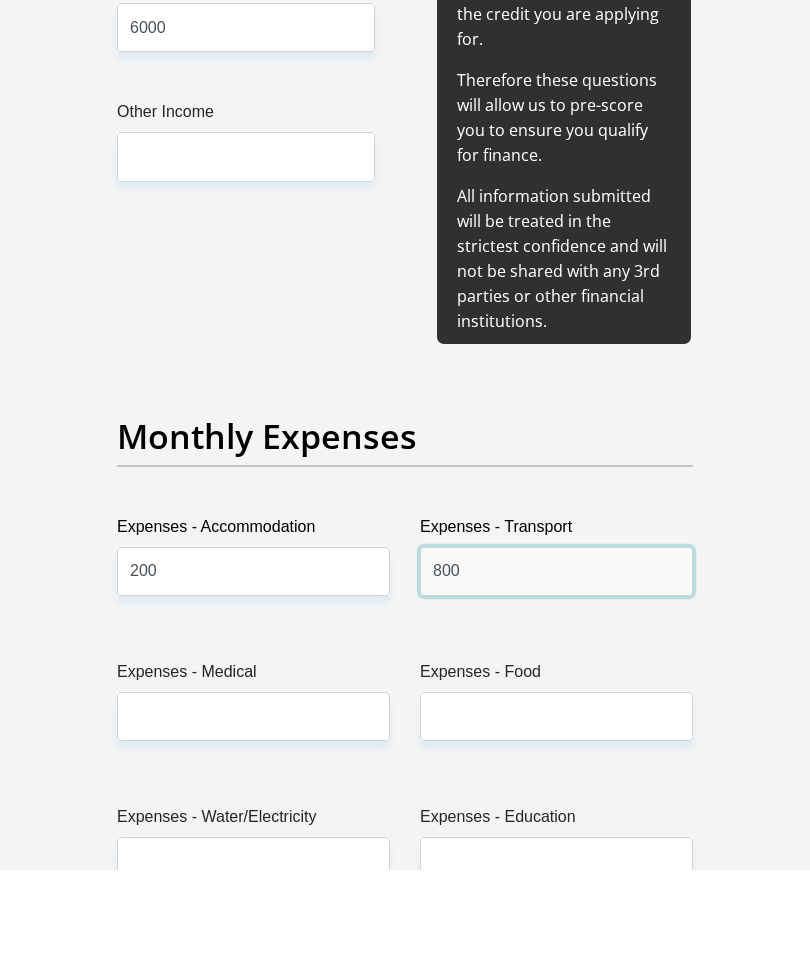 scroll, scrollTop: 2720, scrollLeft: 0, axis: vertical 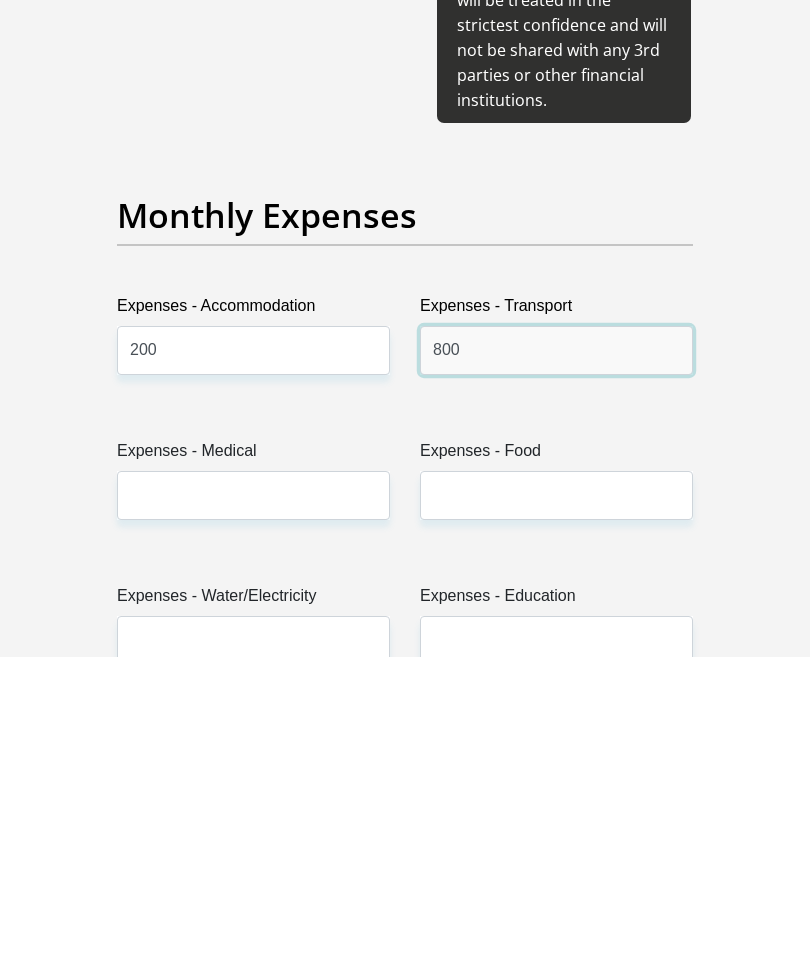 type on "800" 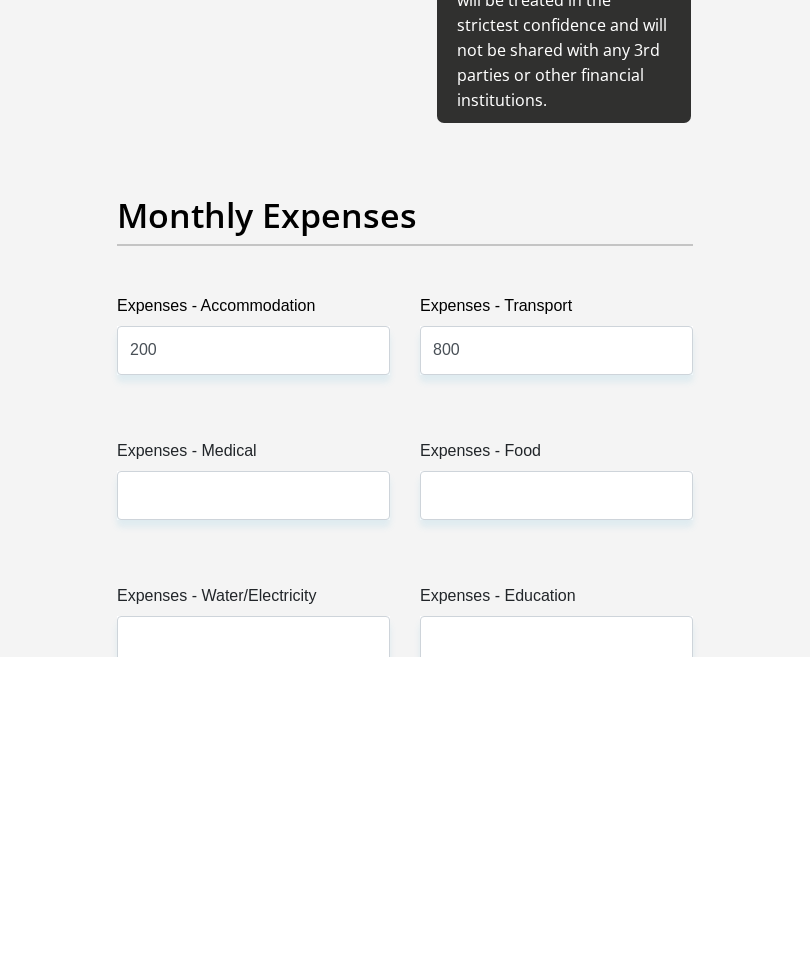 click on "Expenses - Medical" at bounding box center [253, 815] 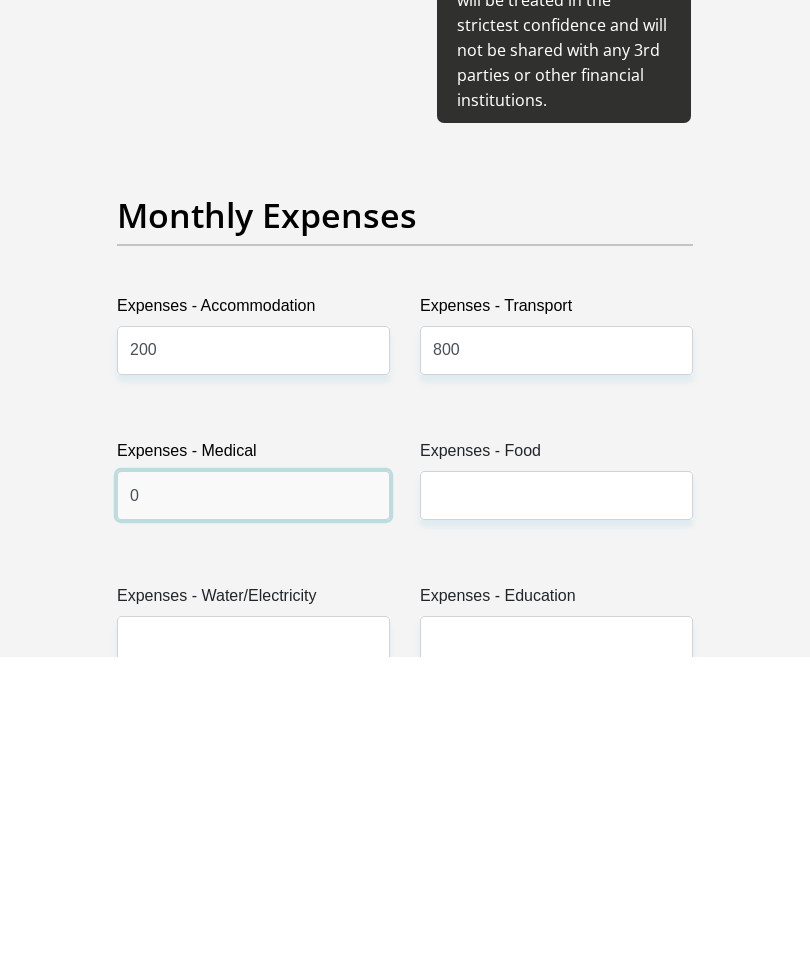 type on "0" 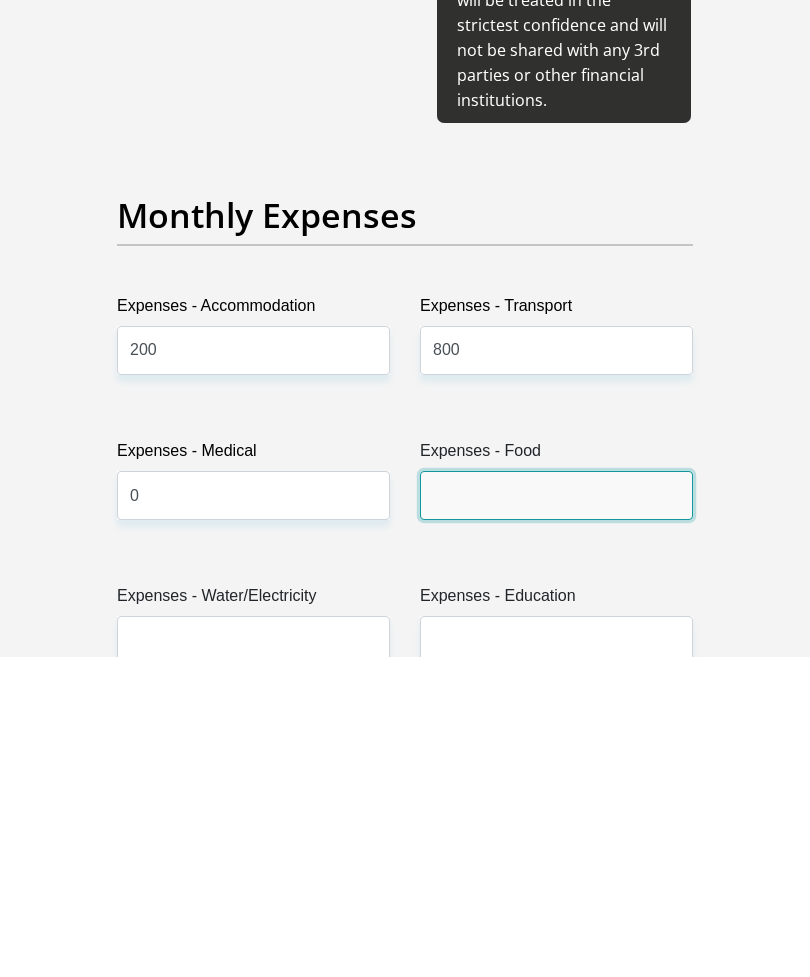 click on "Expenses - Food" at bounding box center (556, 815) 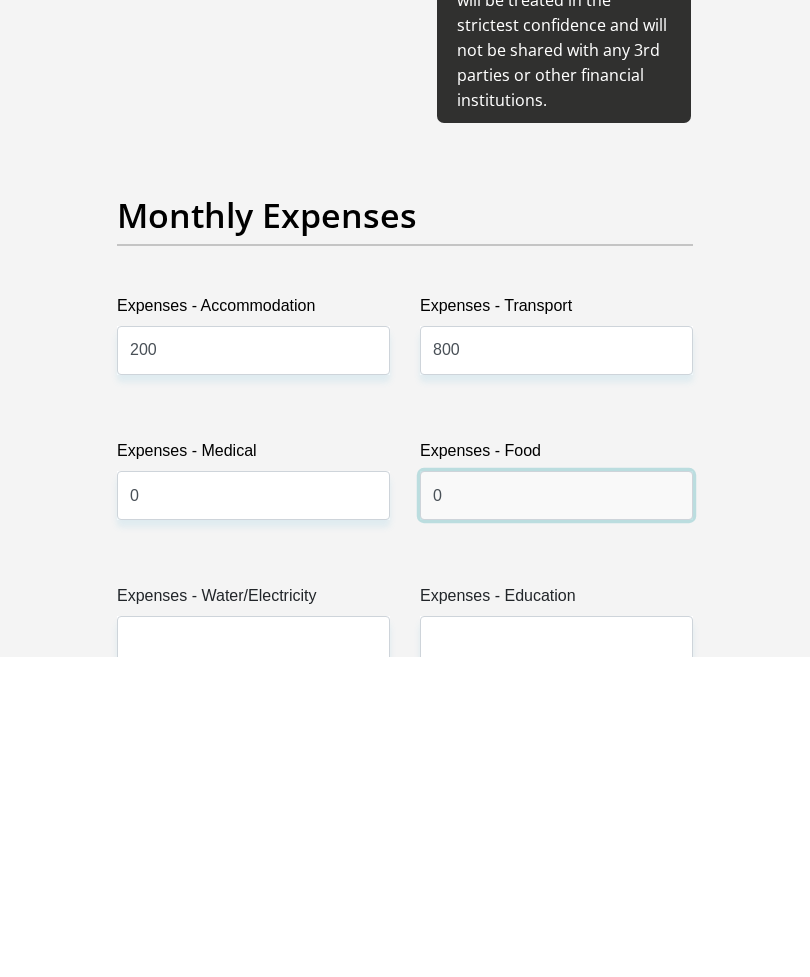 type on "0" 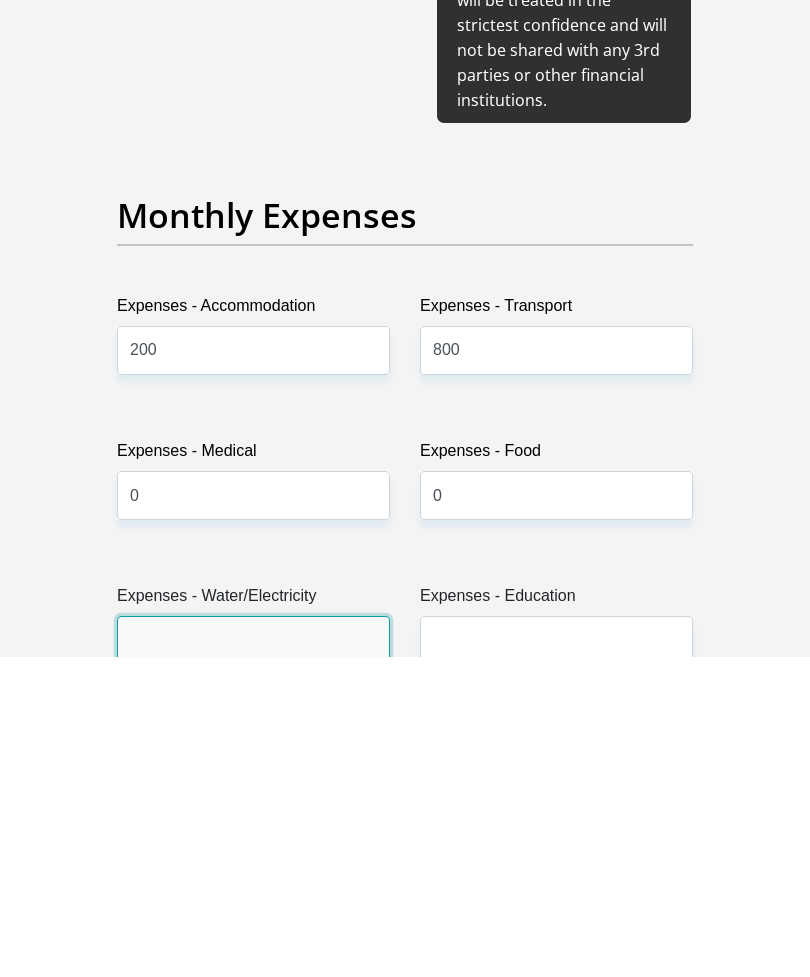 click on "Expenses - Water/Electricity" at bounding box center (253, 960) 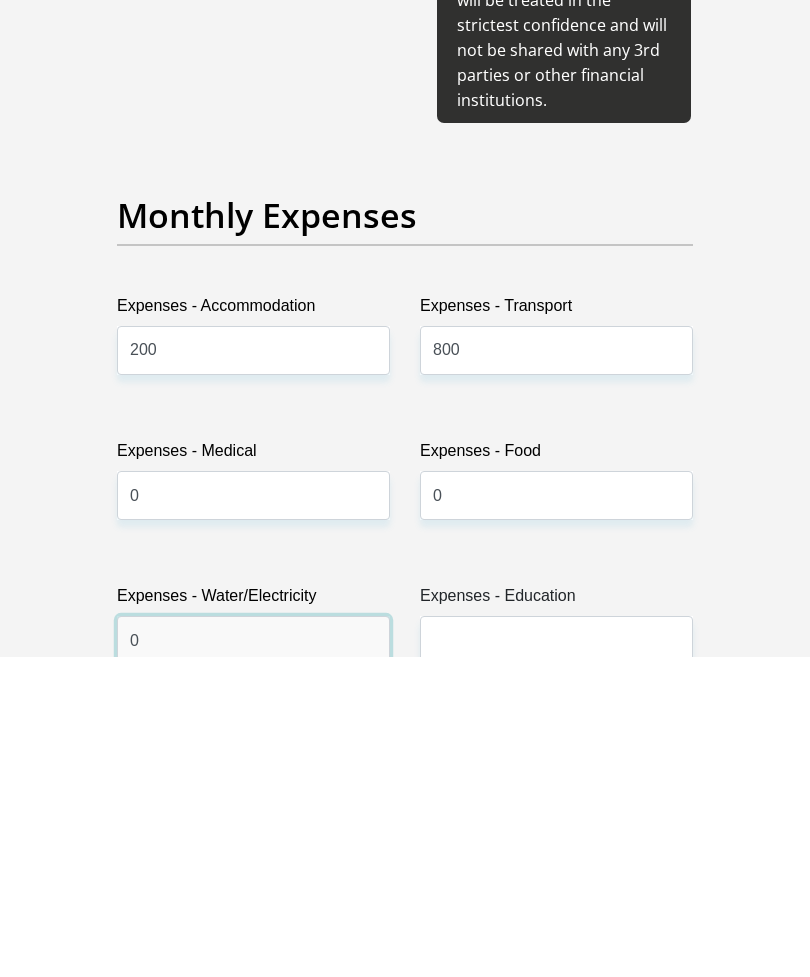 type on "0" 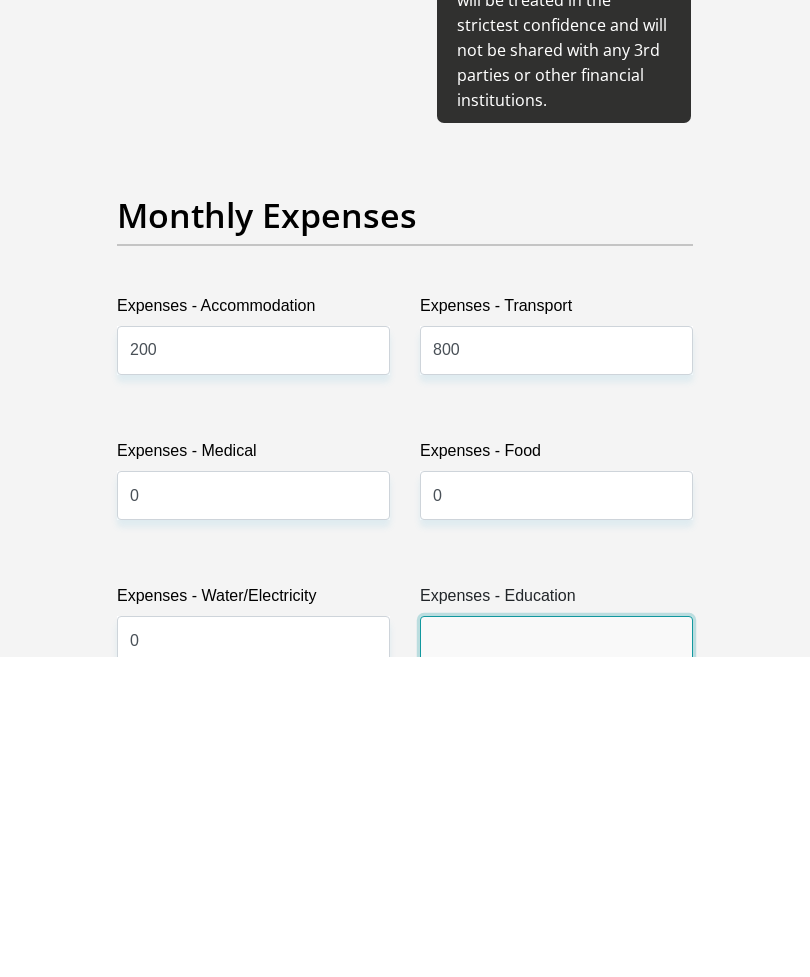 click on "Expenses - Education" at bounding box center [556, 960] 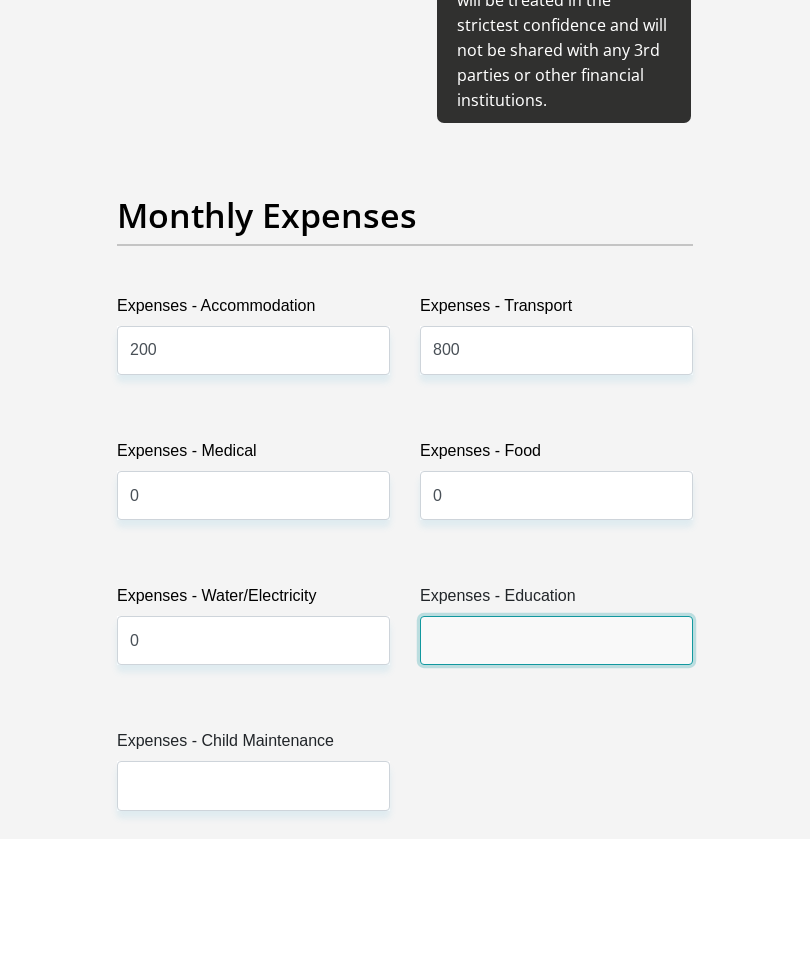 scroll, scrollTop: 2909, scrollLeft: 0, axis: vertical 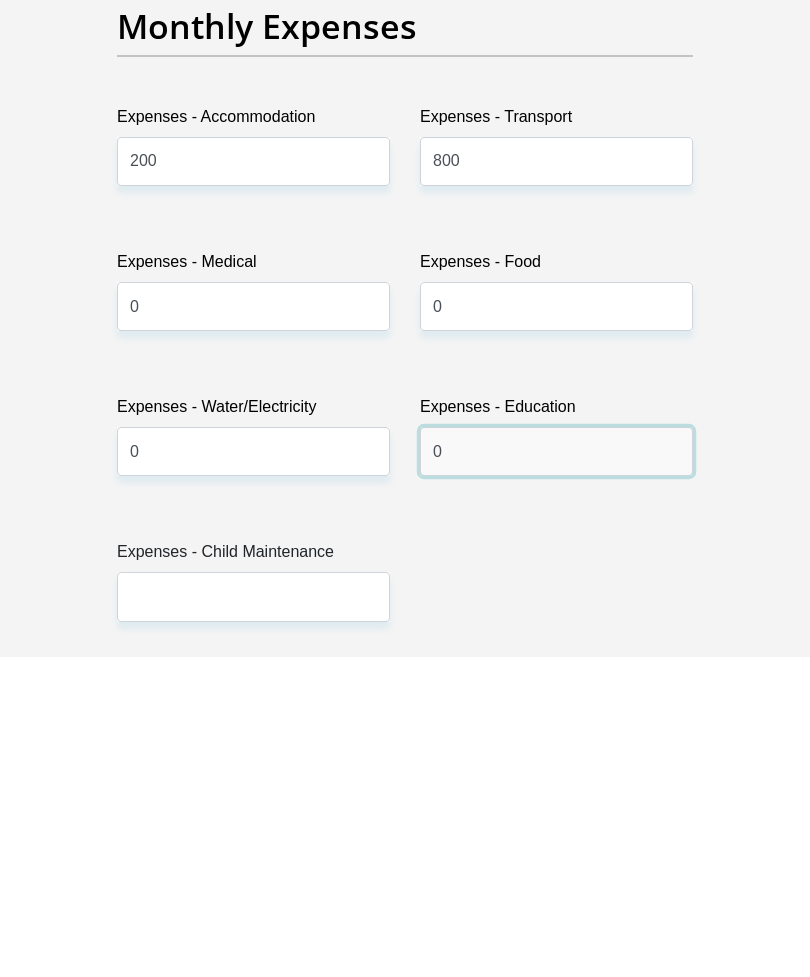 type on "0" 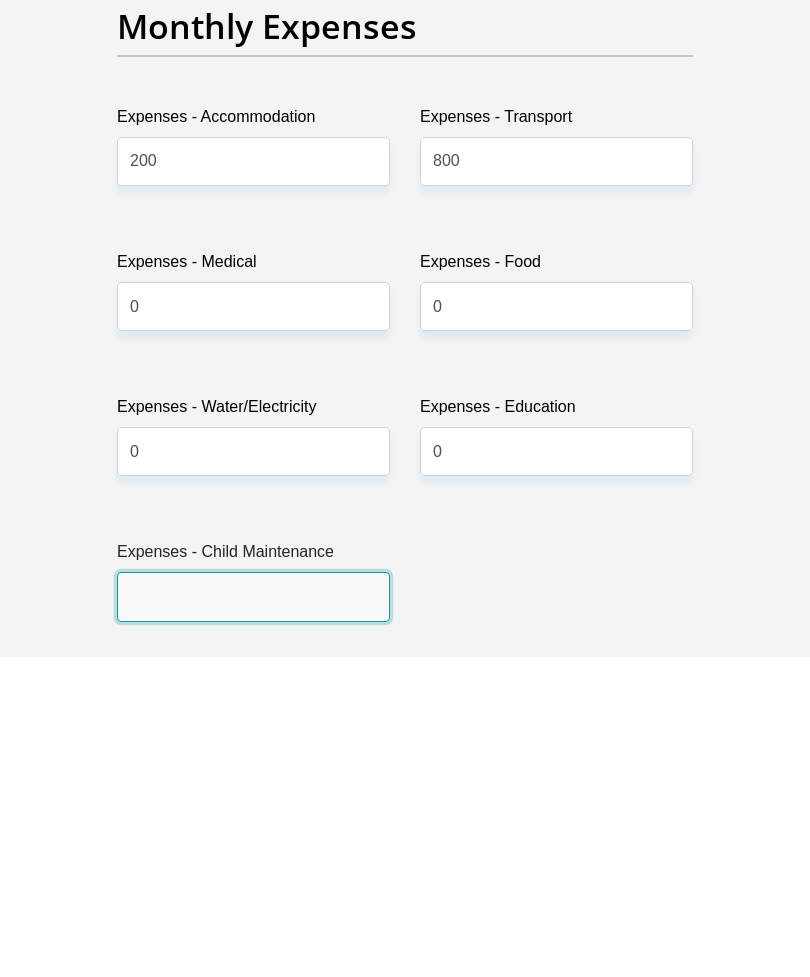 click on "Expenses - Child Maintenance" at bounding box center (253, 916) 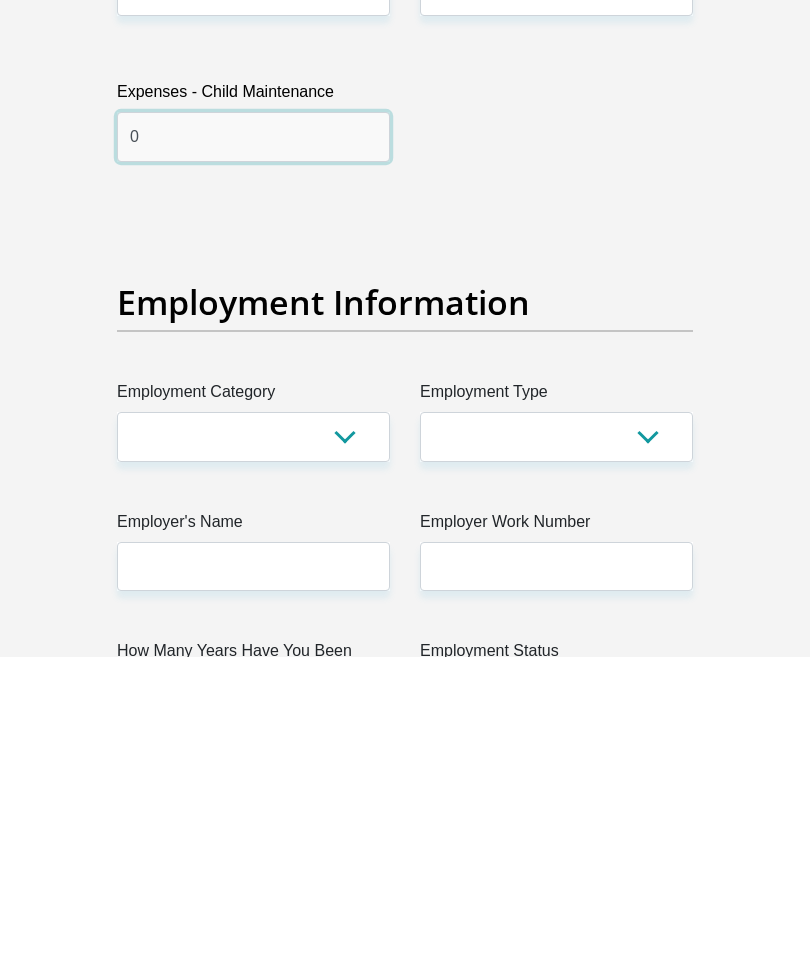 type on "0" 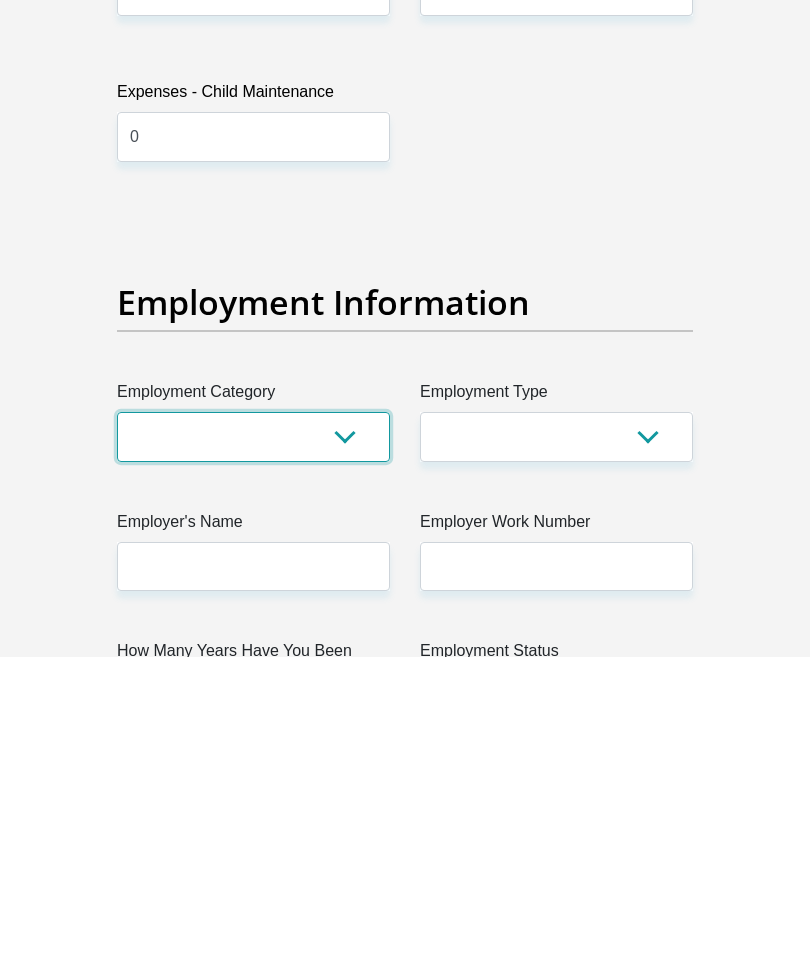click on "AGRICULTURE
ALCOHOL & TOBACCO
CONSTRUCTION MATERIALS
METALLURGY
EQUIPMENT FOR RENEWABLE ENERGY
SPECIALIZED CONTRACTORS
CAR
GAMING (INCL. INTERNET
OTHER WHOLESALE
UNLICENSED PHARMACEUTICALS
CURRENCY EXCHANGE HOUSES
OTHER FINANCIAL INSTITUTIONS & INSURANCE
REAL ESTATE AGENTS
OIL & GAS
OTHER MATERIALS (E.G. IRON ORE)
PRECIOUS STONES & PRECIOUS METALS
POLITICAL ORGANIZATIONS
RELIGIOUS ORGANIZATIONS(NOT SECTS)
ACTI. HAVING BUSINESS DEAL WITH PUBLIC ADMINISTRATION
LAUNDROMATS" at bounding box center [253, 756] 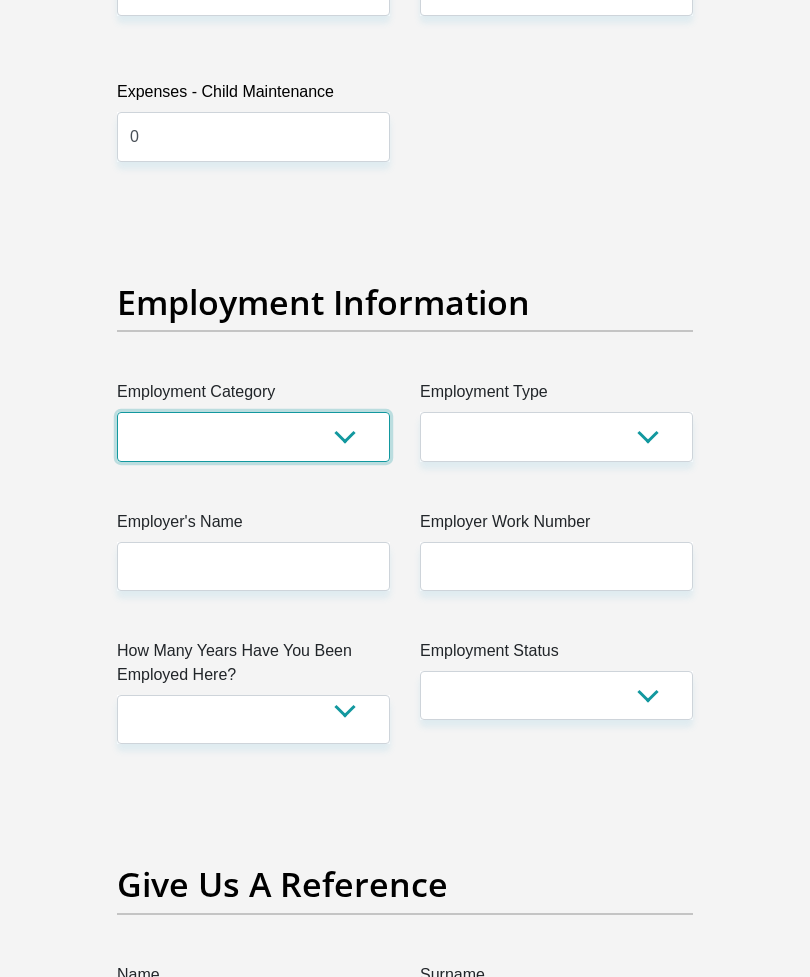 click on "AGRICULTURE
ALCOHOL & TOBACCO
CONSTRUCTION MATERIALS
METALLURGY
EQUIPMENT FOR RENEWABLE ENERGY
SPECIALIZED CONTRACTORS
CAR
GAMING (INCL. INTERNET
OTHER WHOLESALE
UNLICENSED PHARMACEUTICALS
CURRENCY EXCHANGE HOUSES
OTHER FINANCIAL INSTITUTIONS & INSURANCE
REAL ESTATE AGENTS
OIL & GAS
OTHER MATERIALS (E.G. IRON ORE)
PRECIOUS STONES & PRECIOUS METALS
POLITICAL ORGANIZATIONS
RELIGIOUS ORGANIZATIONS(NOT SECTS)
ACTI. HAVING BUSINESS DEAL WITH PUBLIC ADMINISTRATION
LAUNDROMATS" at bounding box center (253, 436) 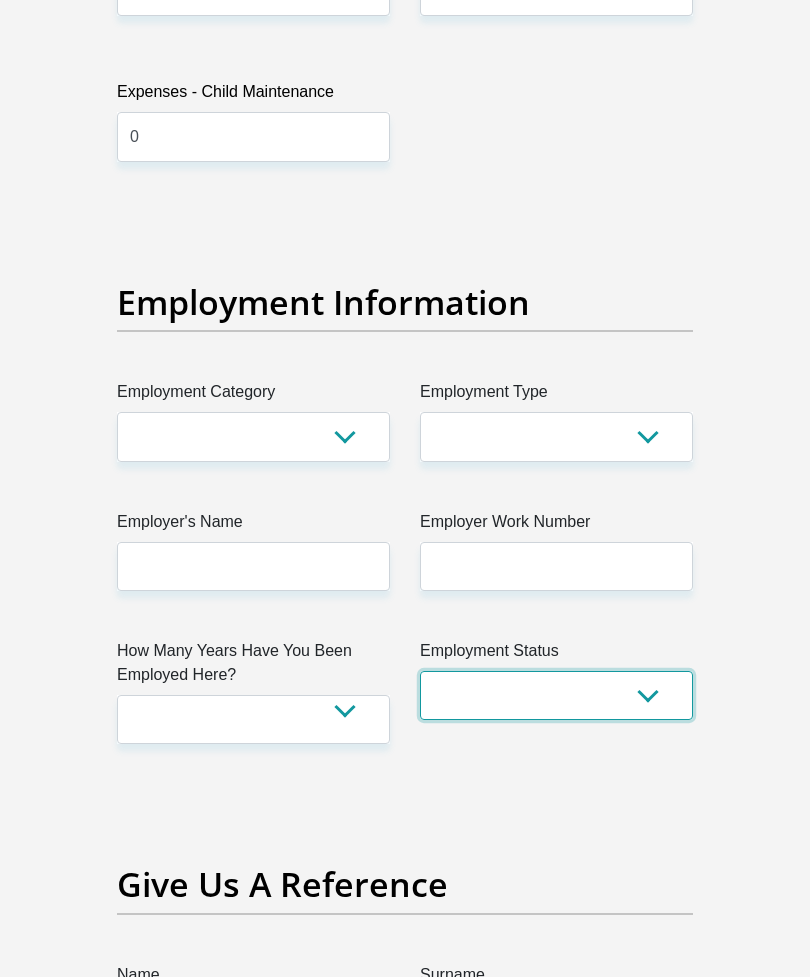 click on "Permanent/Full-time
Part-time/Casual
Contract Worker
Self-Employed
Housewife
Retired
Student
Medically Boarded
Disability
Unemployed" at bounding box center [556, 695] 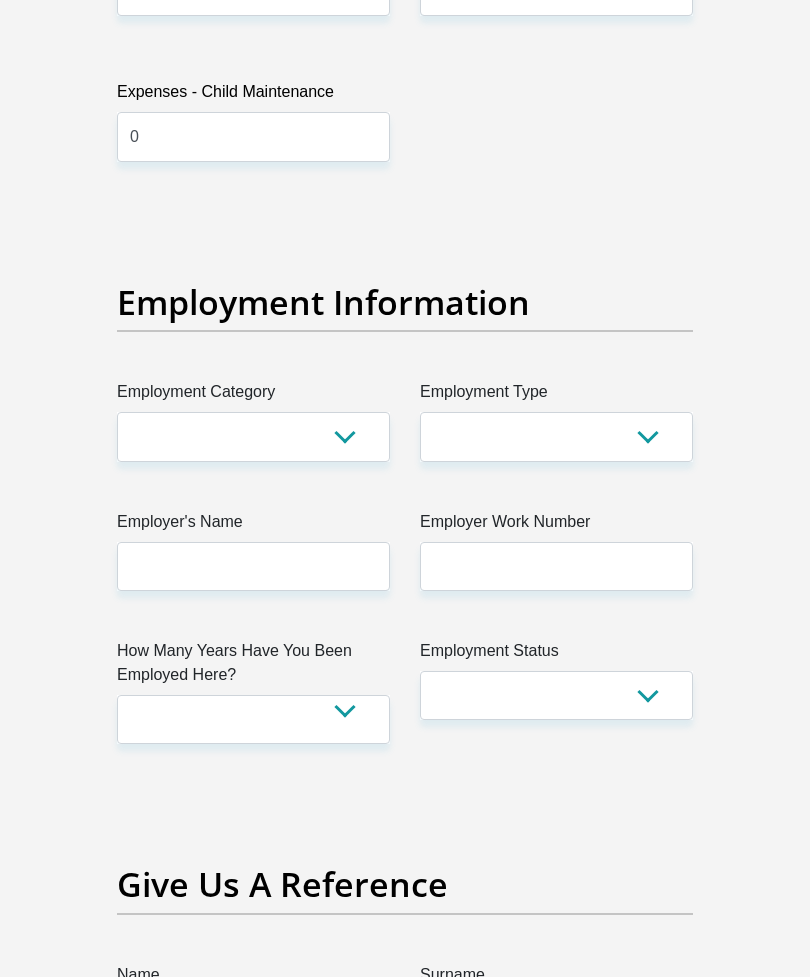 click on "AGRICULTURE
ALCOHOL & TOBACCO
CONSTRUCTION MATERIALS
METALLURGY
EQUIPMENT FOR RENEWABLE ENERGY
SPECIALIZED CONTRACTORS
CAR
GAMING (INCL. INTERNET
OTHER WHOLESALE
UNLICENSED PHARMACEUTICALS
CURRENCY EXCHANGE HOUSES
OTHER FINANCIAL INSTITUTIONS & INSURANCE
REAL ESTATE AGENTS
OIL & GAS
OTHER MATERIALS (E.G. IRON ORE)
PRECIOUS STONES & PRECIOUS METALS
POLITICAL ORGANIZATIONS
RELIGIOUS ORGANIZATIONS(NOT SECTS)
ACTI. HAVING BUSINESS DEAL WITH PUBLIC ADMINISTRATION
LAUNDROMATS" at bounding box center (253, 436) 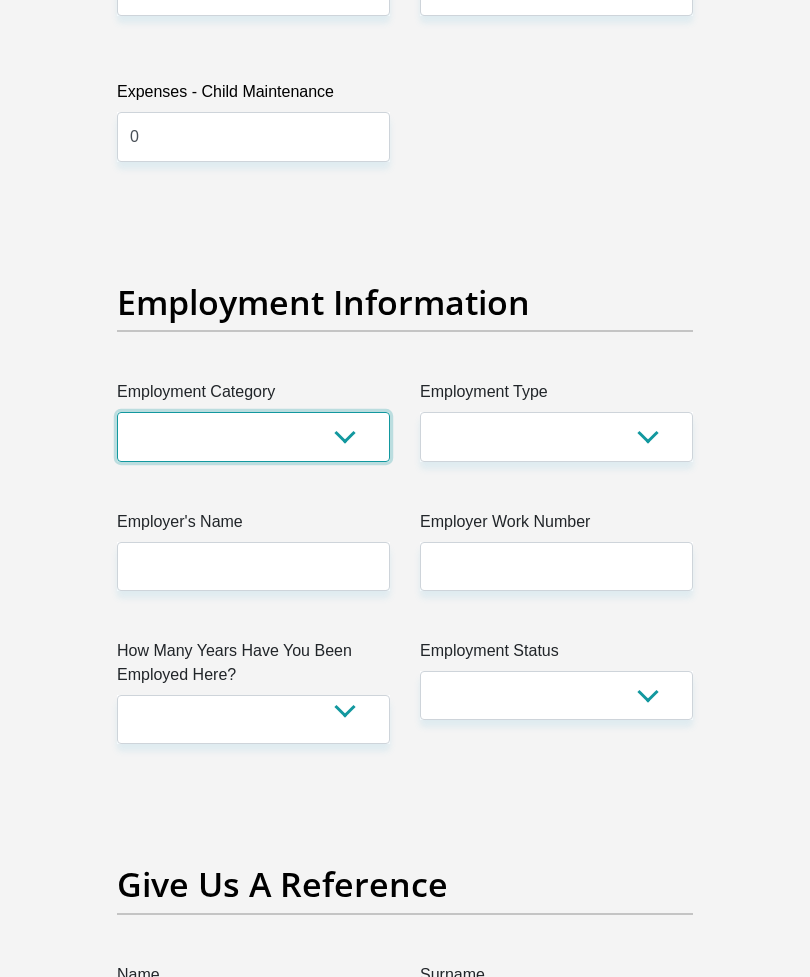 select on "52" 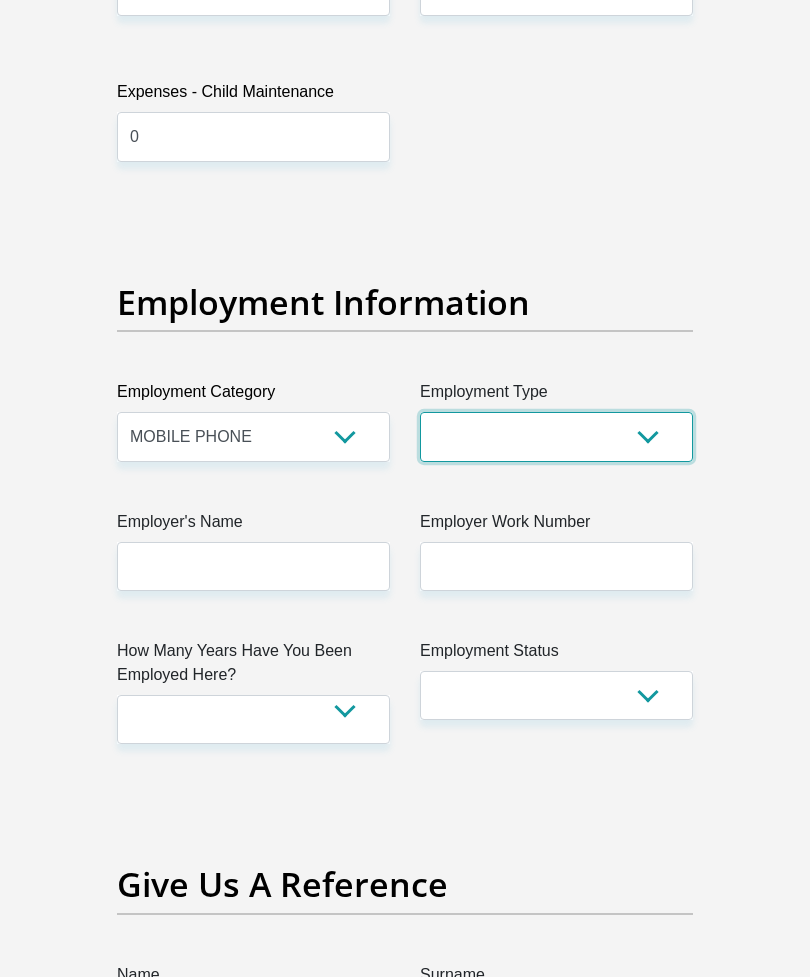 click on "College/Lecturer
Craft Seller
Creative
Driver
Executive
Farmer
Forces - Non Commissioned
Forces - Officer
Hawker
Housewife
Labourer
Licenced Professional
Manager
Miner
Non Licenced Professional
Office Staff/Clerk
Outside Worker
Pensioner
Permanent Teacher
Production/Manufacturing
Sales
Self-Employed
Semi-Professional Worker
Service Industry  Social Worker  Student" at bounding box center [556, 436] 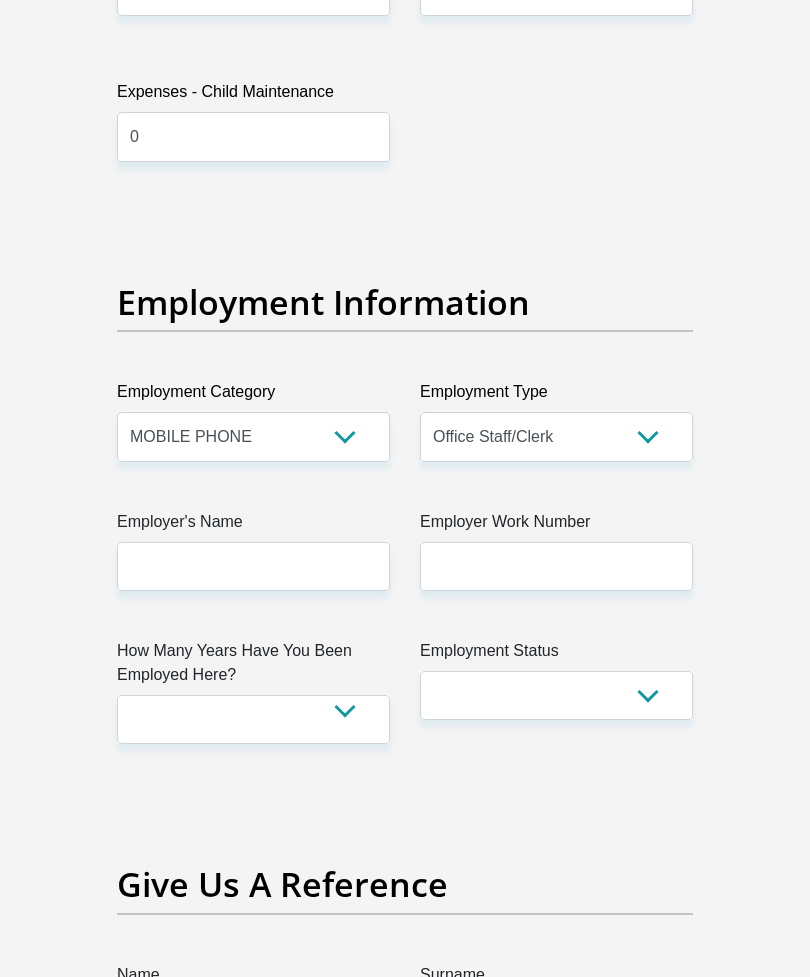 click on "Employment Category" at bounding box center (253, 396) 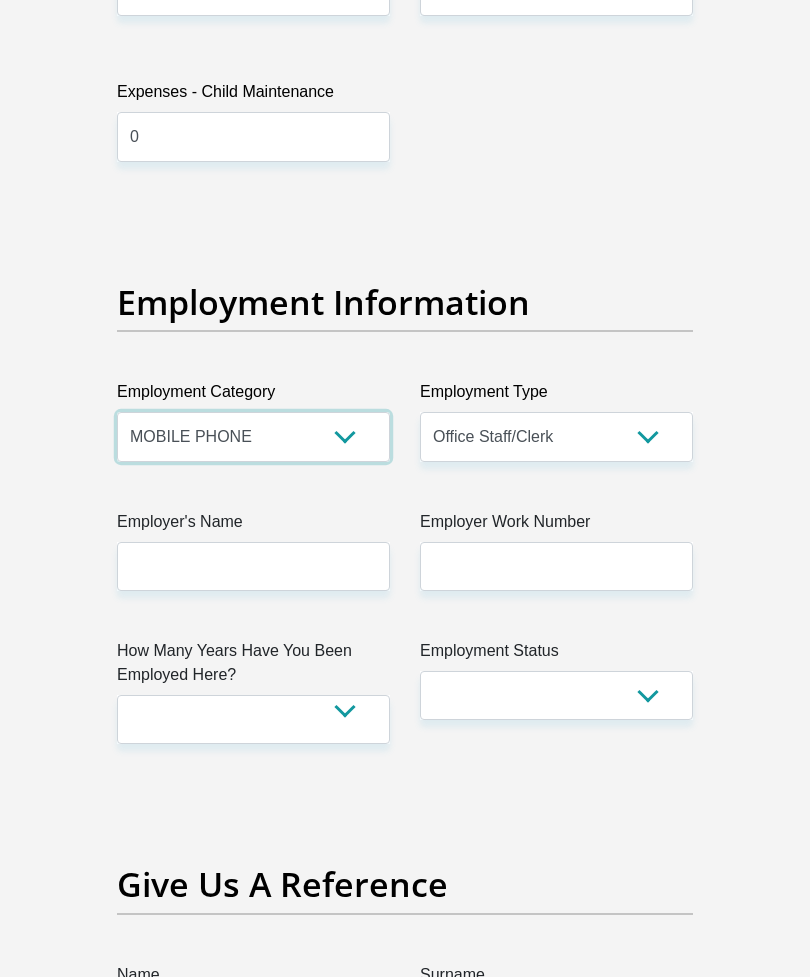 click on "AGRICULTURE
ALCOHOL & TOBACCO
CONSTRUCTION MATERIALS
METALLURGY
EQUIPMENT FOR RENEWABLE ENERGY
SPECIALIZED CONTRACTORS
CAR
GAMING (INCL. INTERNET
OTHER WHOLESALE
UNLICENSED PHARMACEUTICALS
CURRENCY EXCHANGE HOUSES
OTHER FINANCIAL INSTITUTIONS & INSURANCE
REAL ESTATE AGENTS
OIL & GAS
OTHER MATERIALS (E.G. IRON ORE)
PRECIOUS STONES & PRECIOUS METALS
POLITICAL ORGANIZATIONS
RELIGIOUS ORGANIZATIONS(NOT SECTS)
ACTI. HAVING BUSINESS DEAL WITH PUBLIC ADMINISTRATION
LAUNDROMATS" at bounding box center [253, 436] 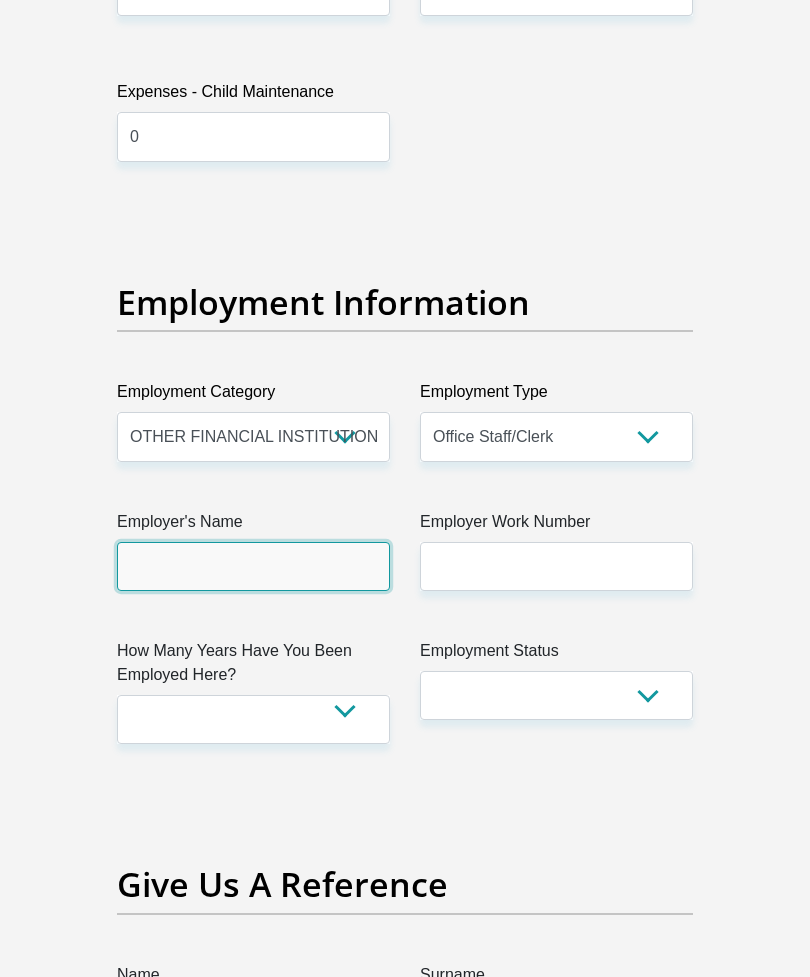 click on "Employer's Name" at bounding box center [253, 566] 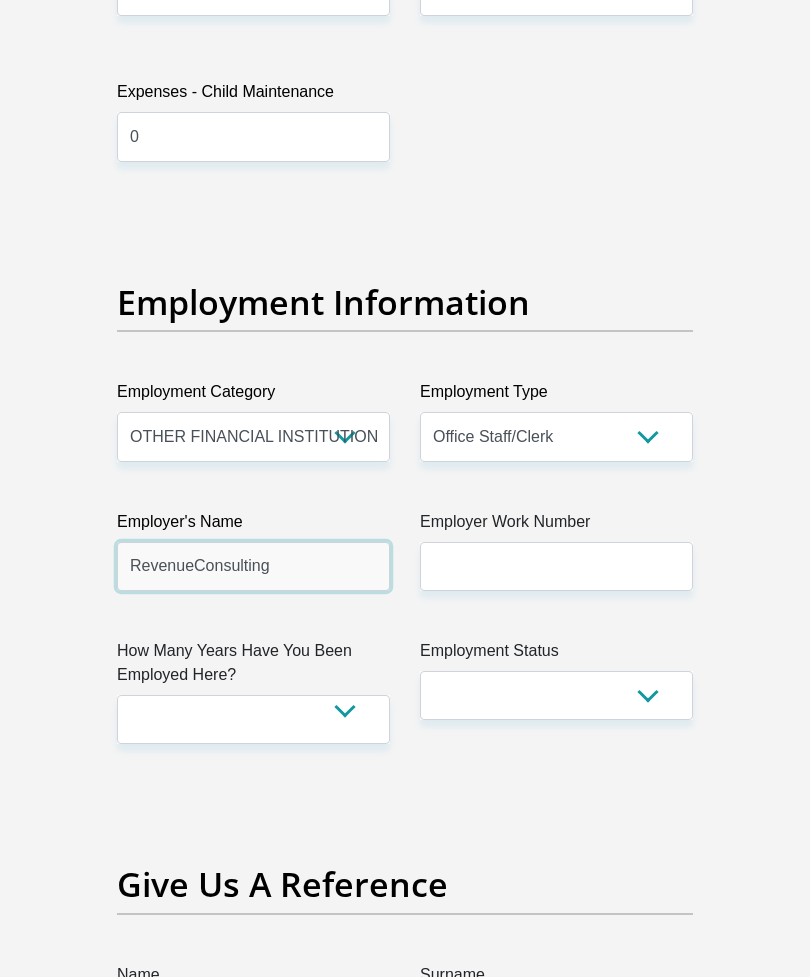 type on "RevenueConsulting" 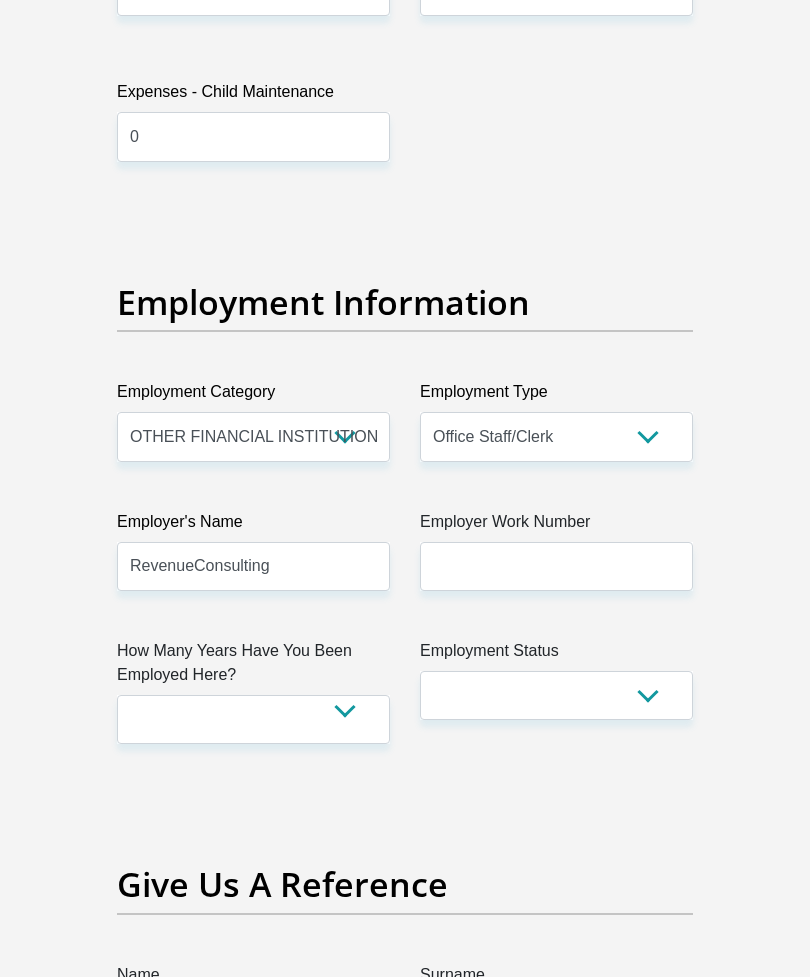 click on "Employer Work Number" at bounding box center [556, 526] 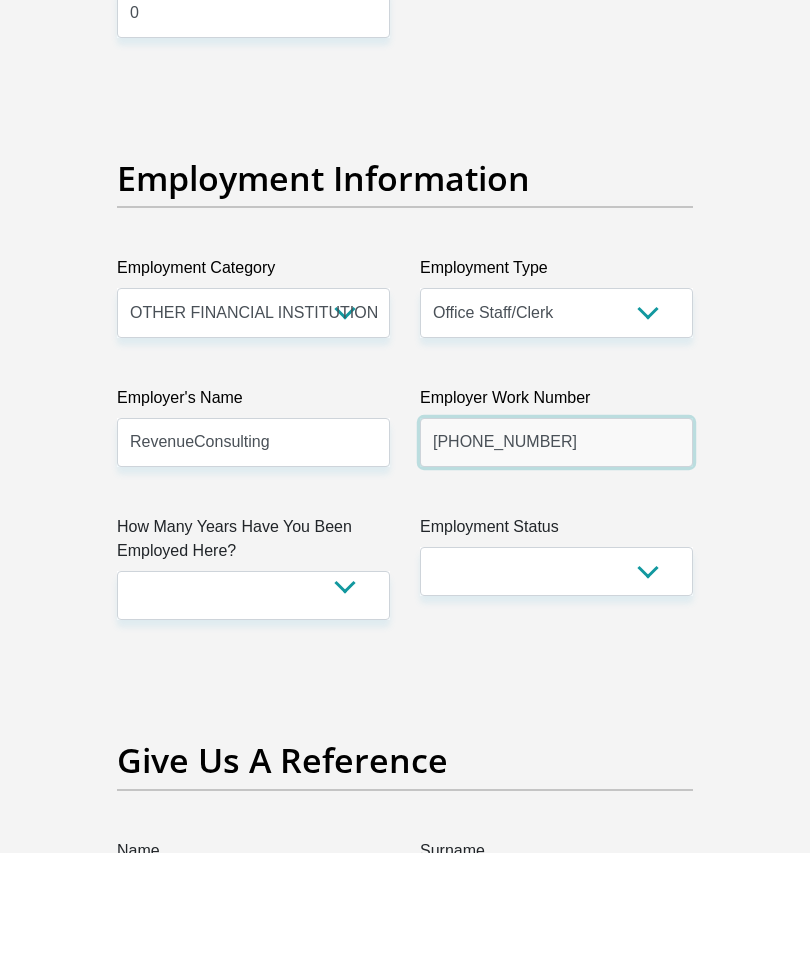 type on "0769046201" 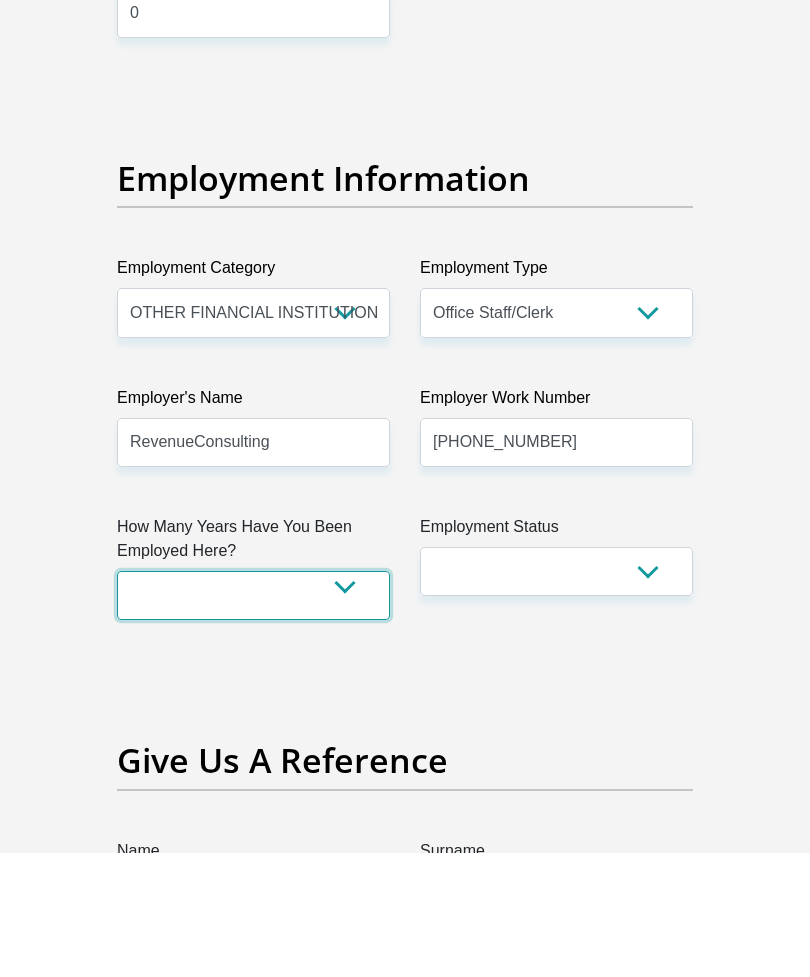 click on "less than 1 year
1-3 years
3-5 years
5+ years" at bounding box center [253, 719] 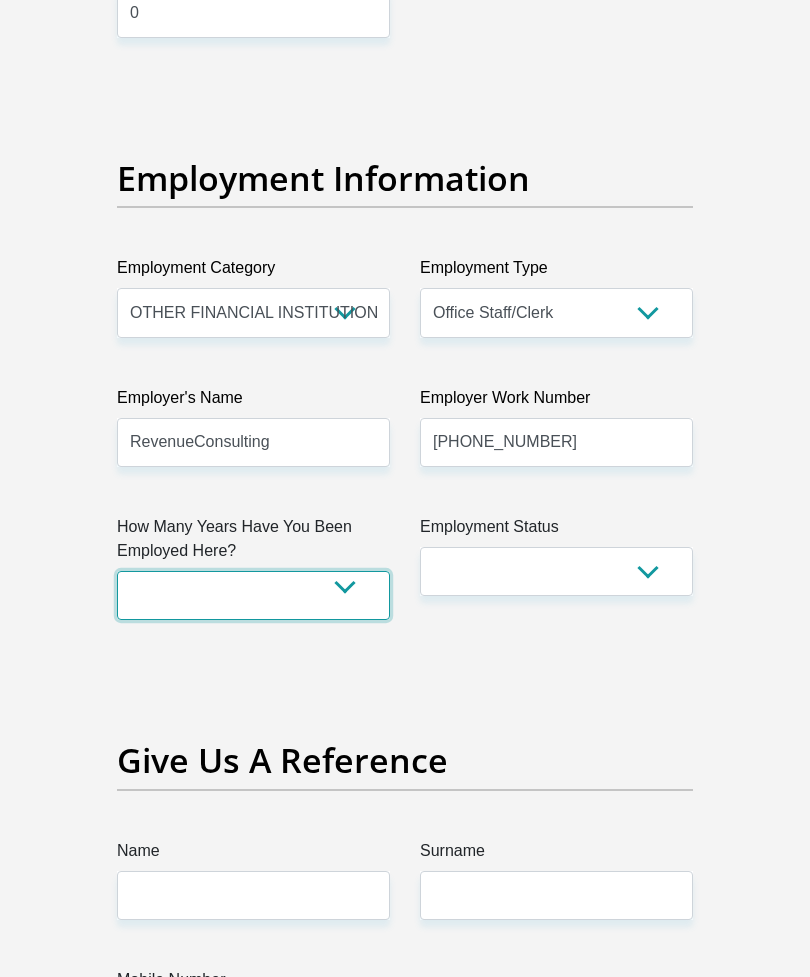 select on "24" 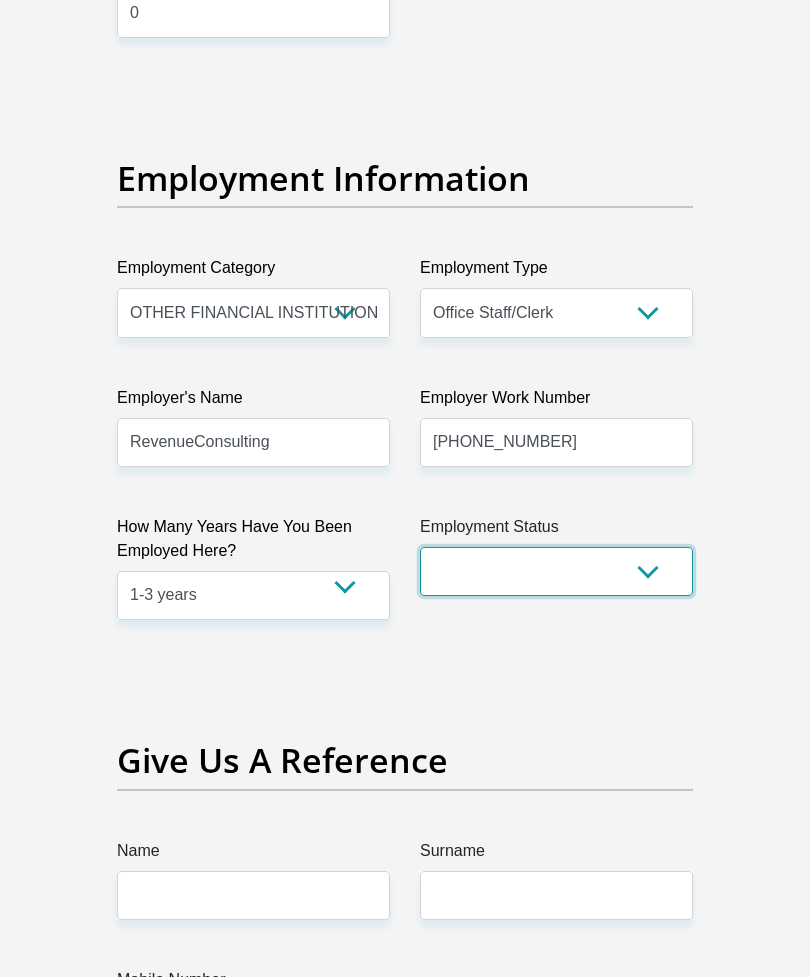 click on "Permanent/Full-time
Part-time/Casual
Contract Worker
Self-Employed
Housewife
Retired
Student
Medically Boarded
Disability
Unemployed" at bounding box center [556, 571] 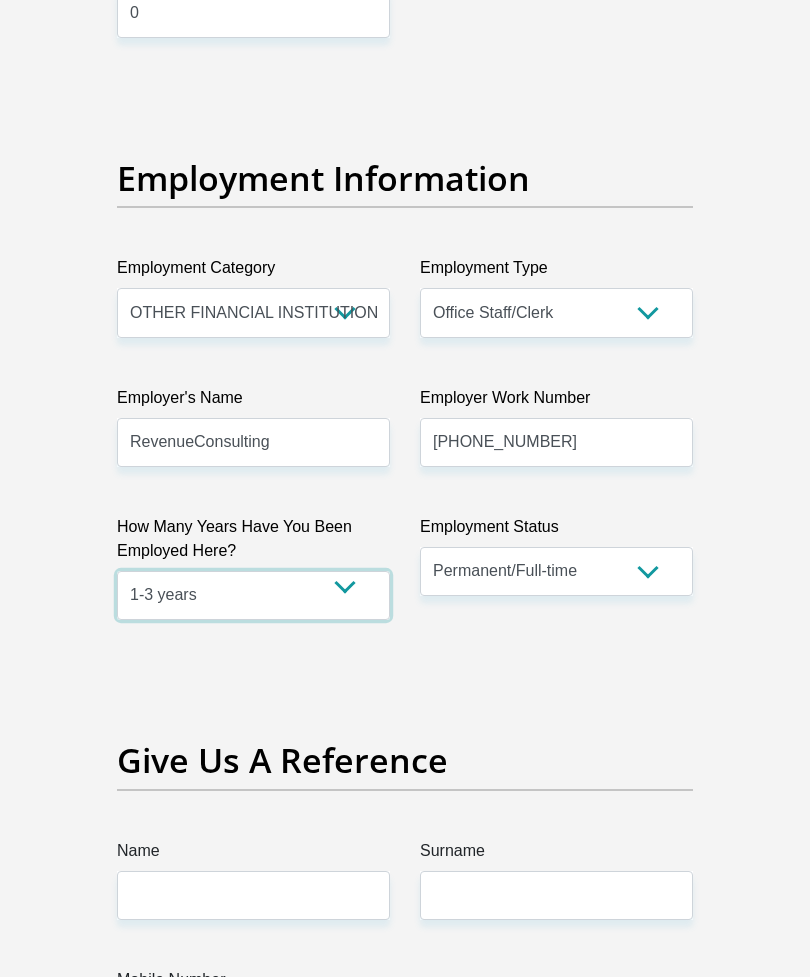 click on "less than 1 year
1-3 years
3-5 years
5+ years" at bounding box center (253, 595) 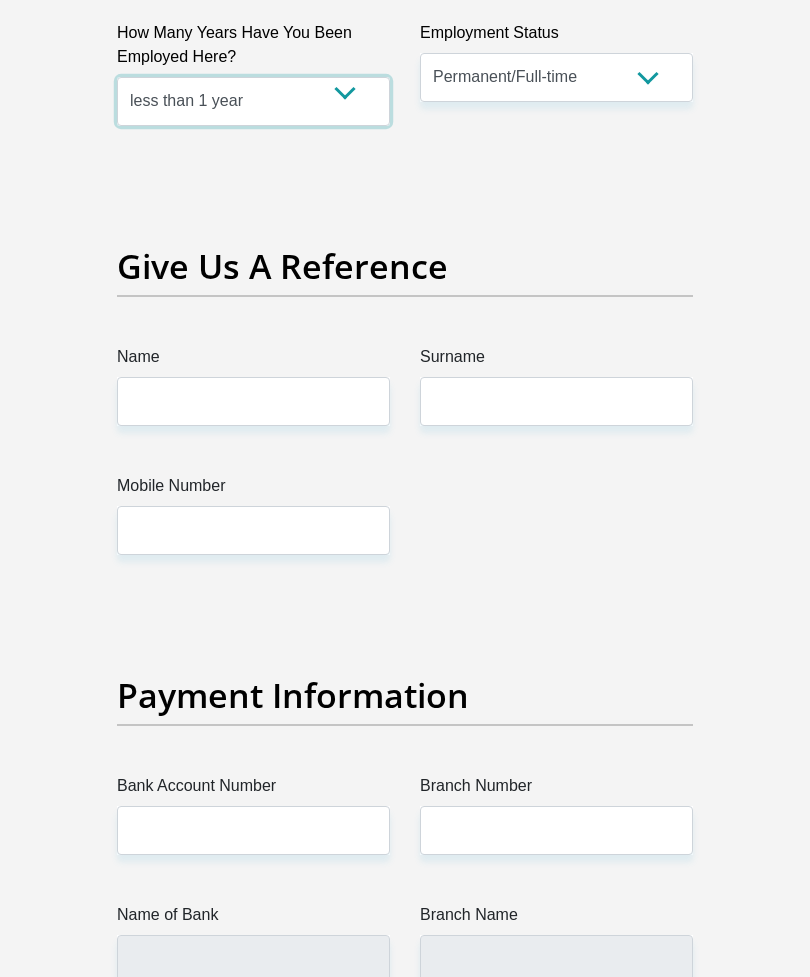 scroll, scrollTop: 4323, scrollLeft: 0, axis: vertical 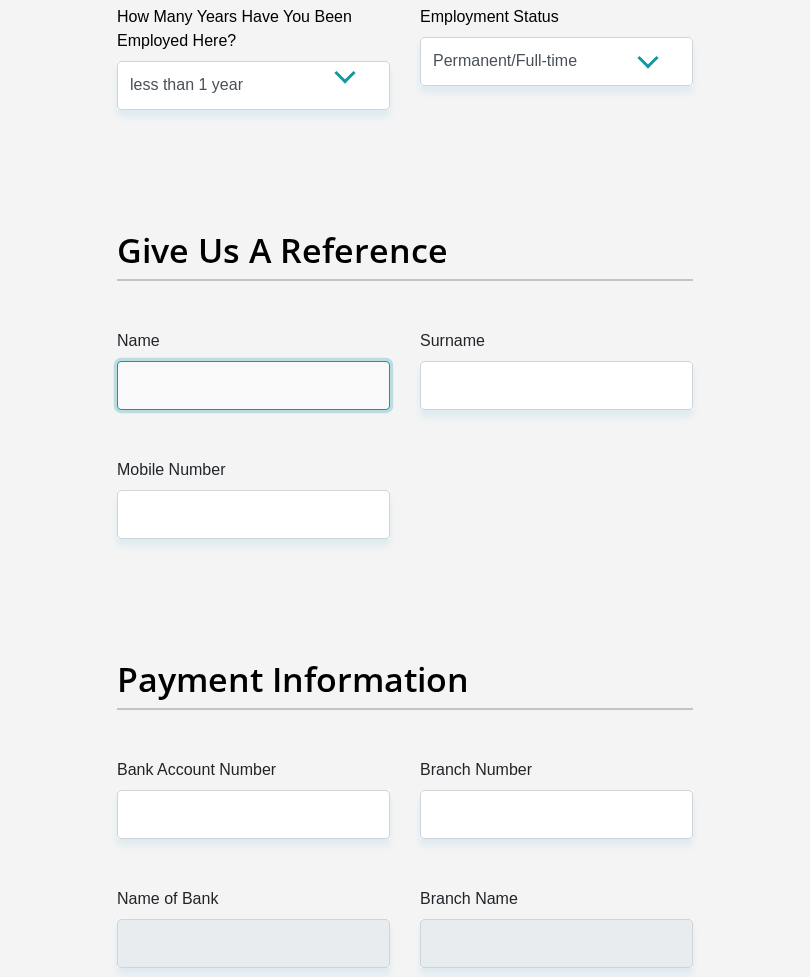 click on "Name" at bounding box center (253, 385) 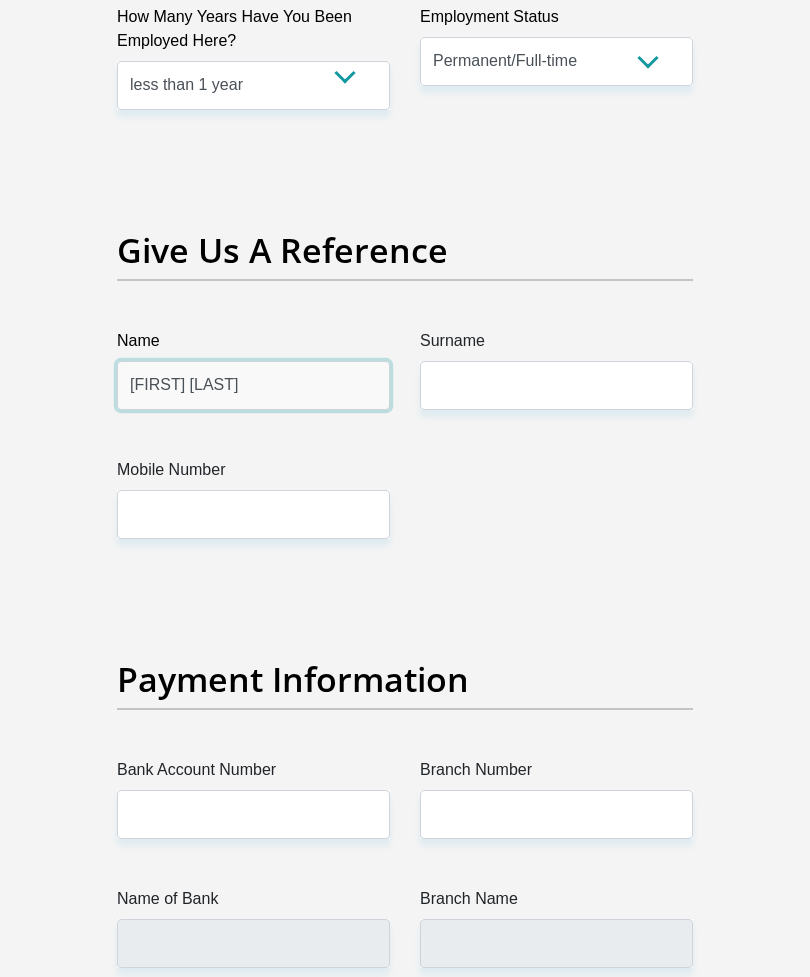 click on "Nokuthula Zulu" at bounding box center [253, 385] 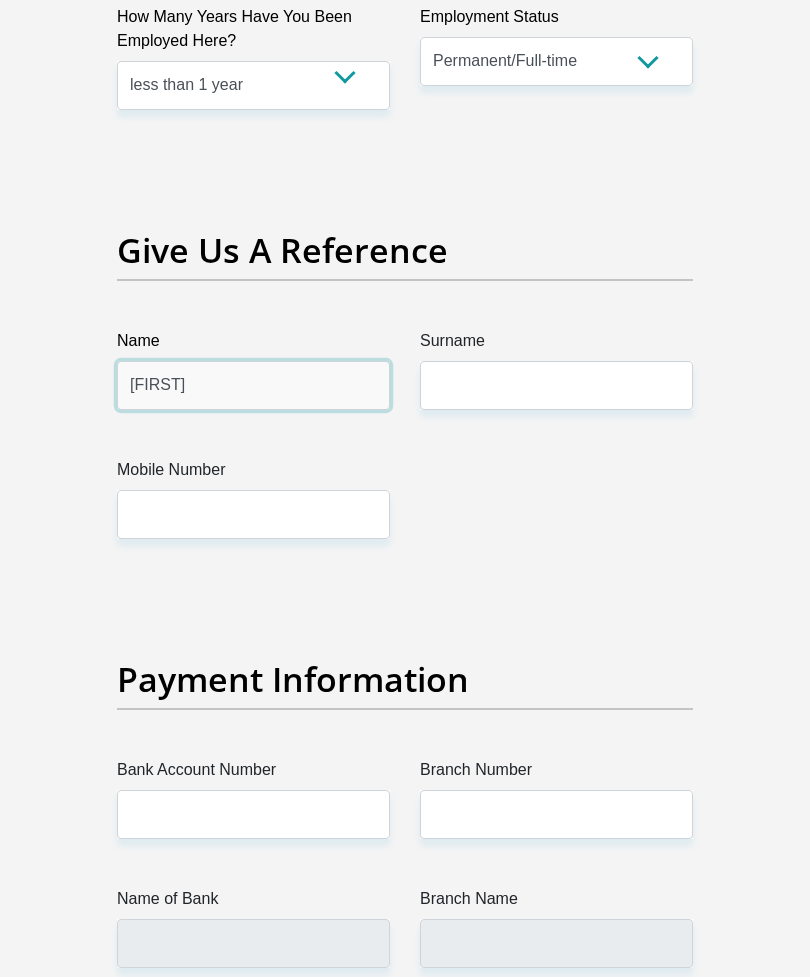 type on "Nokuthula" 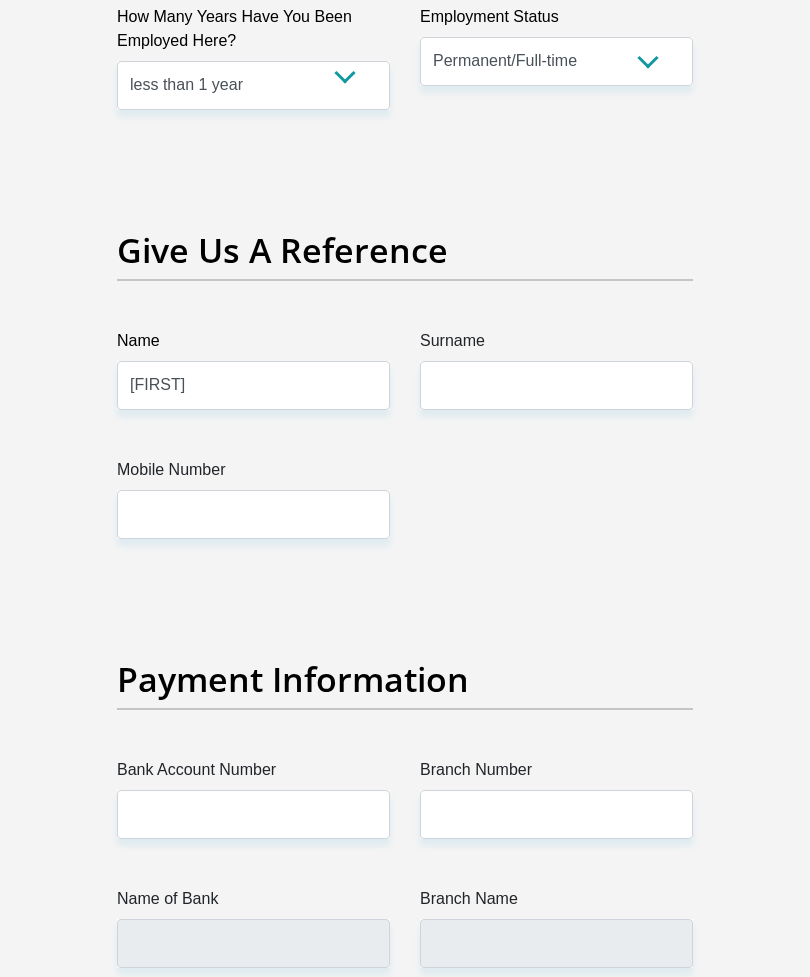 click on "Surname" at bounding box center (556, 385) 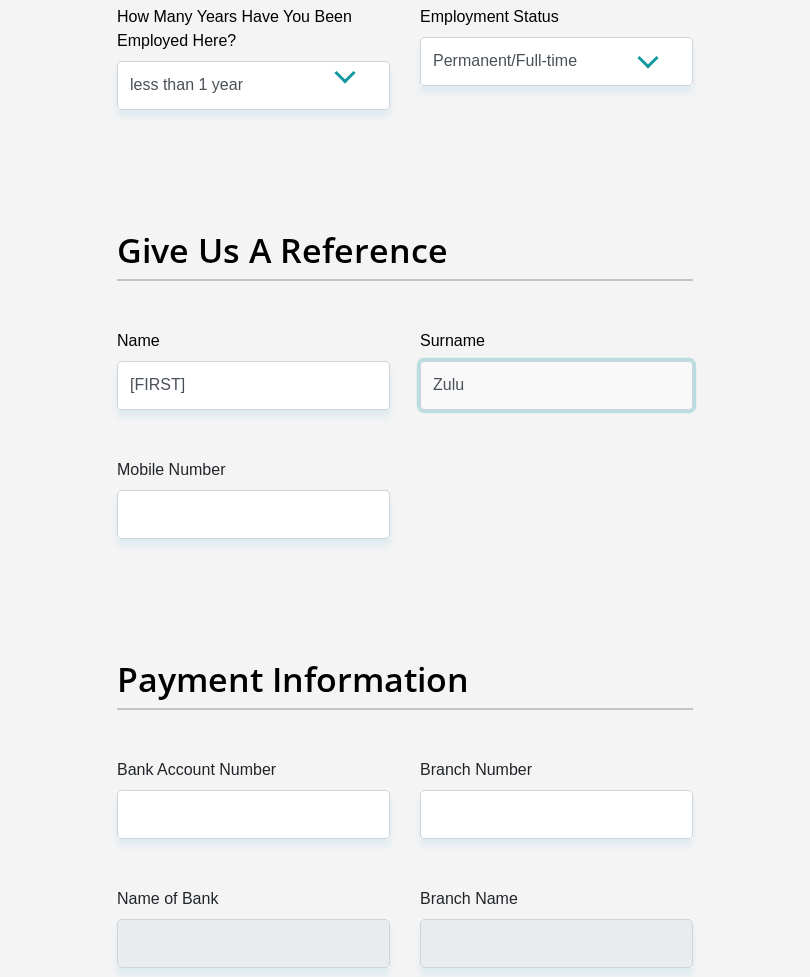 type on "Zulu" 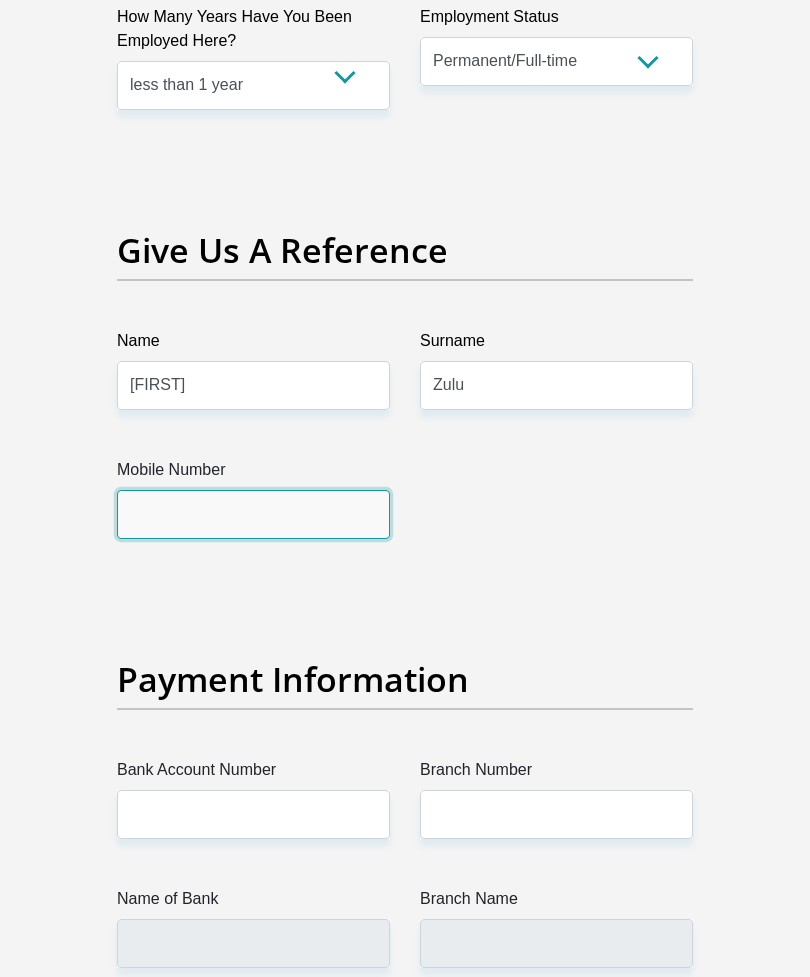 click on "Mobile Number" at bounding box center (253, 514) 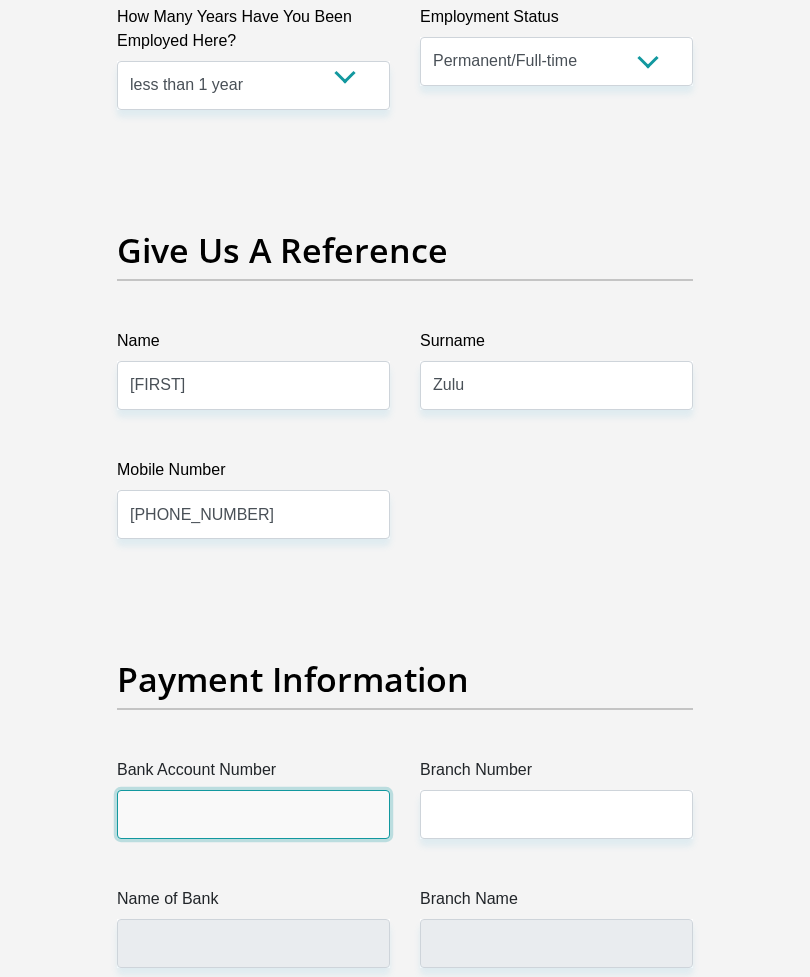 click on "Bank Account Number" at bounding box center [253, 814] 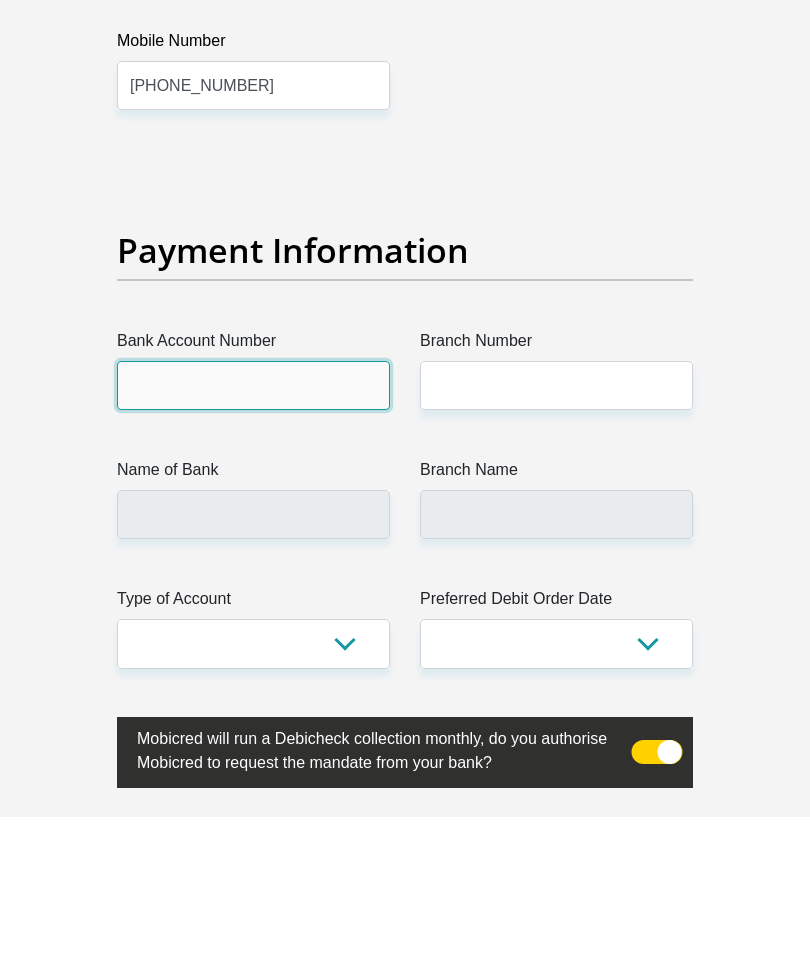 scroll, scrollTop: 4598, scrollLeft: 0, axis: vertical 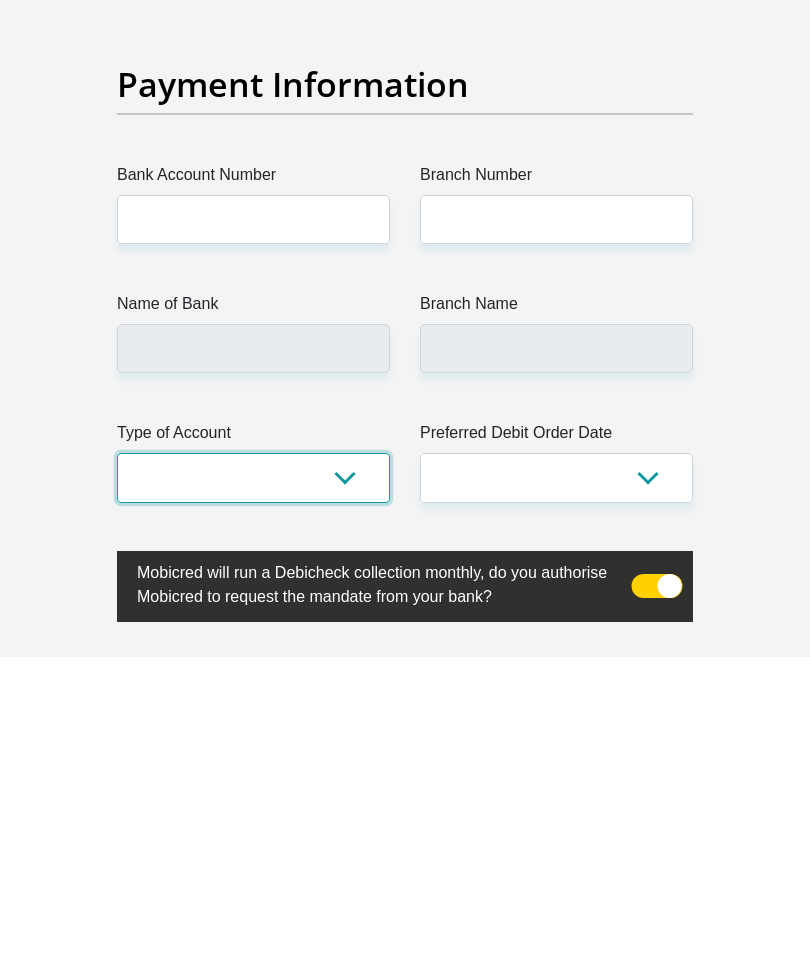 click on "Cheque
Savings" at bounding box center [253, 797] 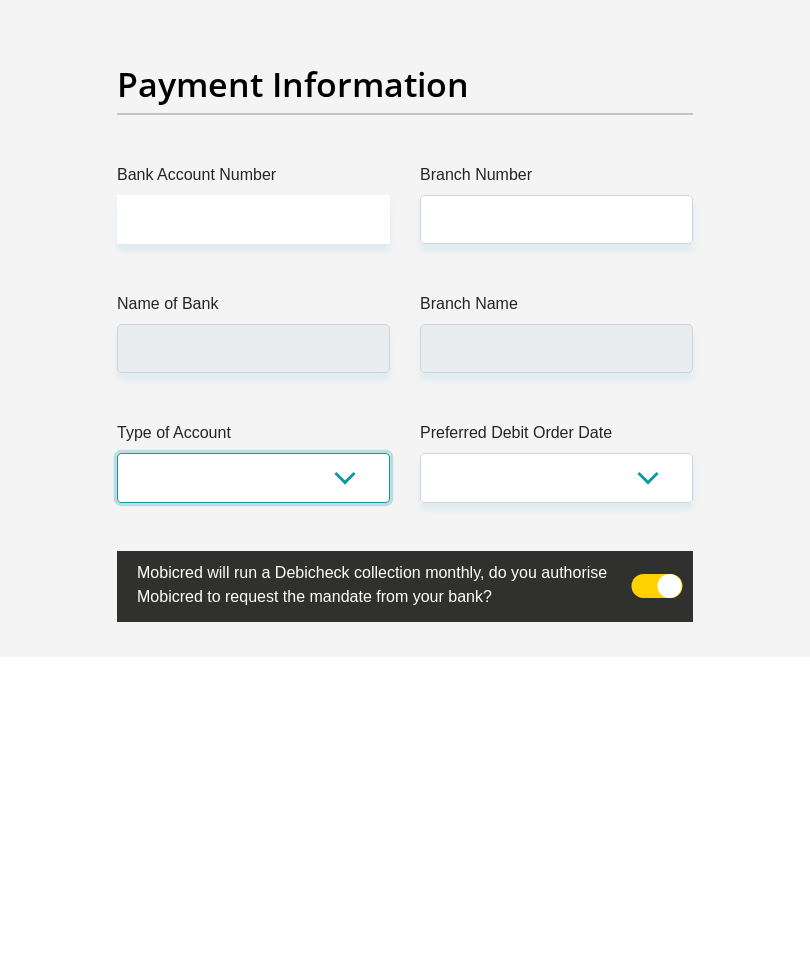 scroll, scrollTop: 4918, scrollLeft: 0, axis: vertical 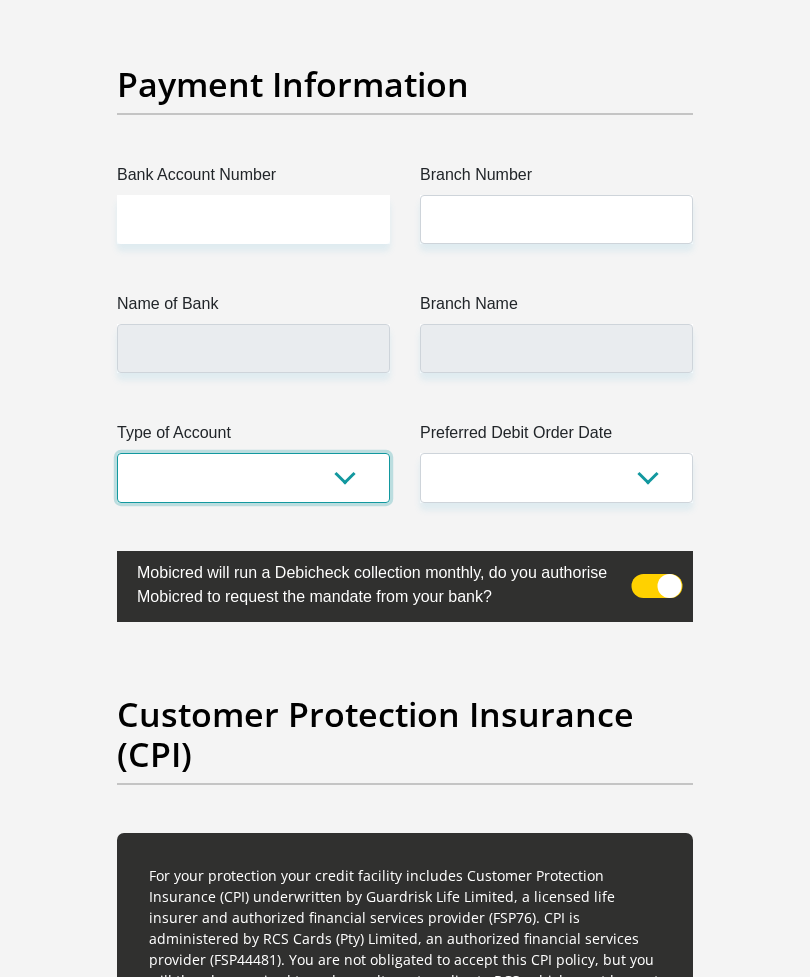 select on "CUR" 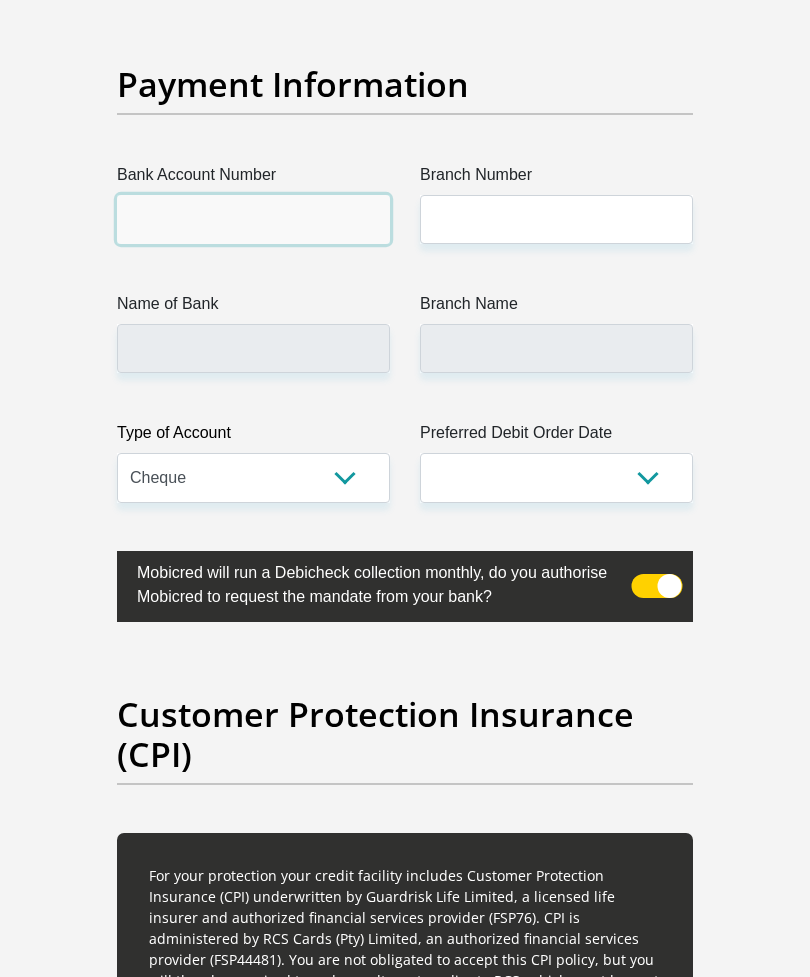 click on "Bank Account Number" at bounding box center (253, 219) 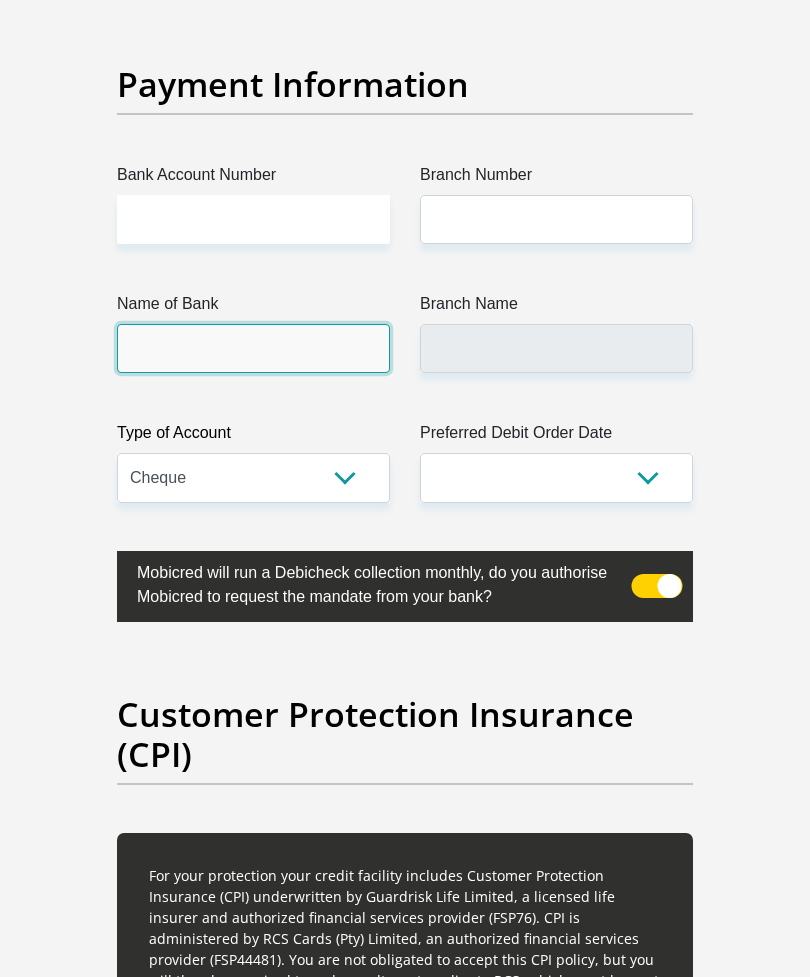 click on "Name of Bank" at bounding box center (253, 348) 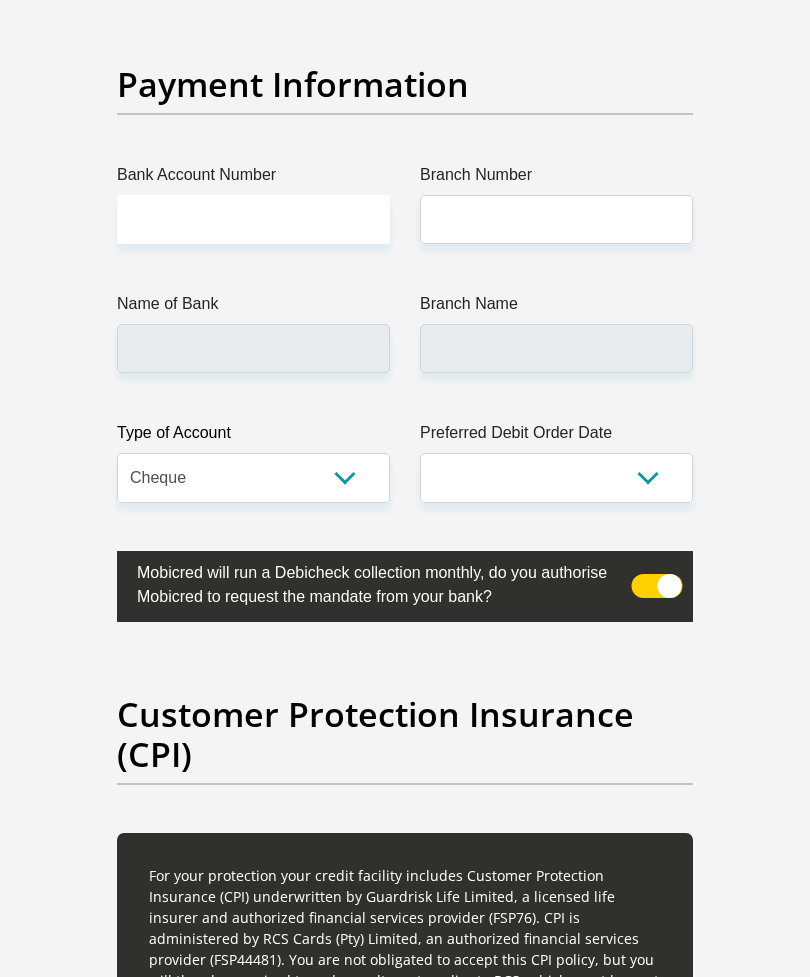 click on "1st
2nd
3rd
4th
5th
7th
18th
19th
20th
21st
22nd
23rd
24th
25th
26th
27th
28th
29th
30th" at bounding box center (556, 477) 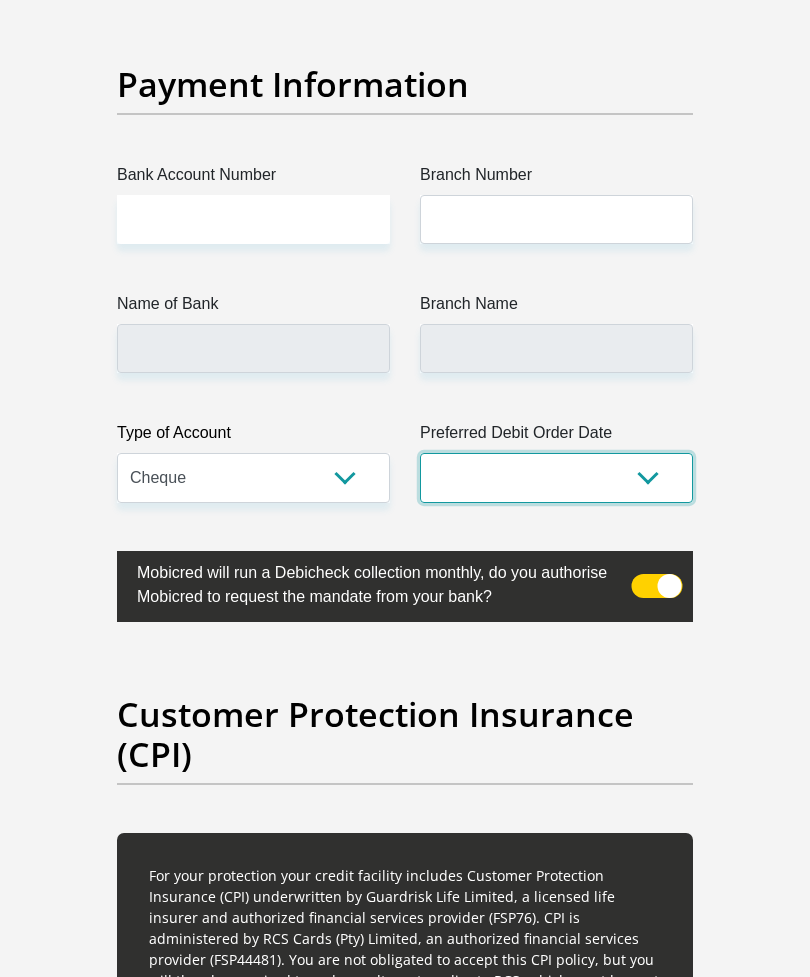 select on "1" 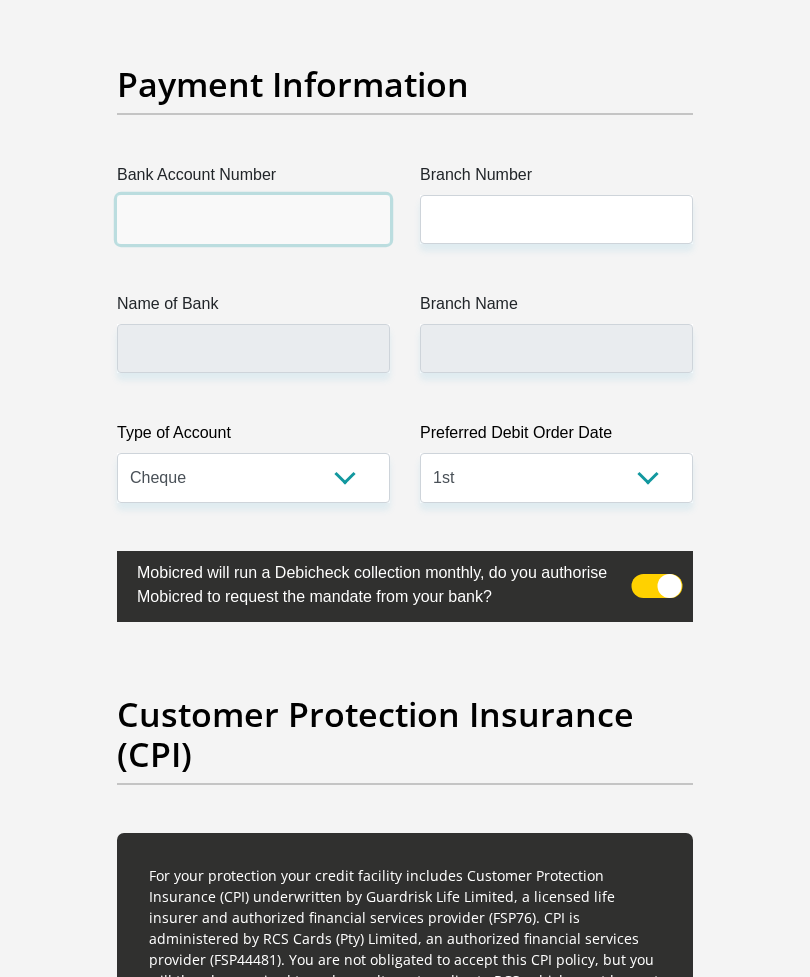 click on "Bank Account Number" at bounding box center (253, 219) 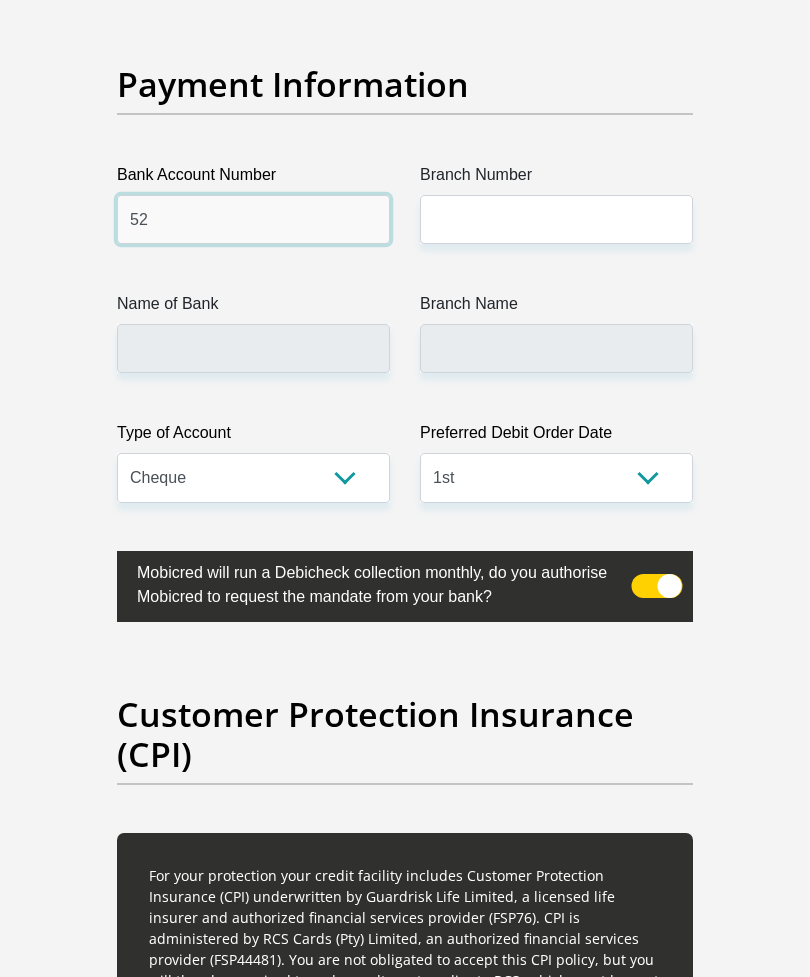 type on "5" 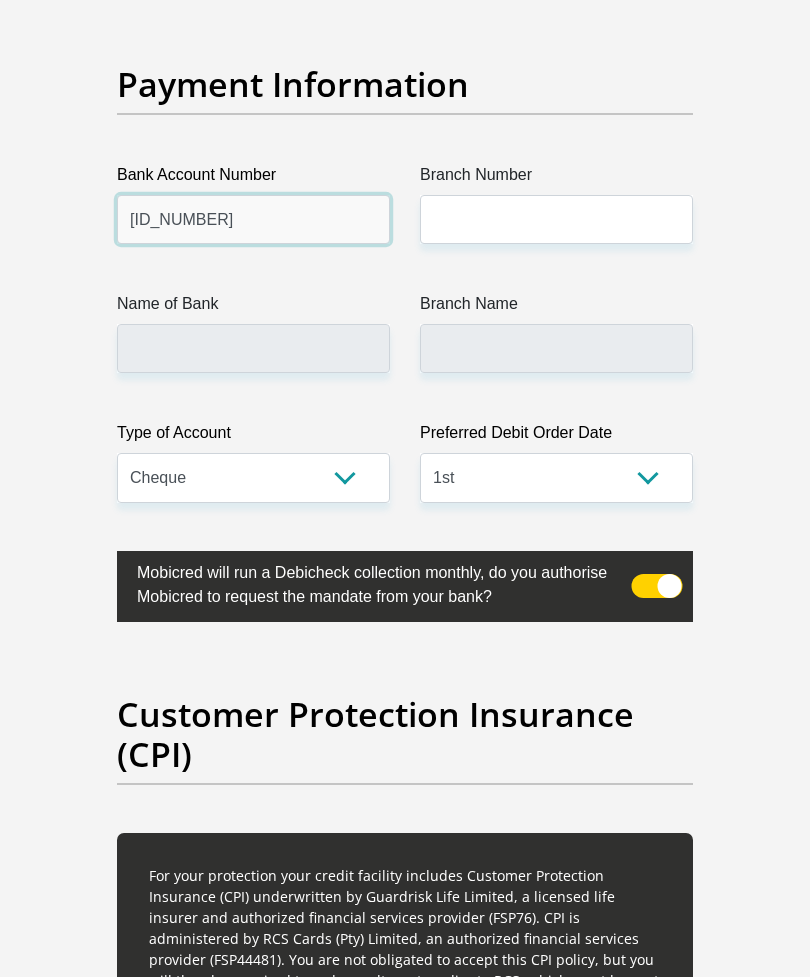 type on "1671404856" 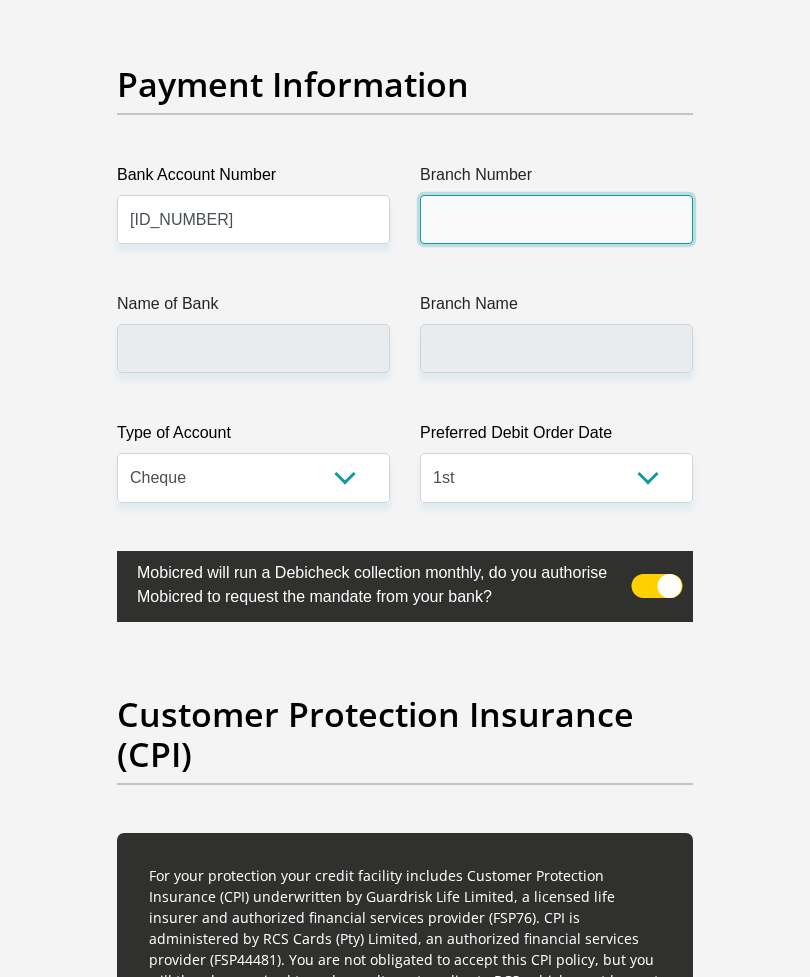 click on "Branch Number" at bounding box center [556, 219] 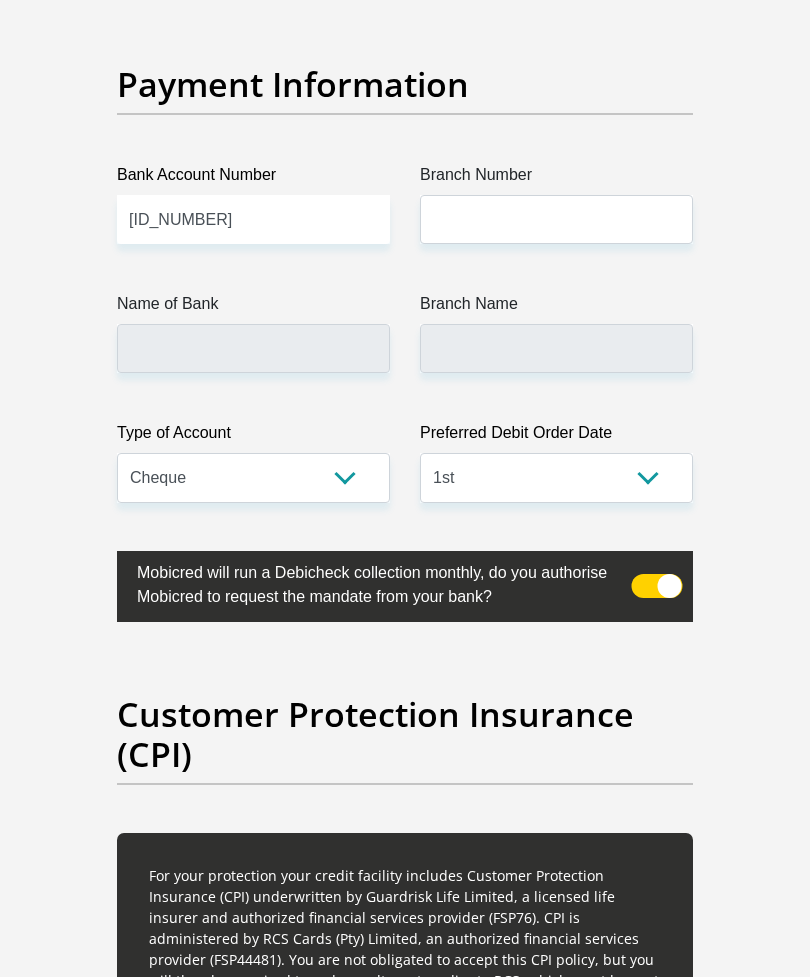 click on "Name of Bank" at bounding box center (253, 308) 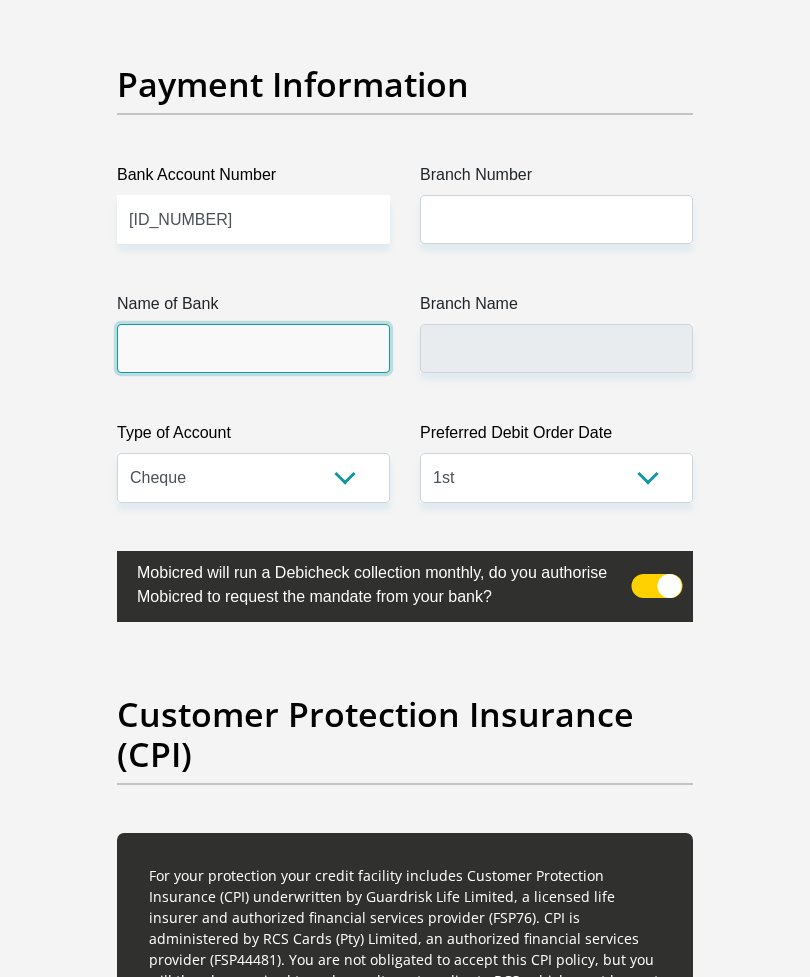 click on "Name of Bank" at bounding box center (253, 348) 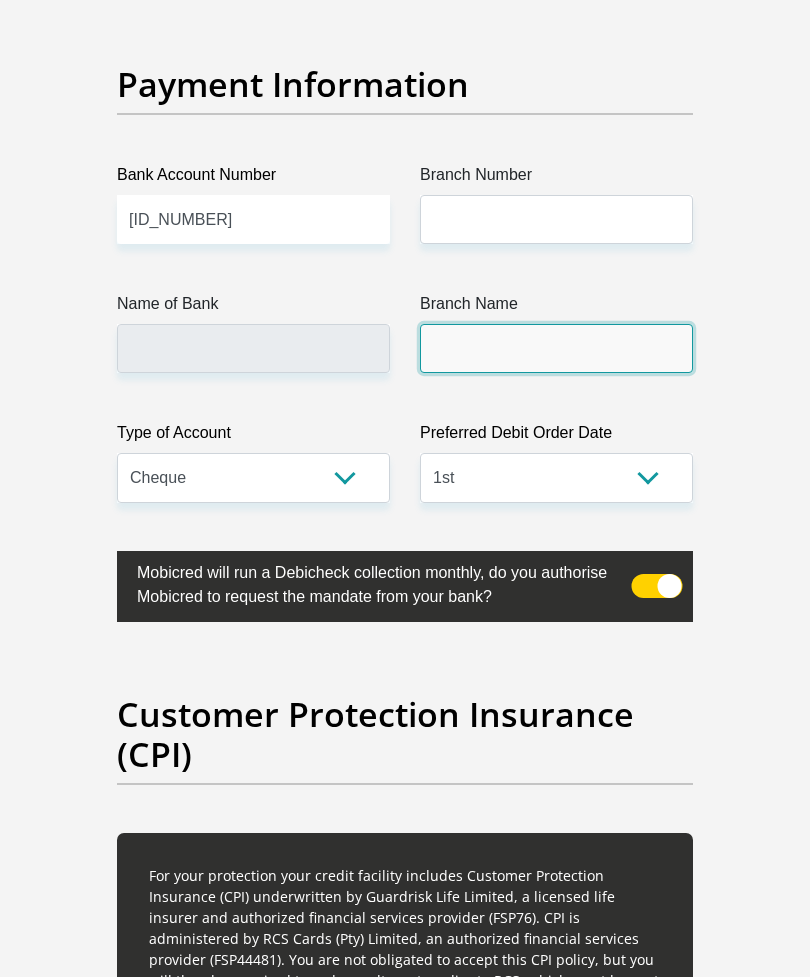 click on "Branch Name" at bounding box center [556, 348] 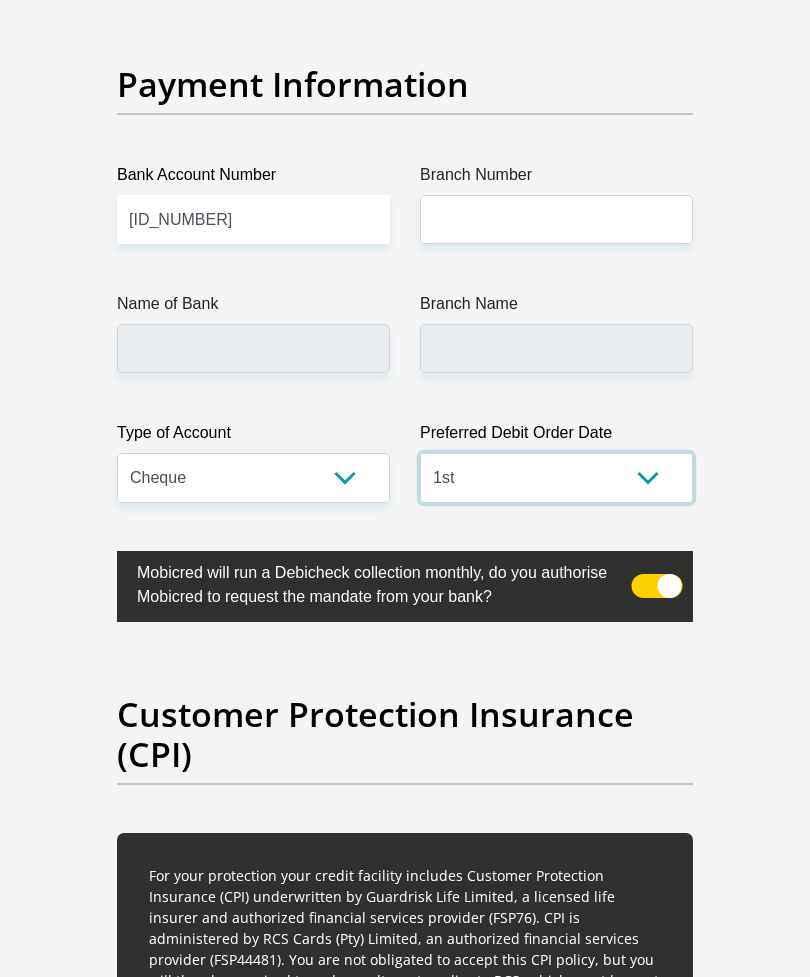 click on "1st
2nd
3rd
4th
5th
7th
18th
19th
20th
21st
22nd
23rd
24th
25th
26th
27th
28th
29th
30th" at bounding box center (556, 477) 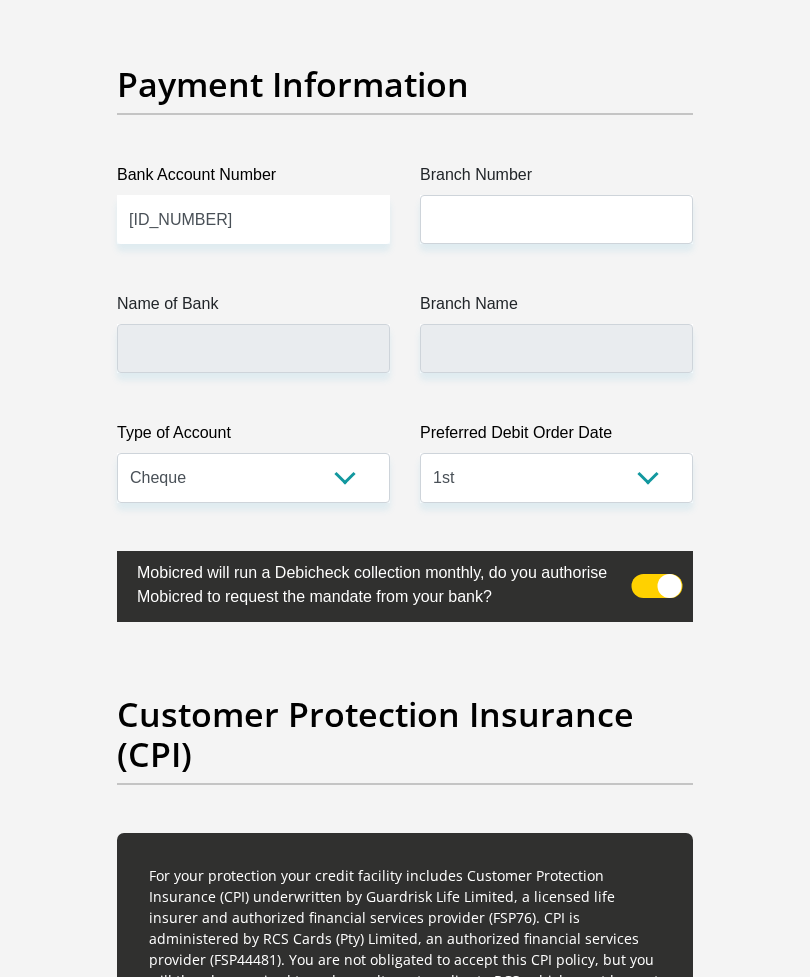 click at bounding box center [657, 586] 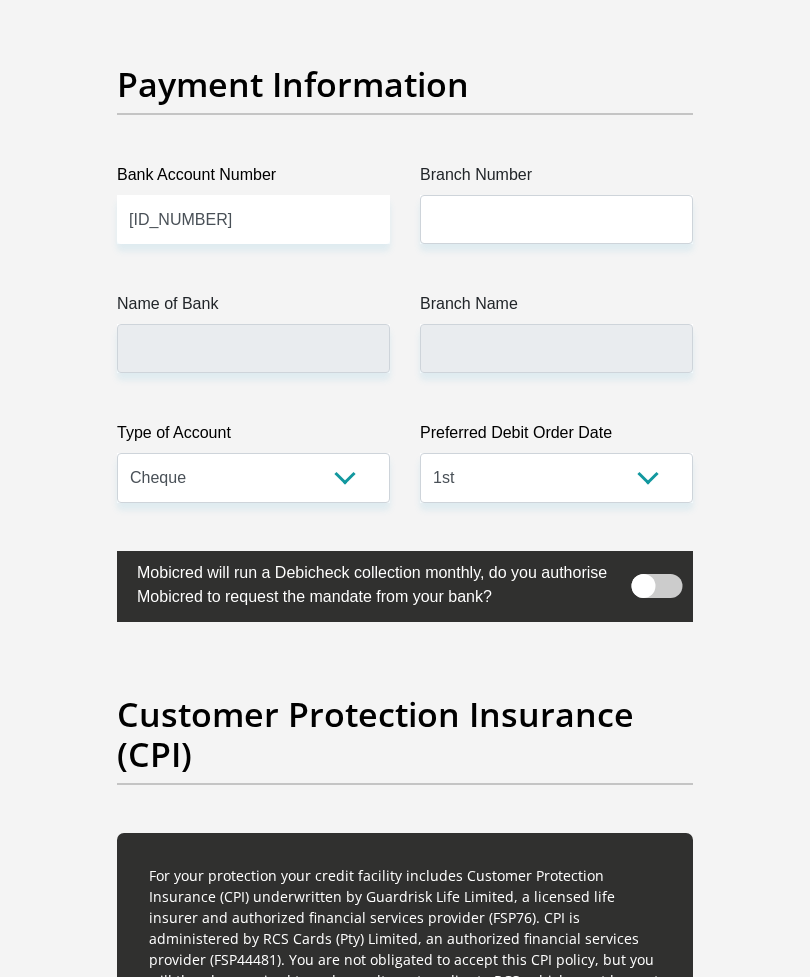 click at bounding box center [657, 586] 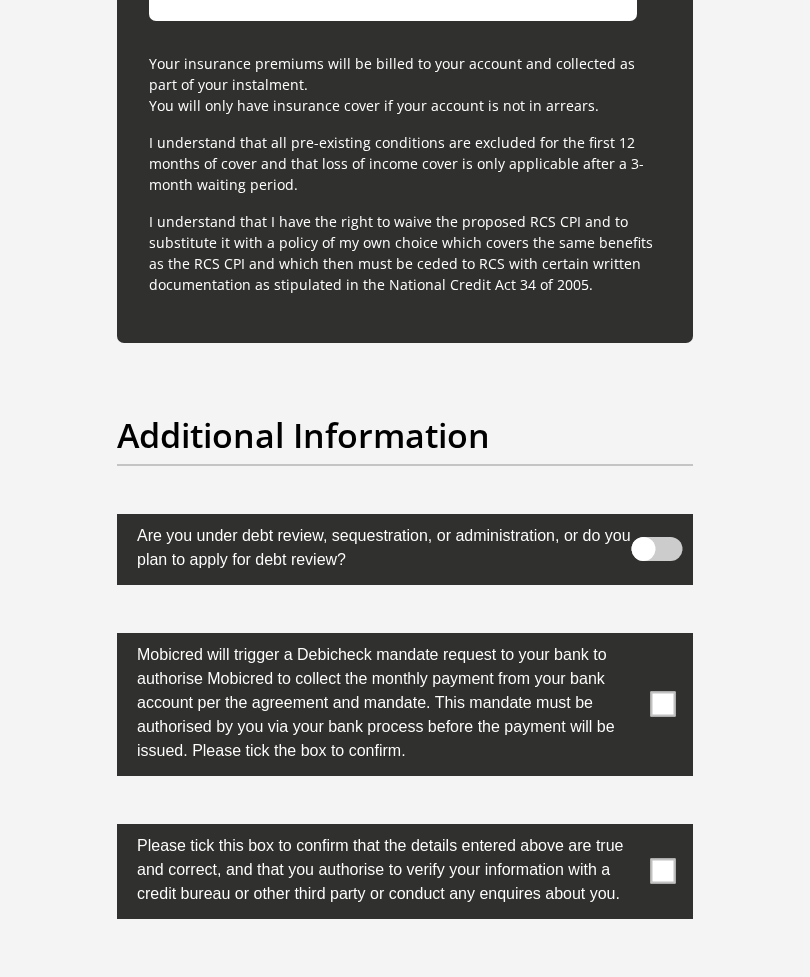 scroll, scrollTop: 6565, scrollLeft: 0, axis: vertical 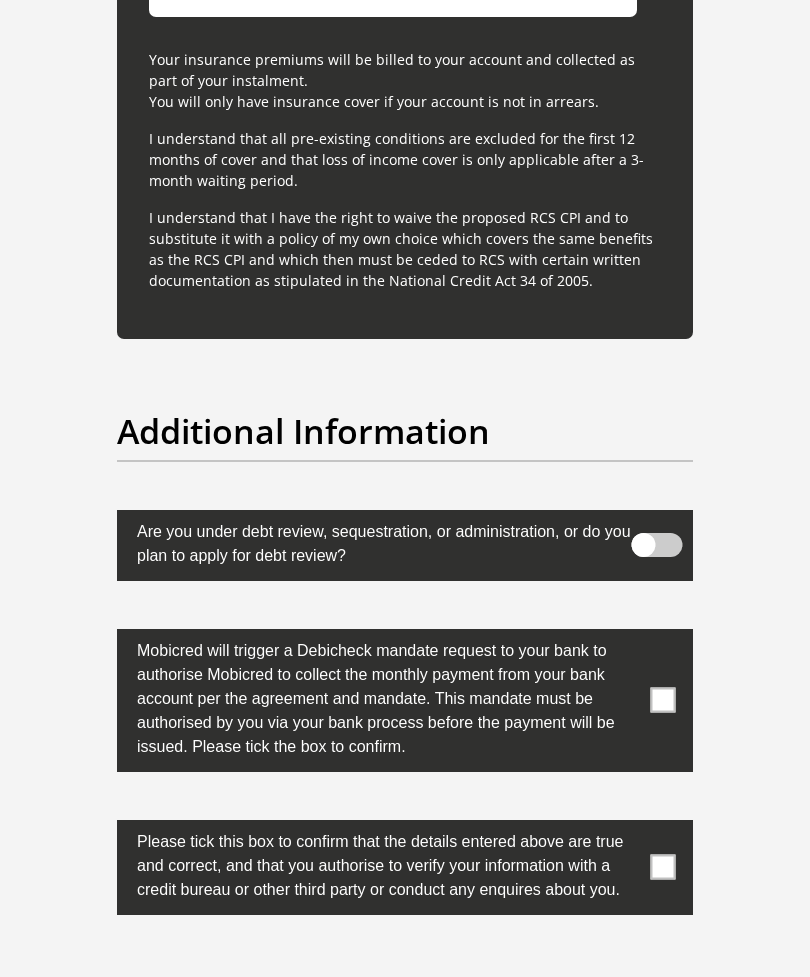 click on "Personal Details
Title
Mr
Ms
Mrs
Dr
Other
First Name
Kennedy
Surname
Radebe
ID Number
0101100559083
Please input valid ID number
Race
Black
Coloured
Indian
White
Other
Contact Number
0740517681
Please input valid contact number
Nationality" at bounding box center (405, -2540) 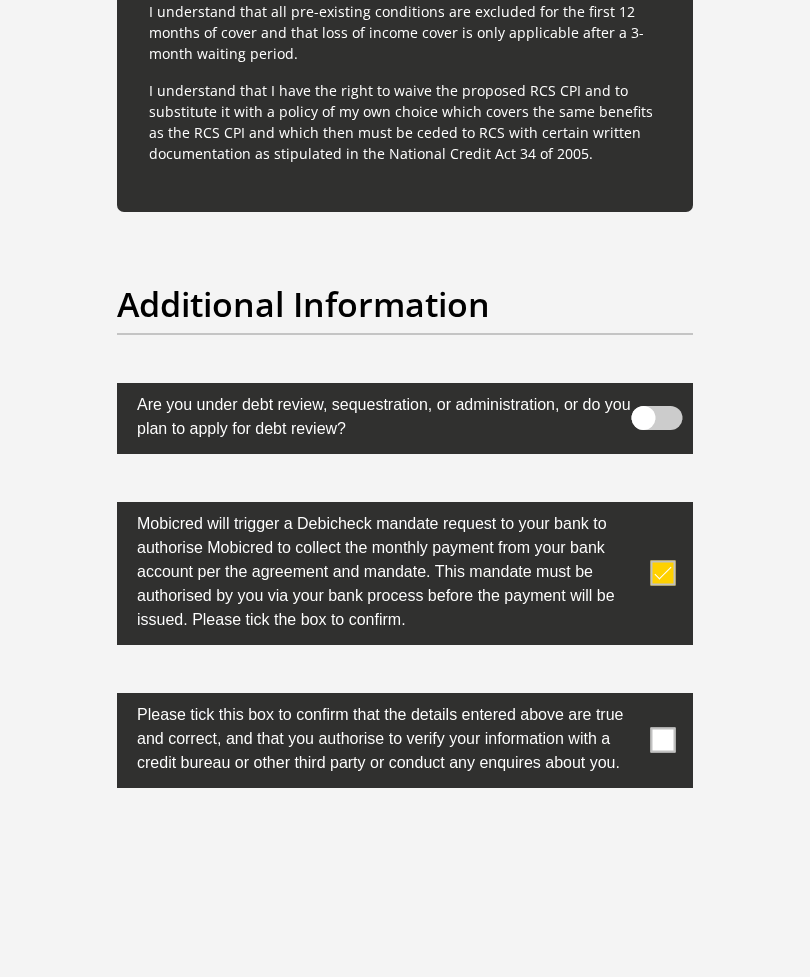 scroll, scrollTop: 6699, scrollLeft: 0, axis: vertical 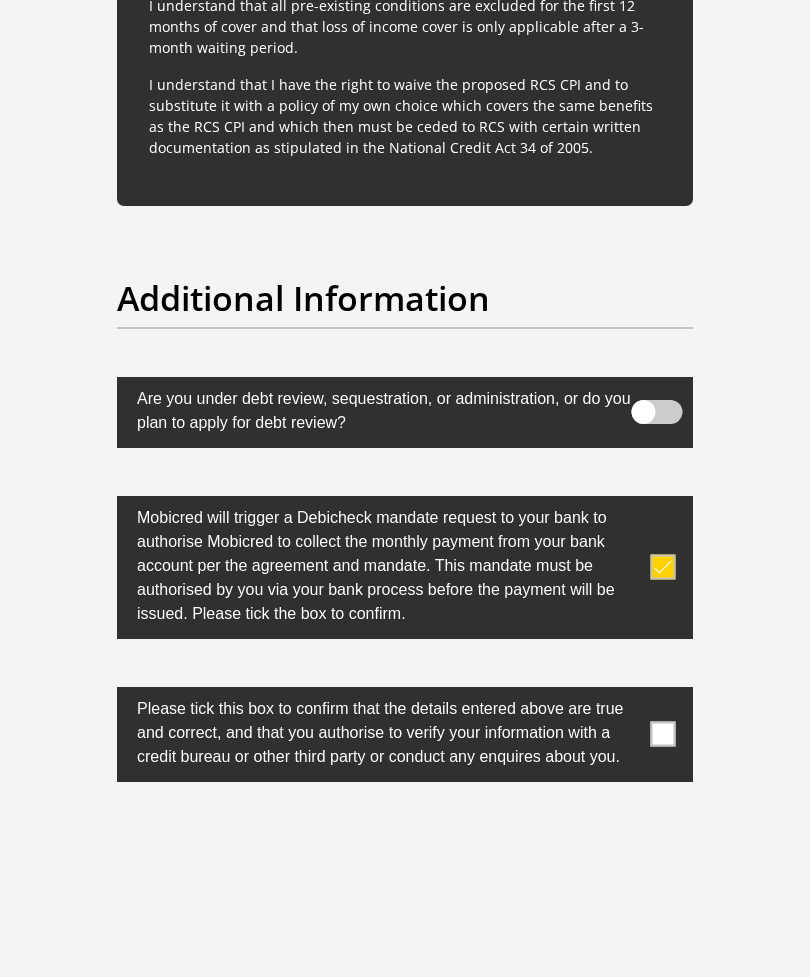 click at bounding box center [405, 734] 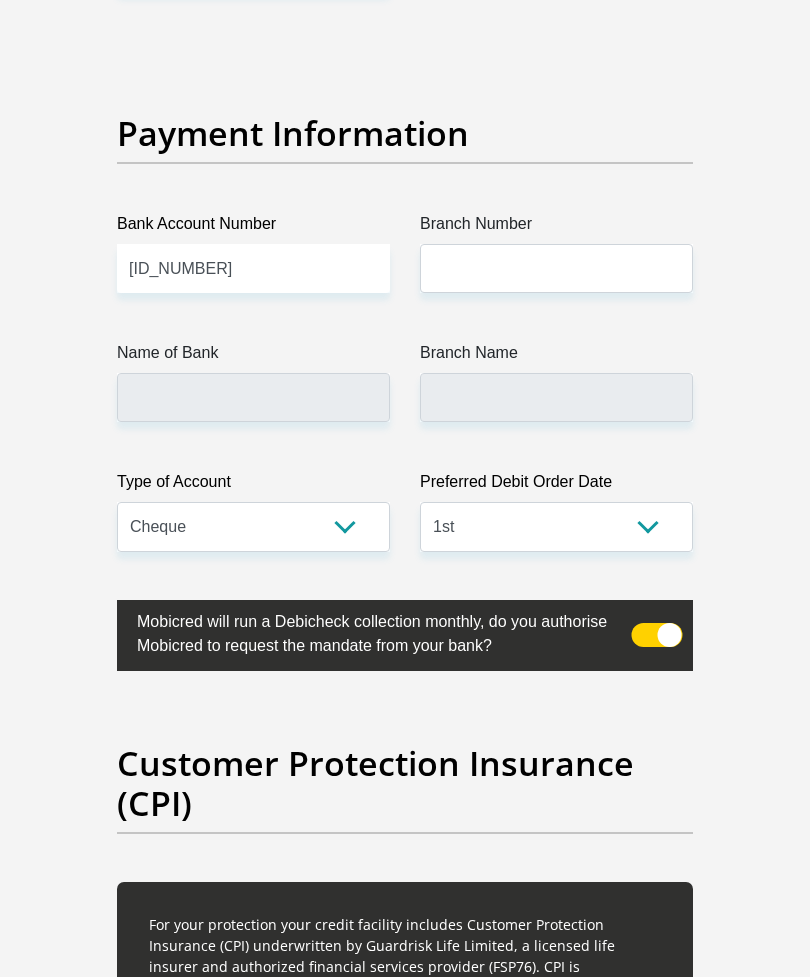 scroll, scrollTop: 4869, scrollLeft: 0, axis: vertical 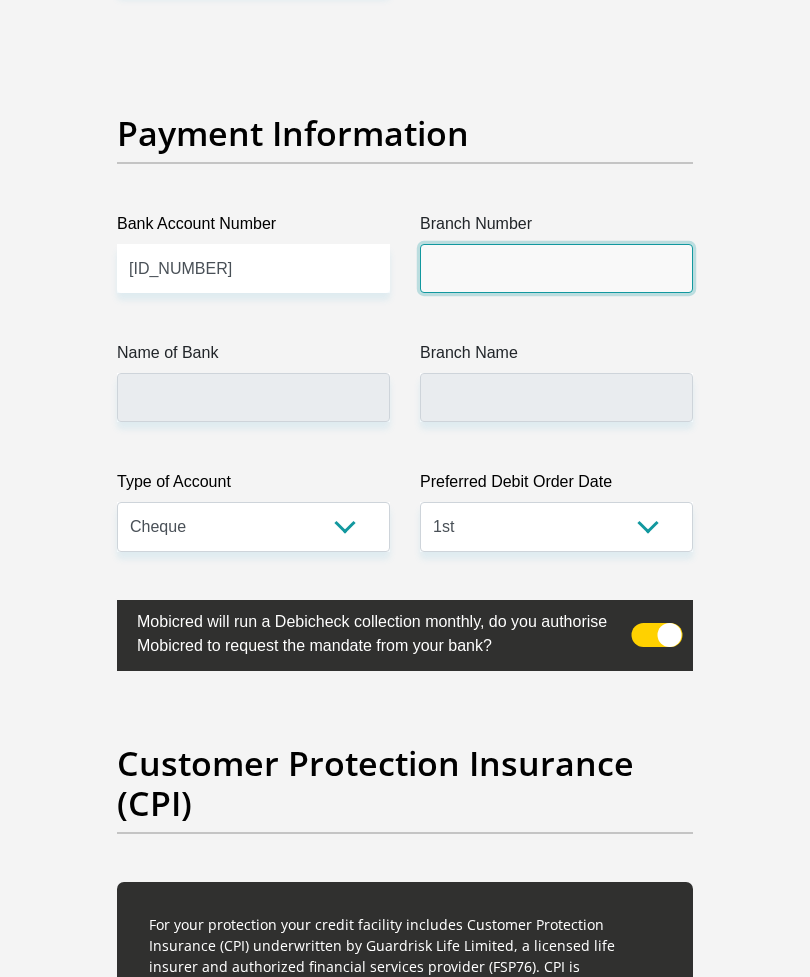 click on "Branch Number" at bounding box center (556, 268) 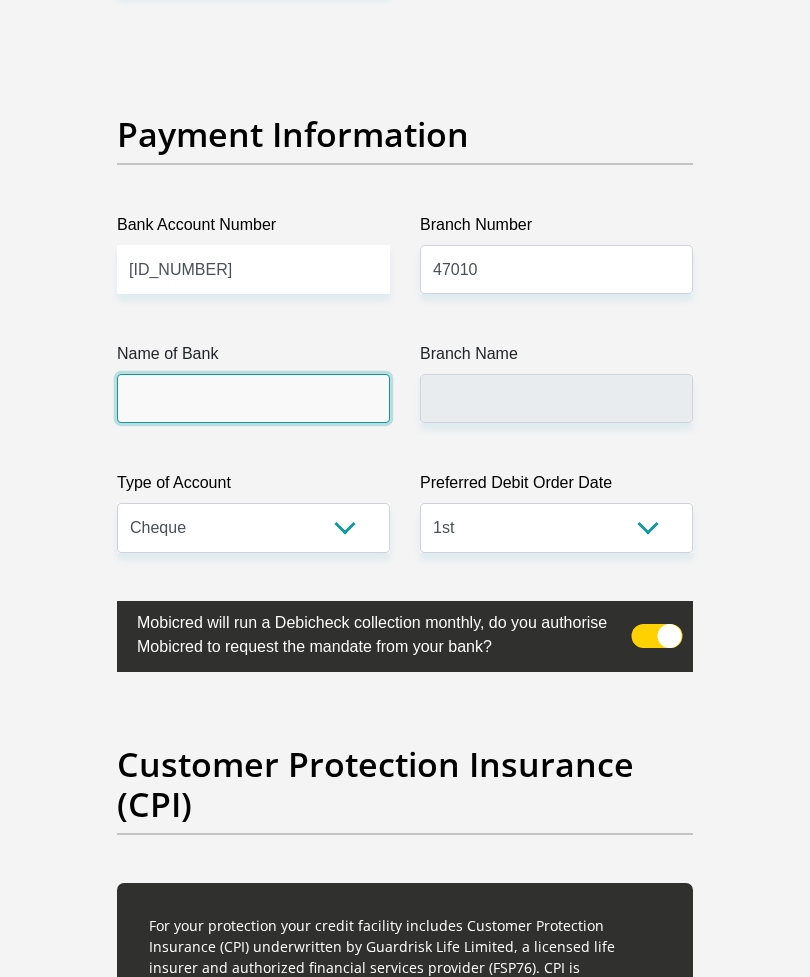 click on "Name of Bank" at bounding box center (253, 398) 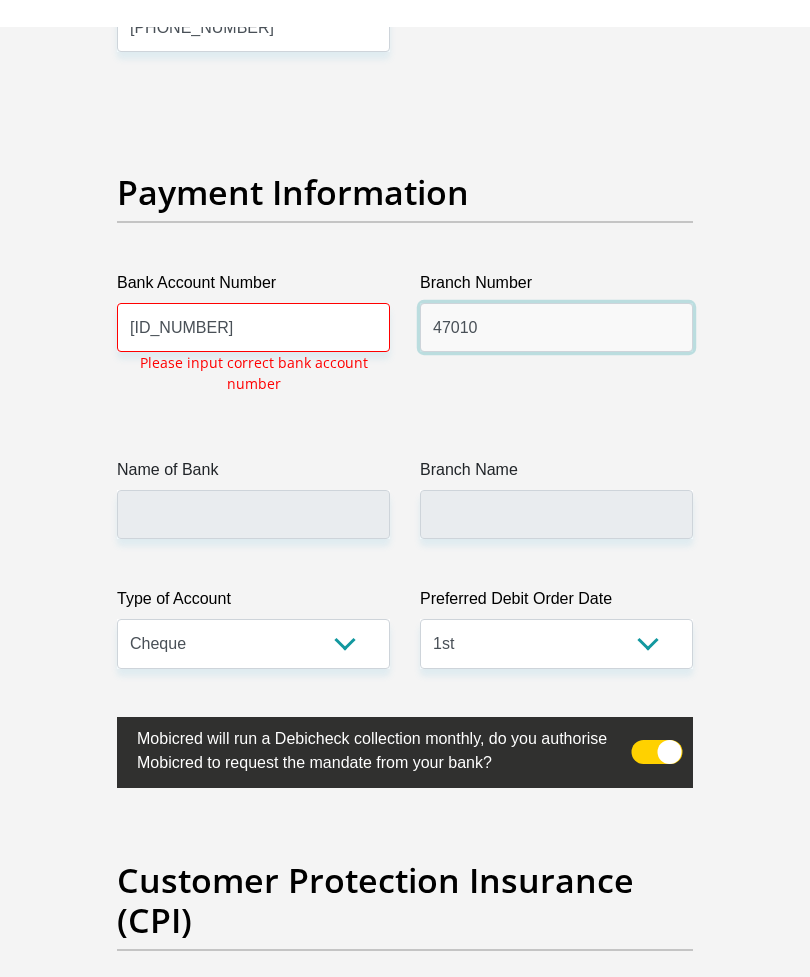 click on "47010" at bounding box center [556, 300] 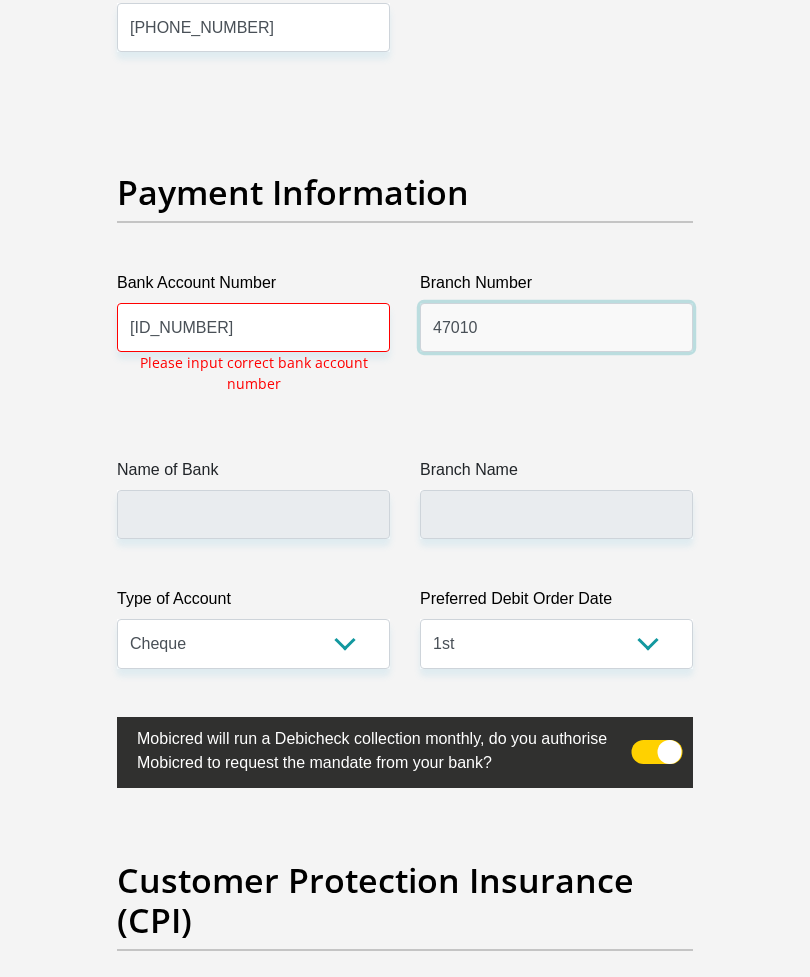 click on "47010" at bounding box center [556, 327] 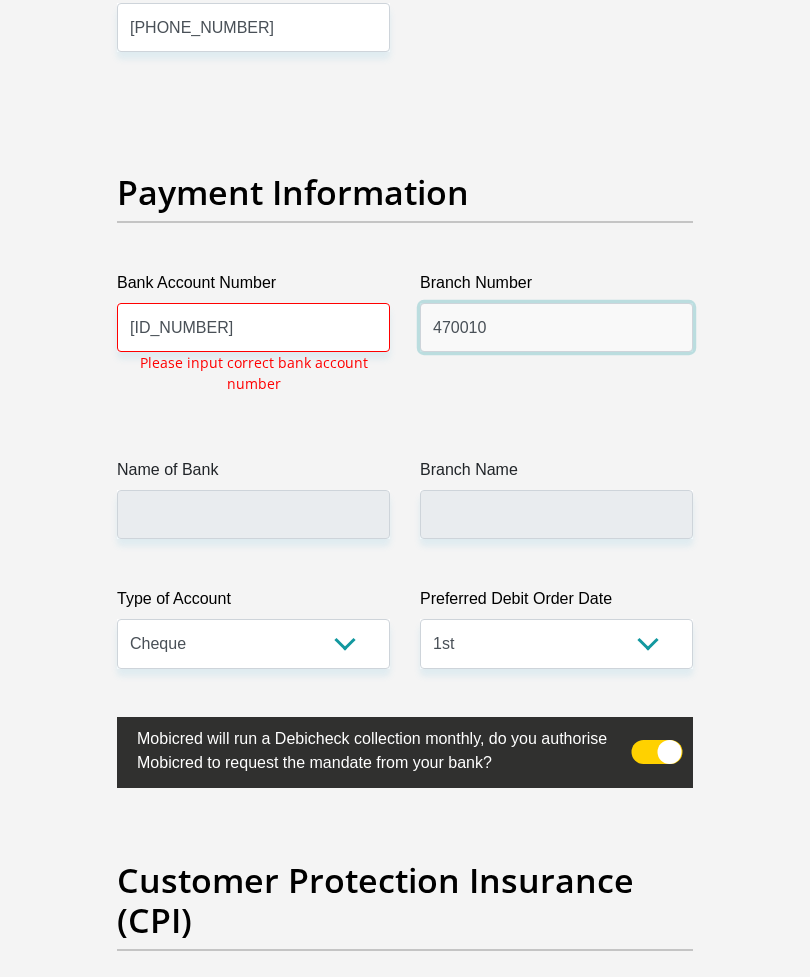 type on "470010" 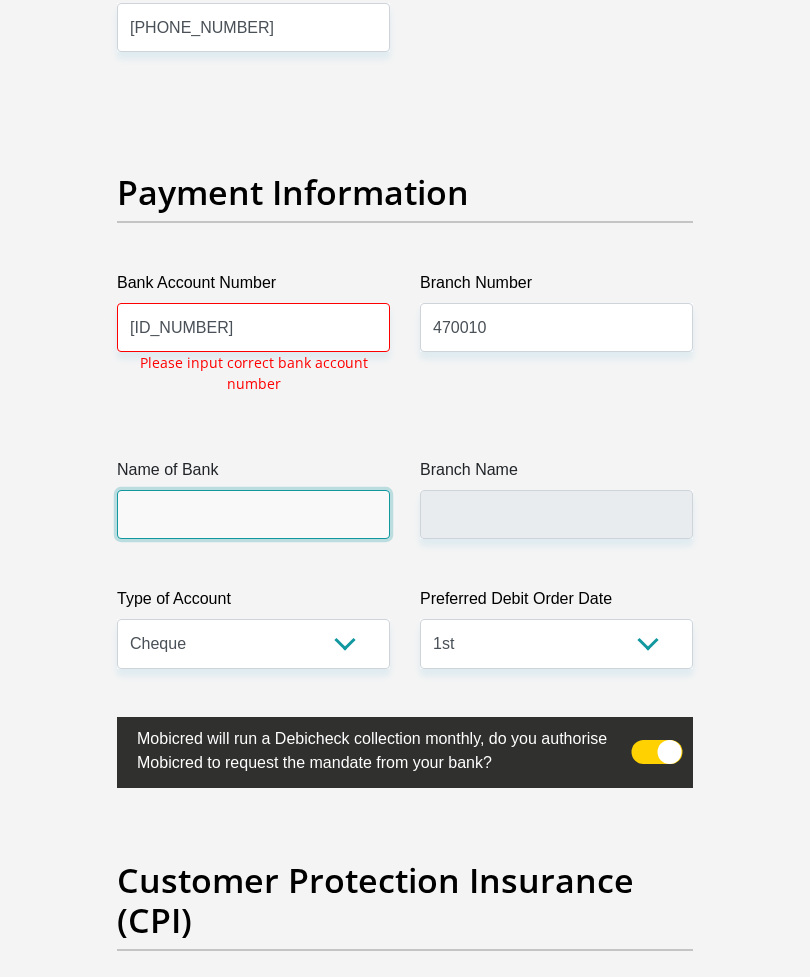 click on "Title
Mr
Ms
Mrs
Dr
Other
First Name
Kennedy
Surname
Radebe
ID Number
0101100559083
Please input valid ID number
Race
Black
Coloured
Indian
White
Other
Contact Number
0740517681
Please input valid contact number
Nationality
South Africa
Afghanistan
Aland Islands  Albania  Algeria" at bounding box center [405, -787] 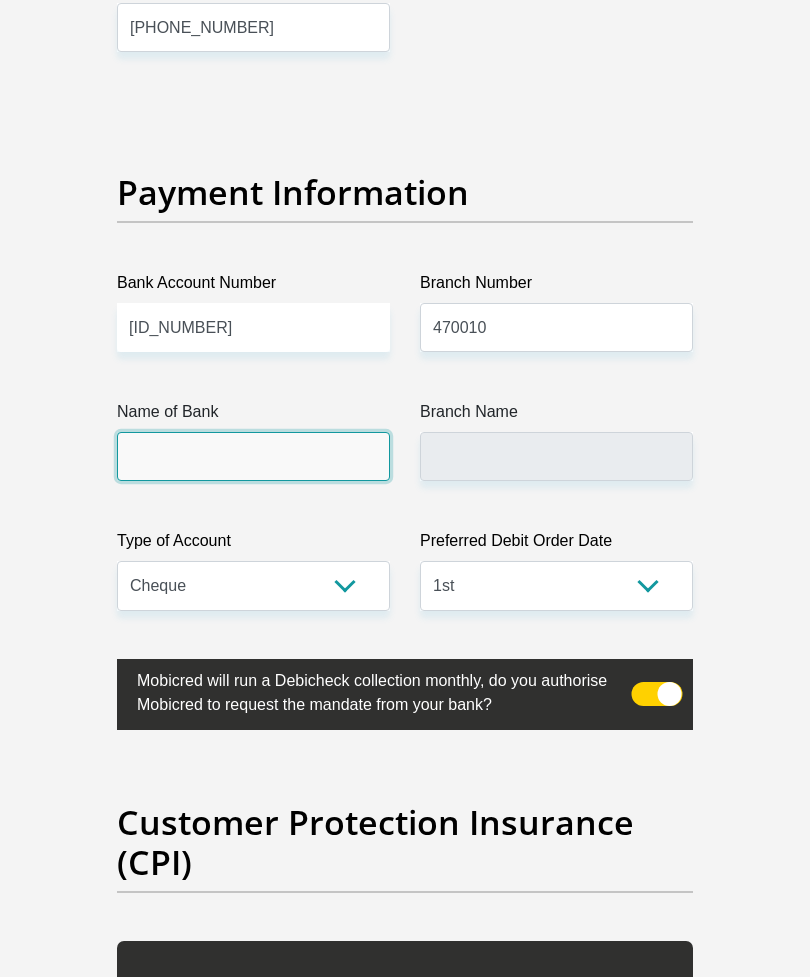 type on "CAPITEC BANK LIMITED" 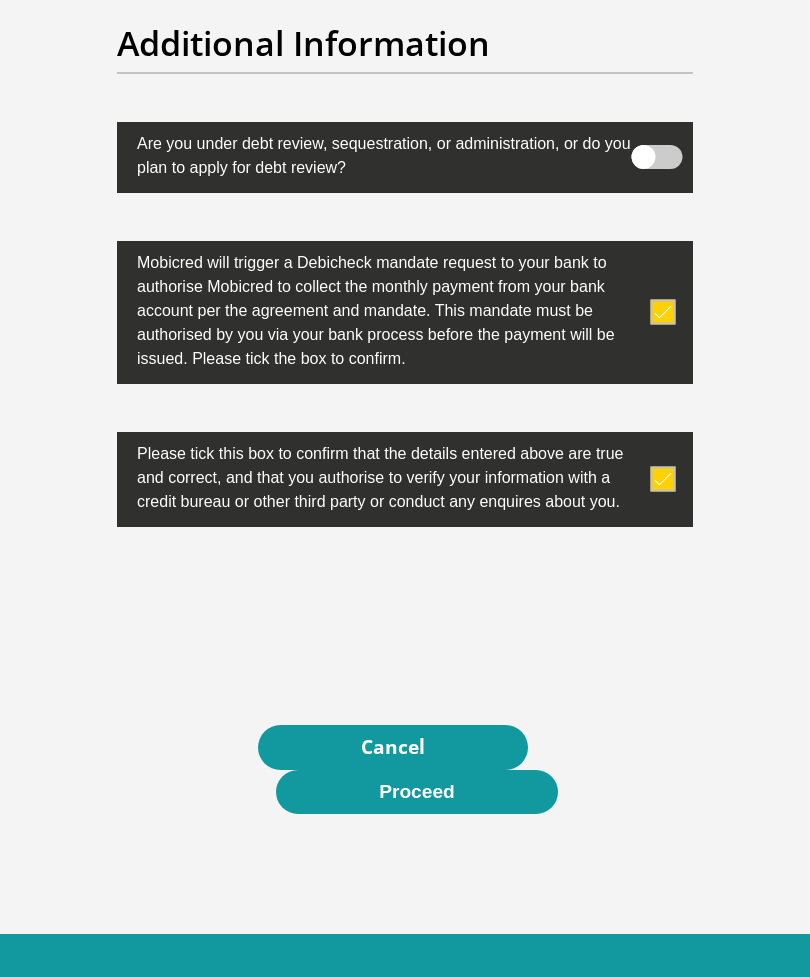 scroll, scrollTop: 6954, scrollLeft: 0, axis: vertical 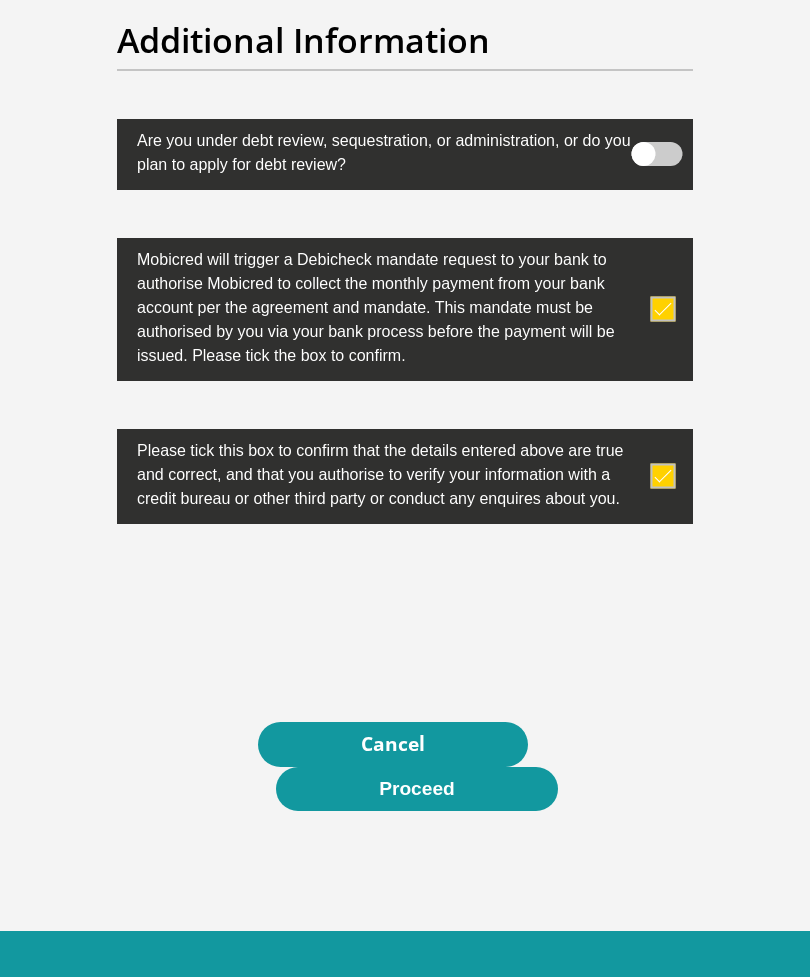 click on "Proceed" at bounding box center [417, 789] 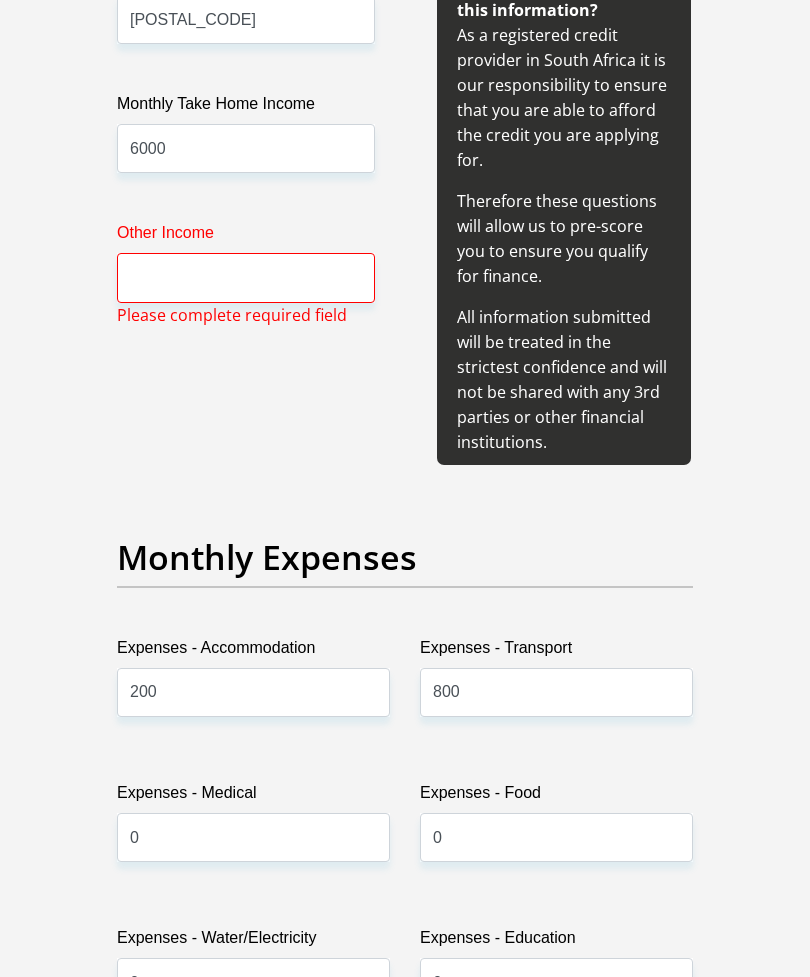 scroll, scrollTop: 2697, scrollLeft: 0, axis: vertical 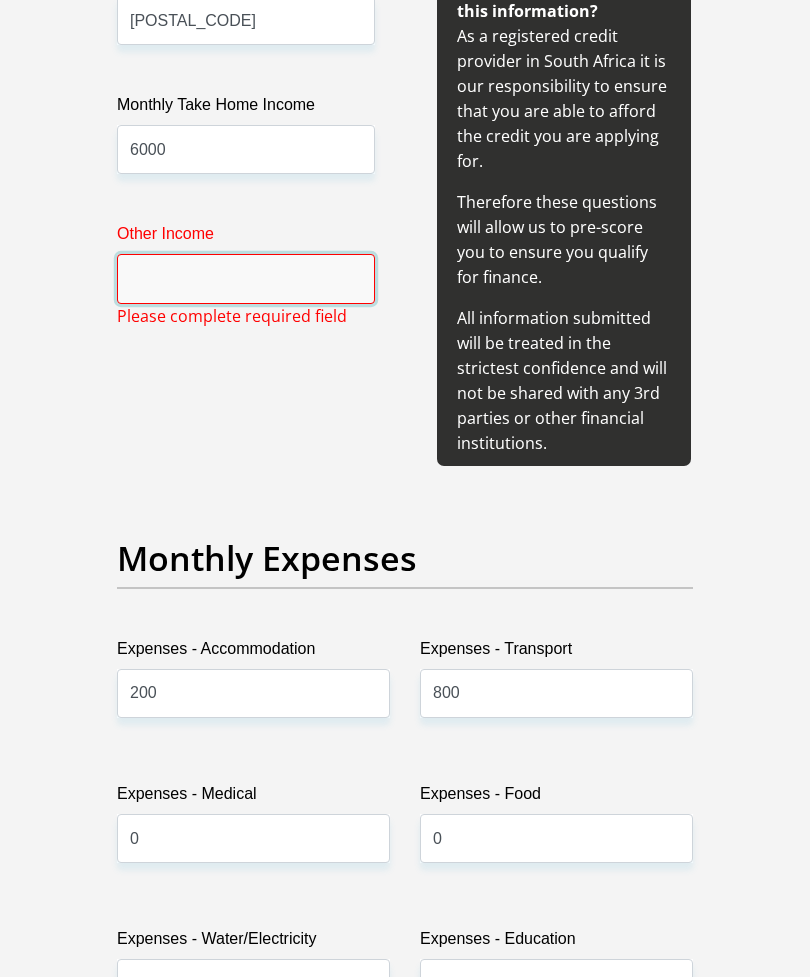 click on "Other Income" at bounding box center (246, 278) 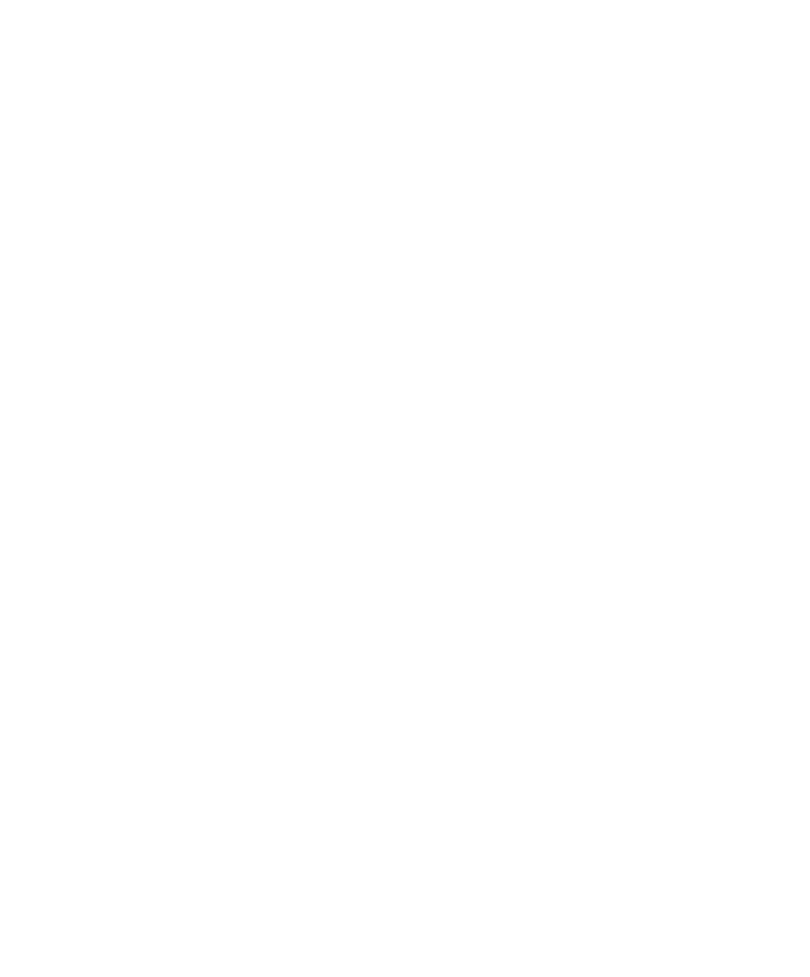 scroll, scrollTop: 7021, scrollLeft: 0, axis: vertical 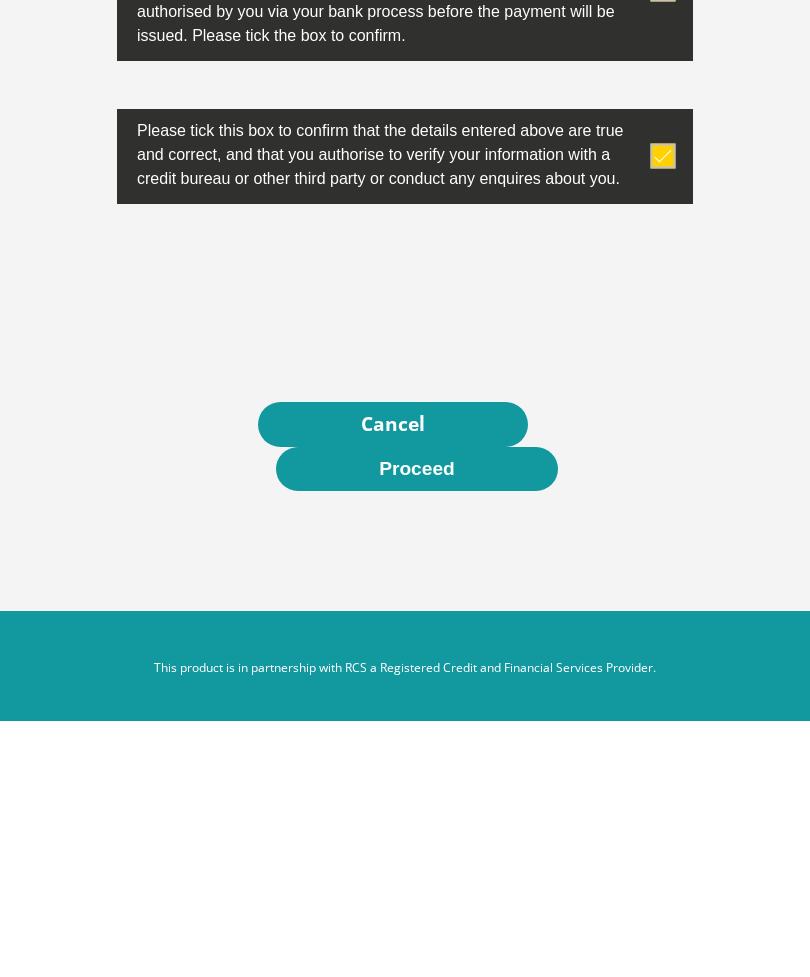 type on "800" 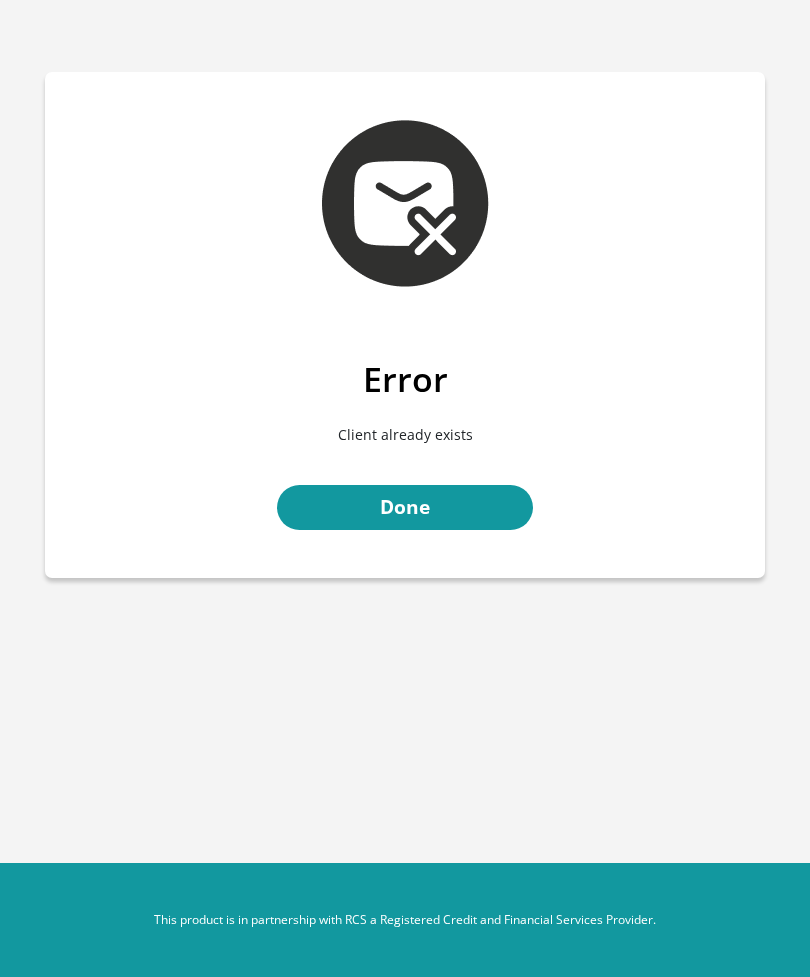 scroll, scrollTop: 0, scrollLeft: 0, axis: both 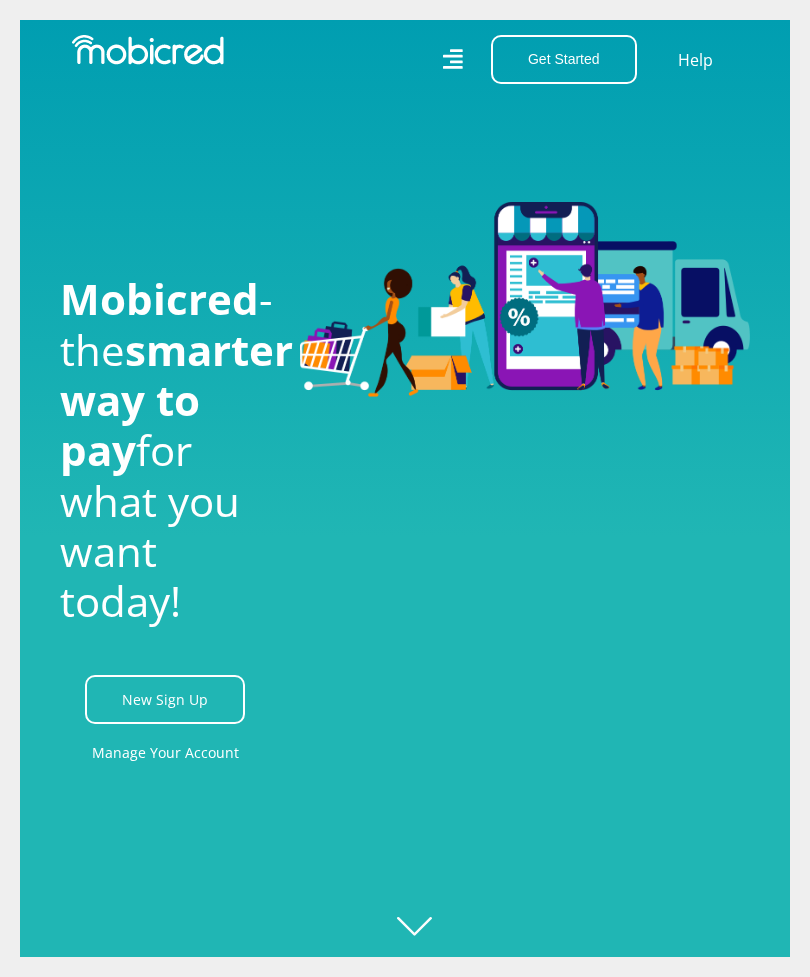 click on "Get Started" at bounding box center (564, 59) 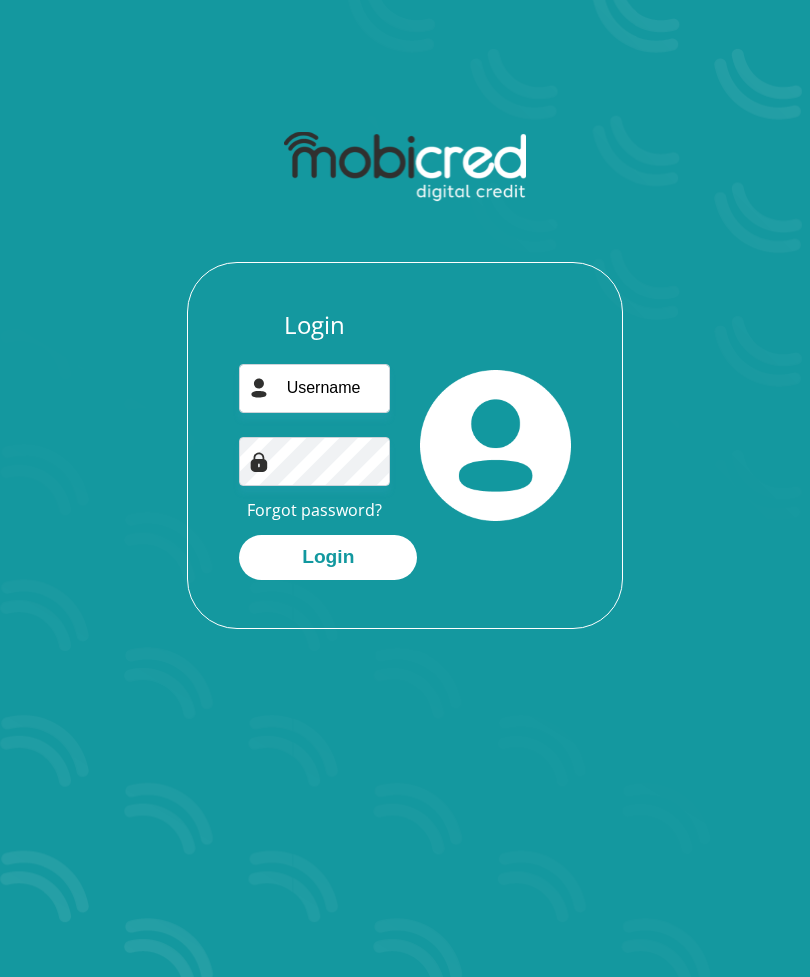 scroll, scrollTop: 0, scrollLeft: 0, axis: both 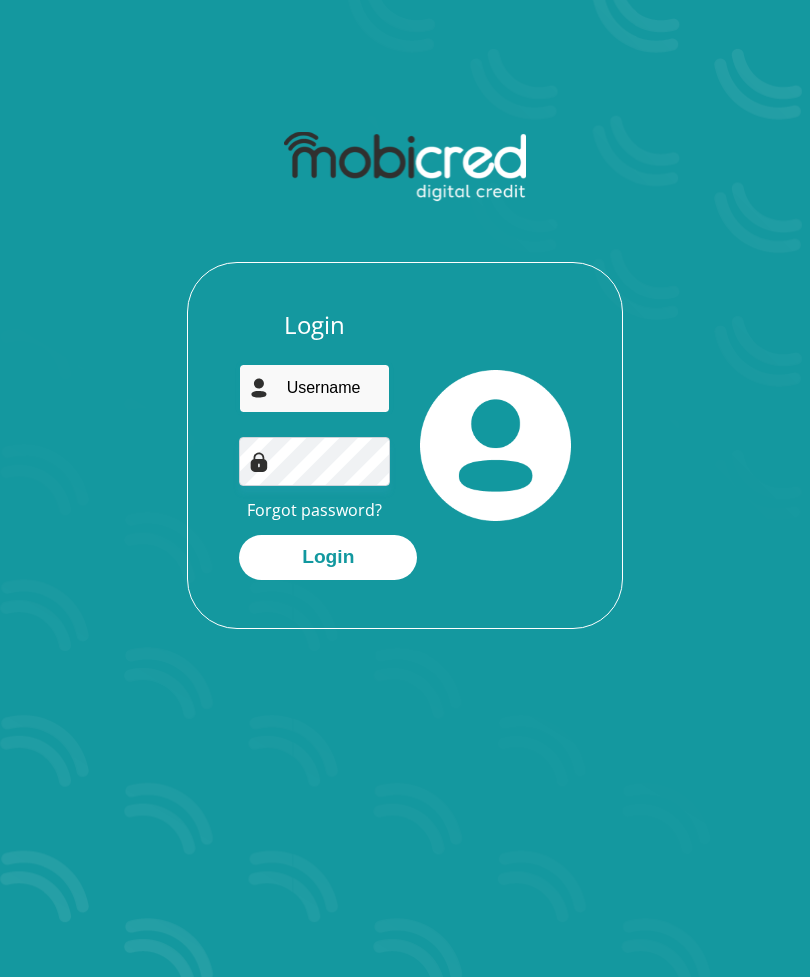 type on "[USERNAME]@example.com" 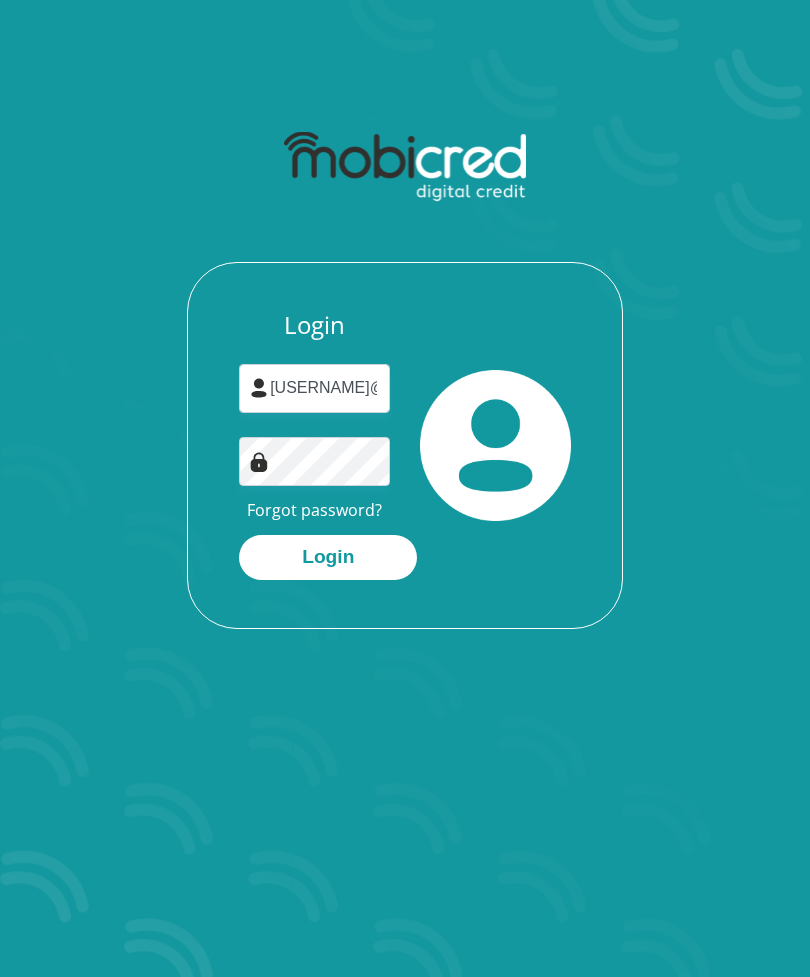 click on "Login" at bounding box center (328, 557) 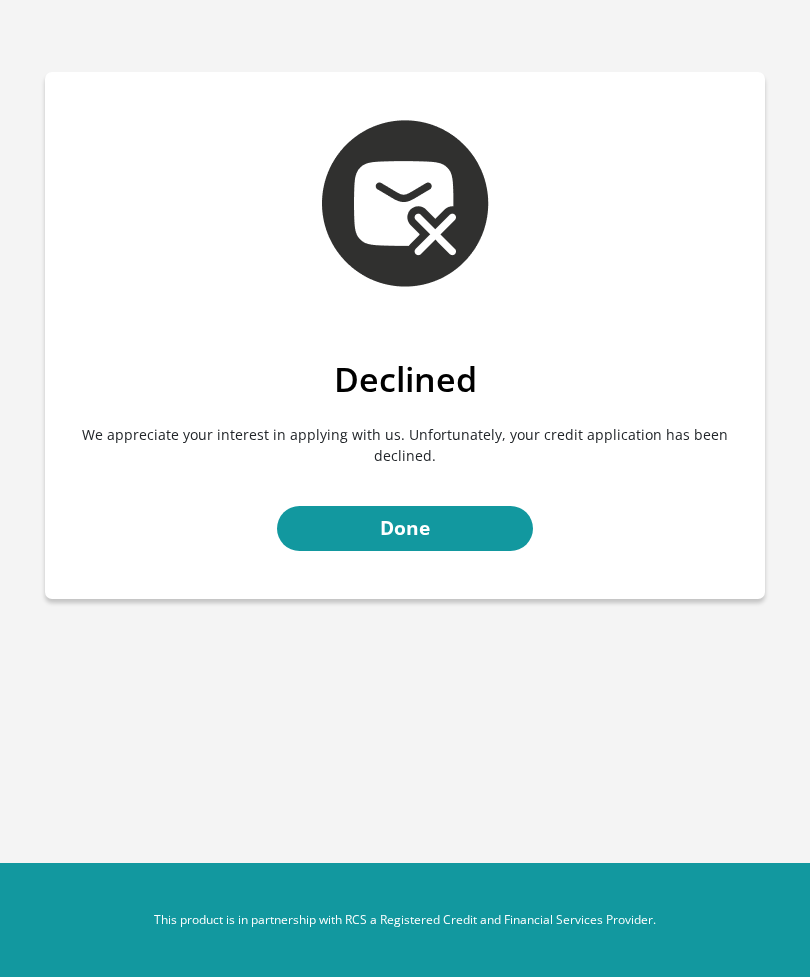 scroll, scrollTop: 64, scrollLeft: 0, axis: vertical 